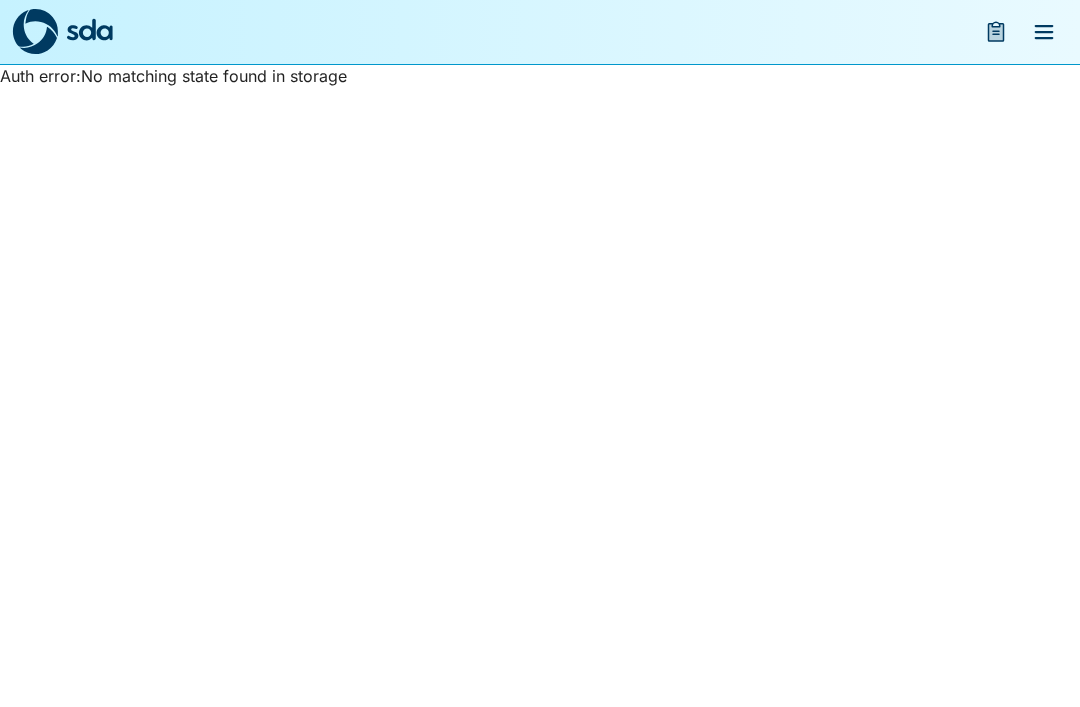scroll, scrollTop: 0, scrollLeft: 0, axis: both 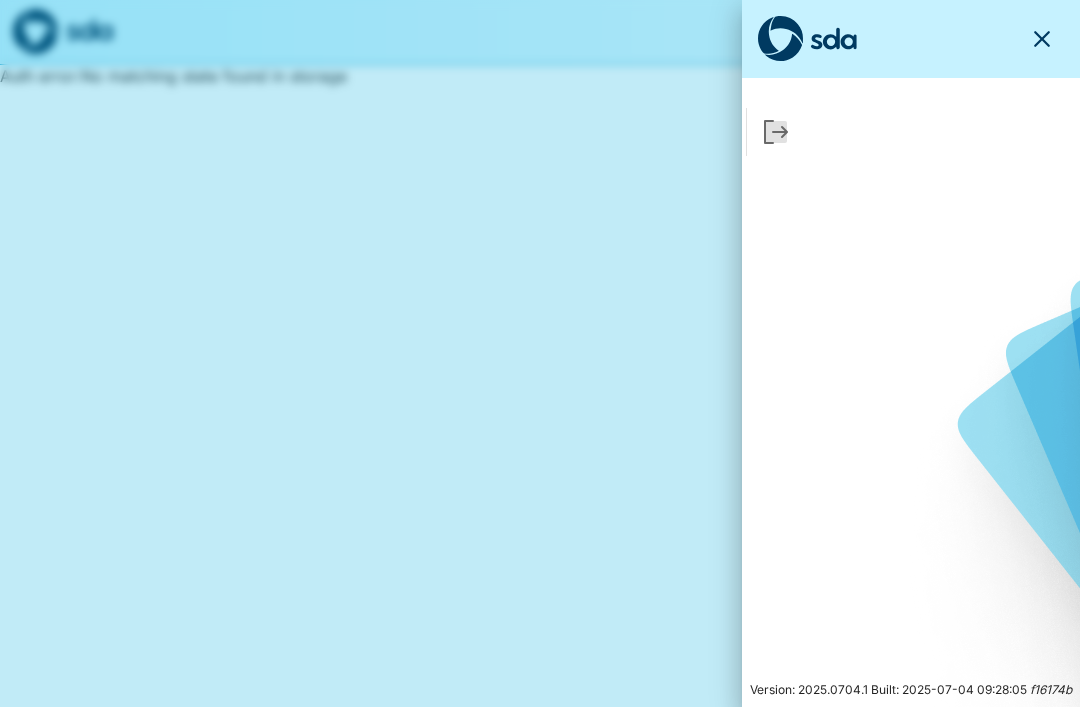 click 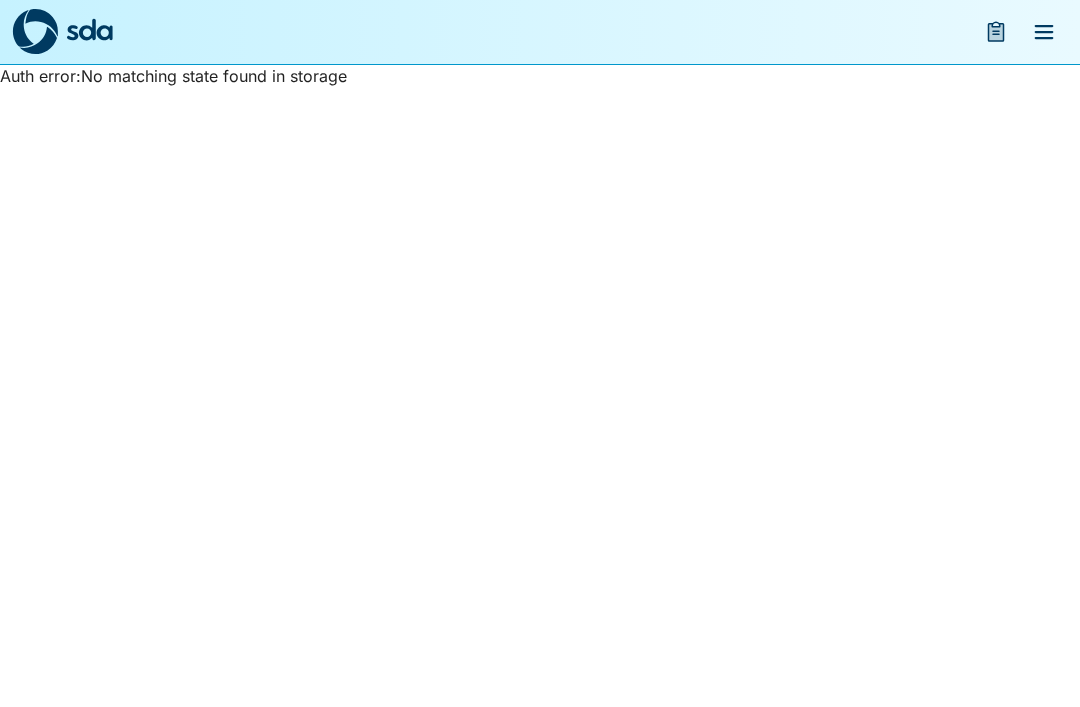 click 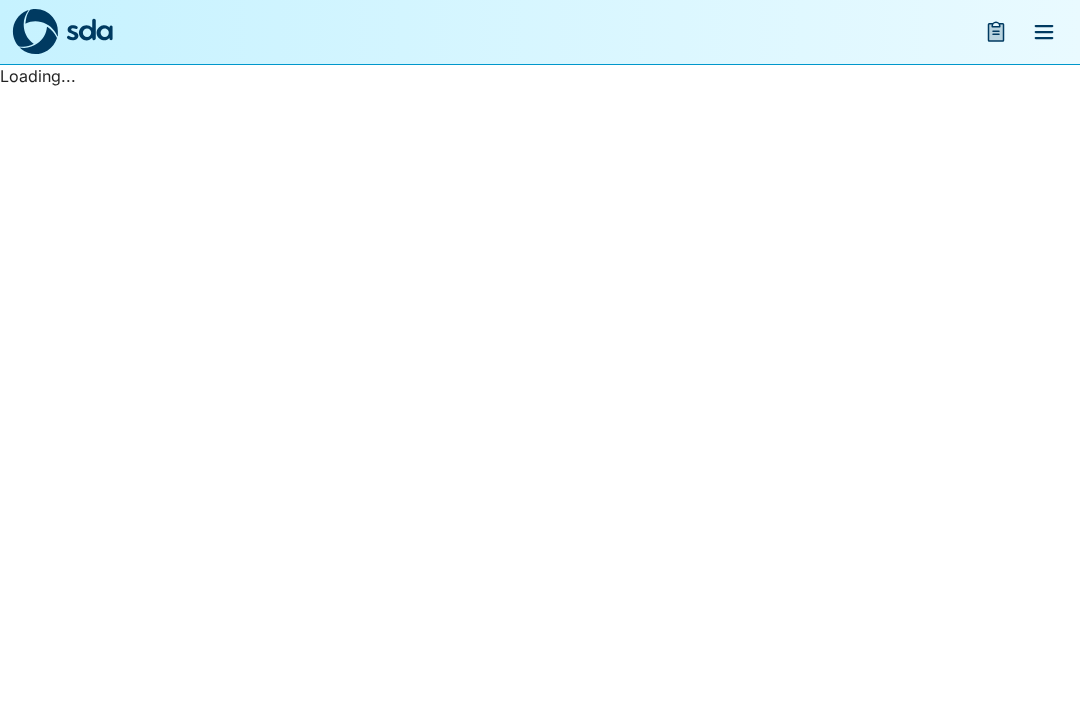 scroll, scrollTop: 0, scrollLeft: 0, axis: both 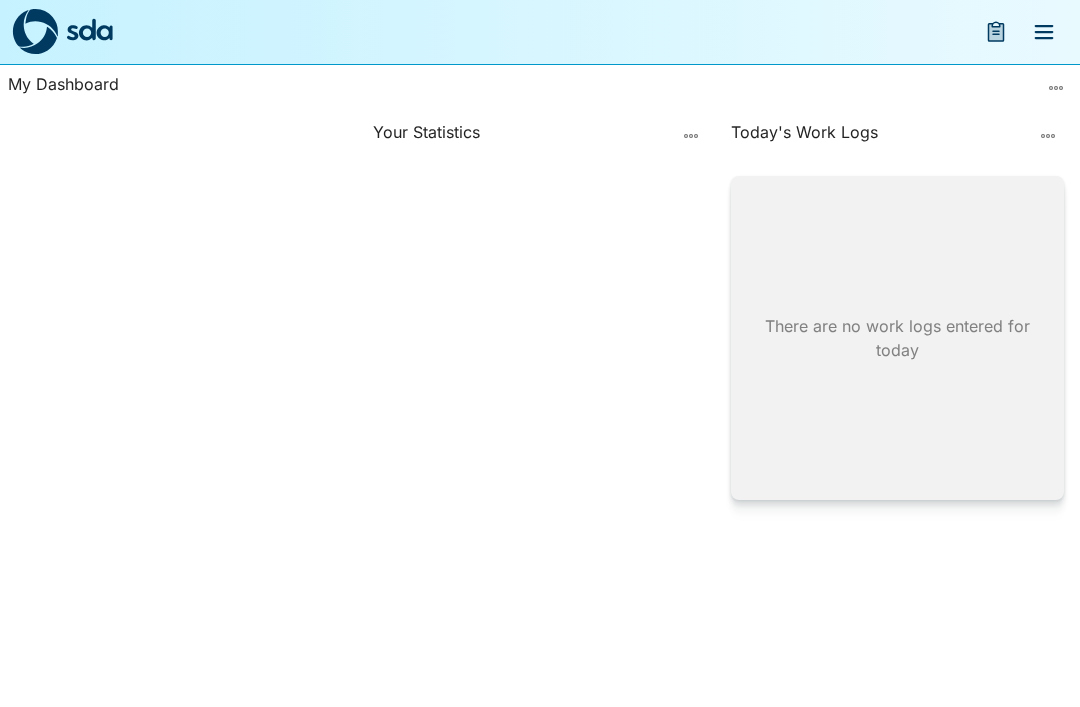 click at bounding box center (1044, 32) 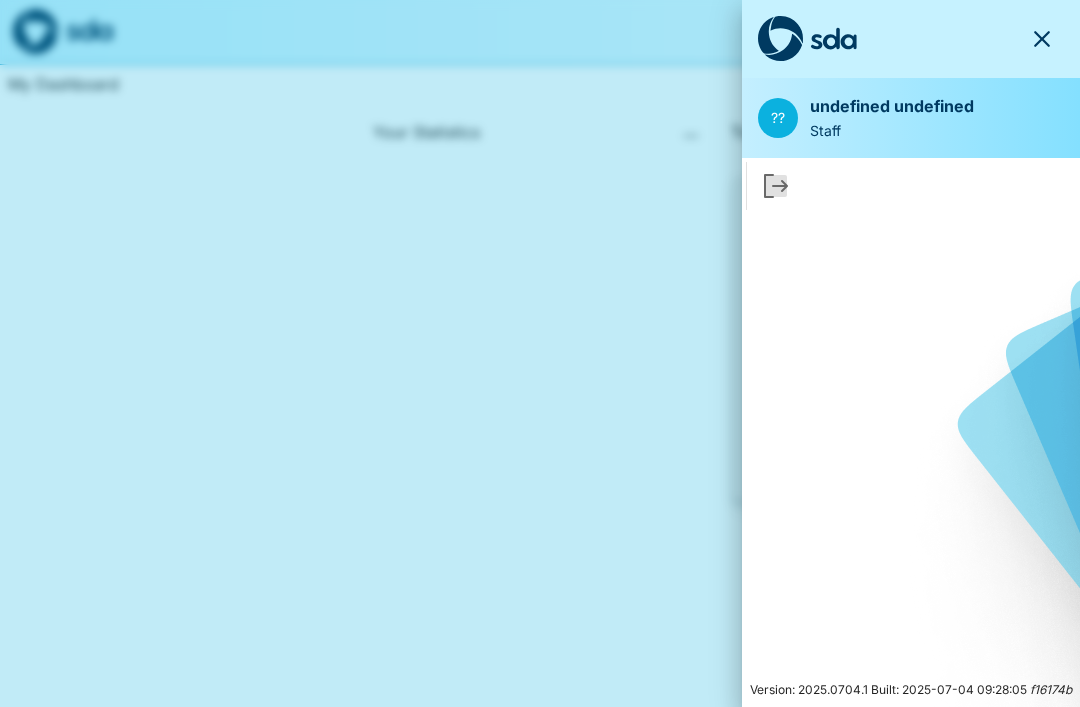 click at bounding box center (1048, 39) 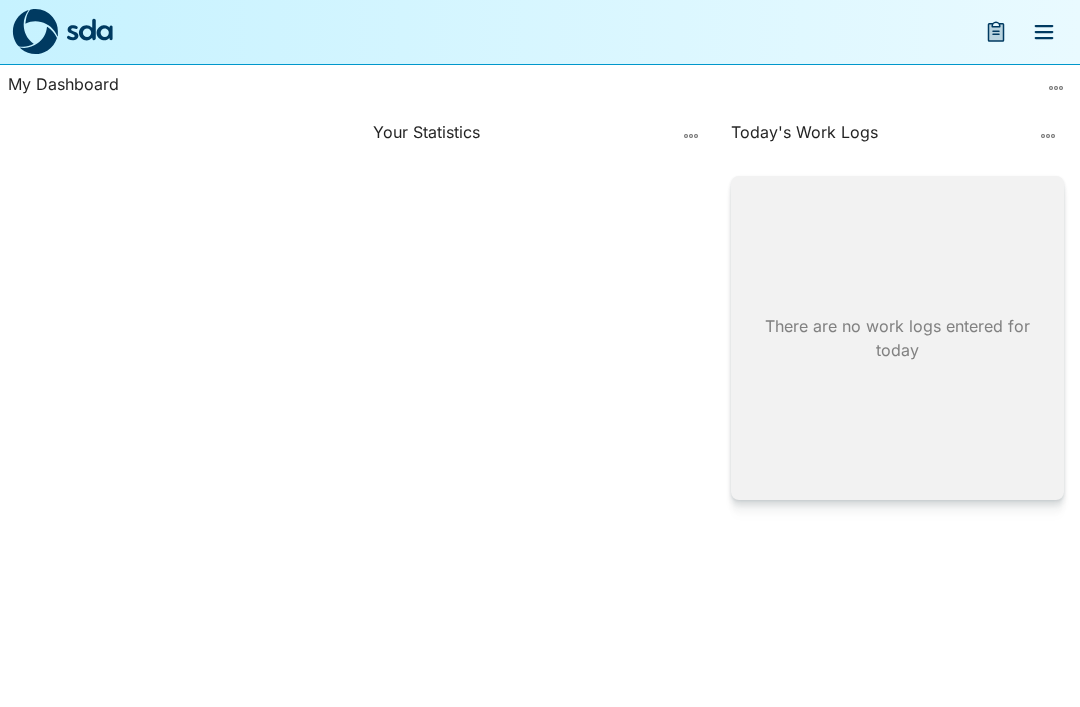 click 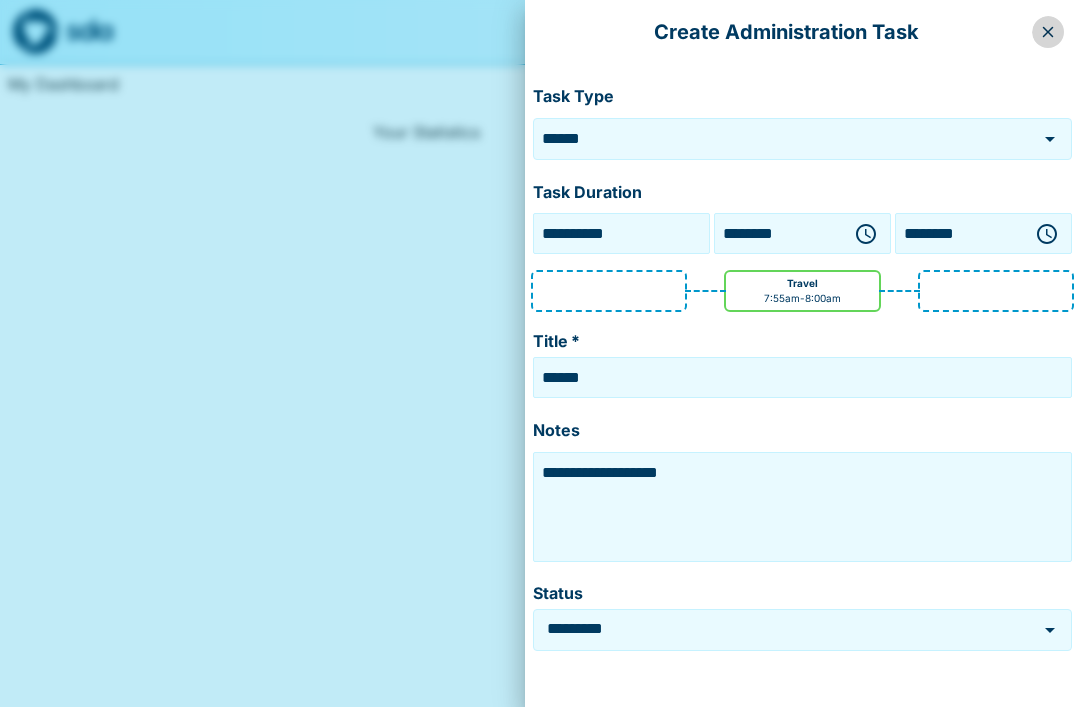 click 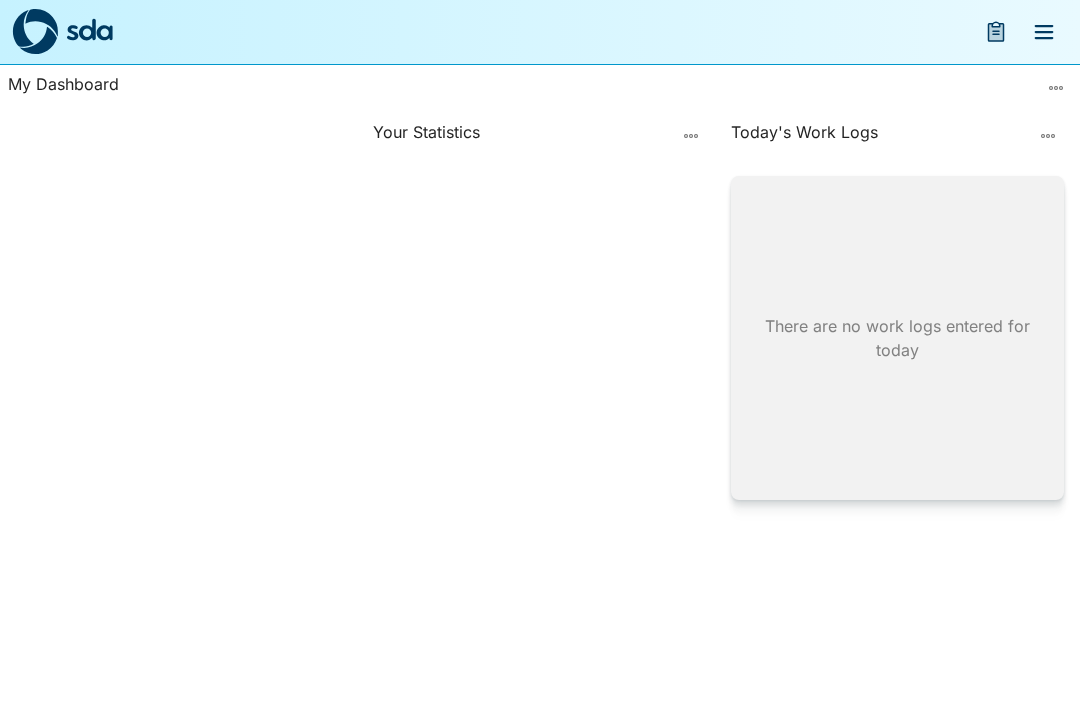 click 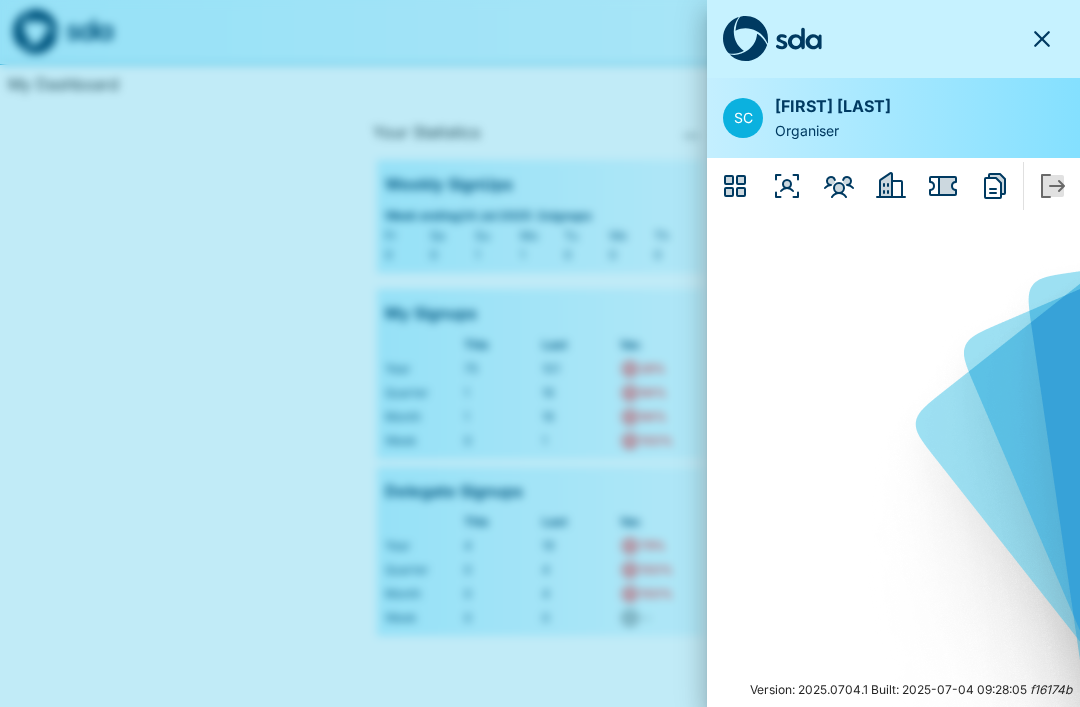 click 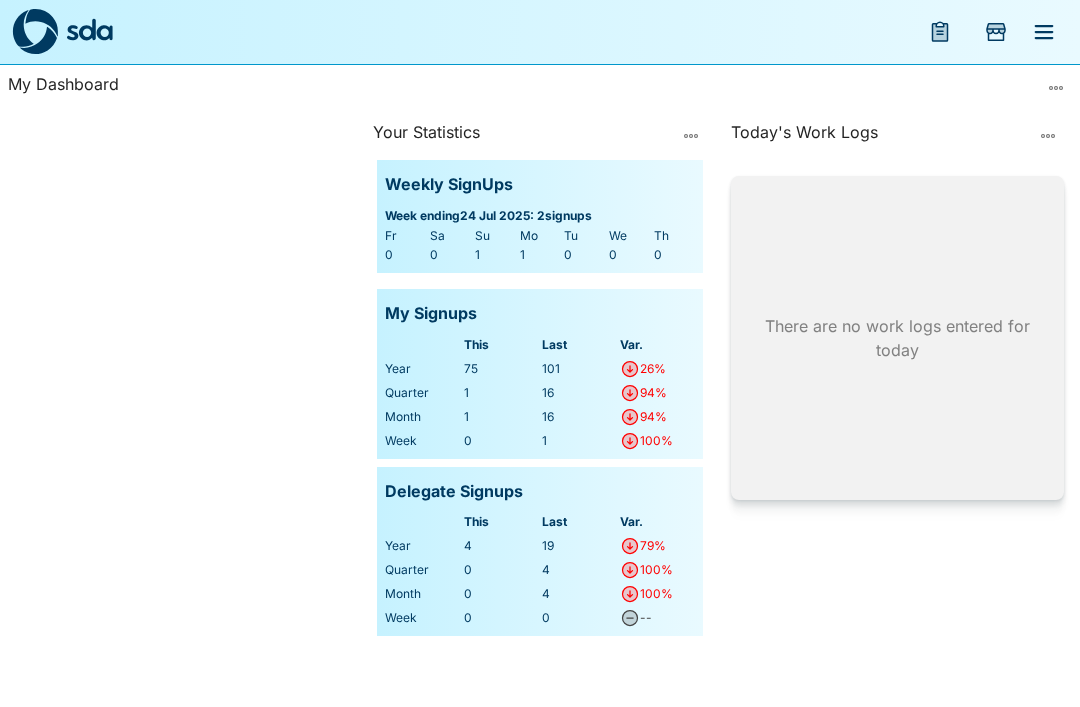 click at bounding box center [996, 32] 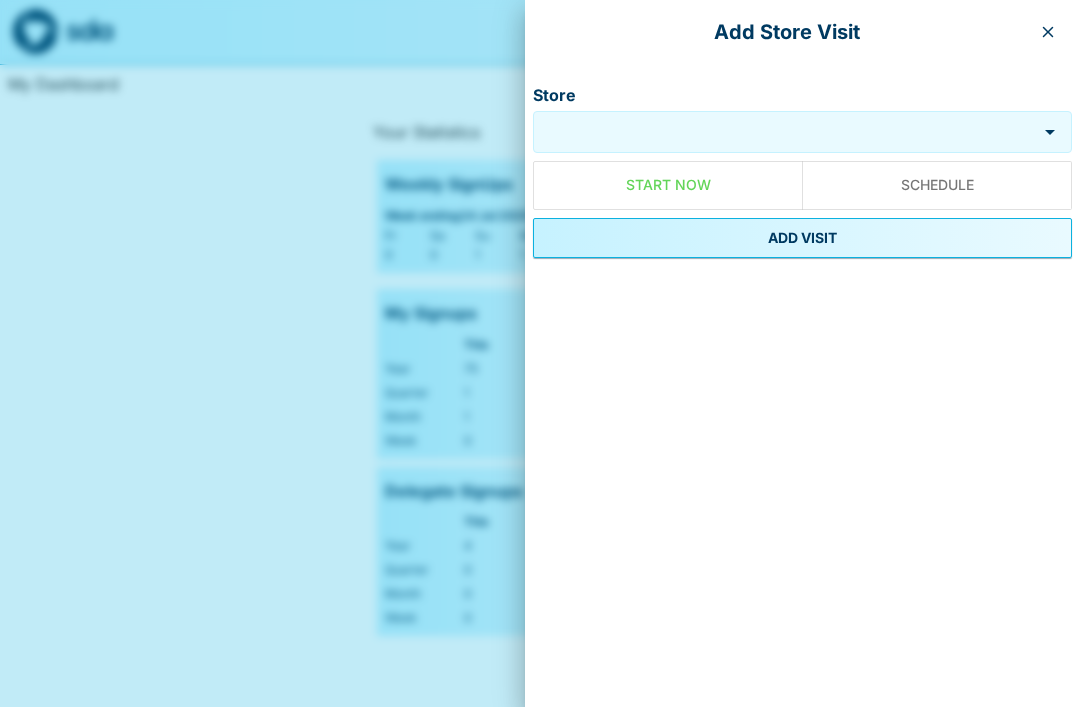 click on "Store" at bounding box center [787, 131] 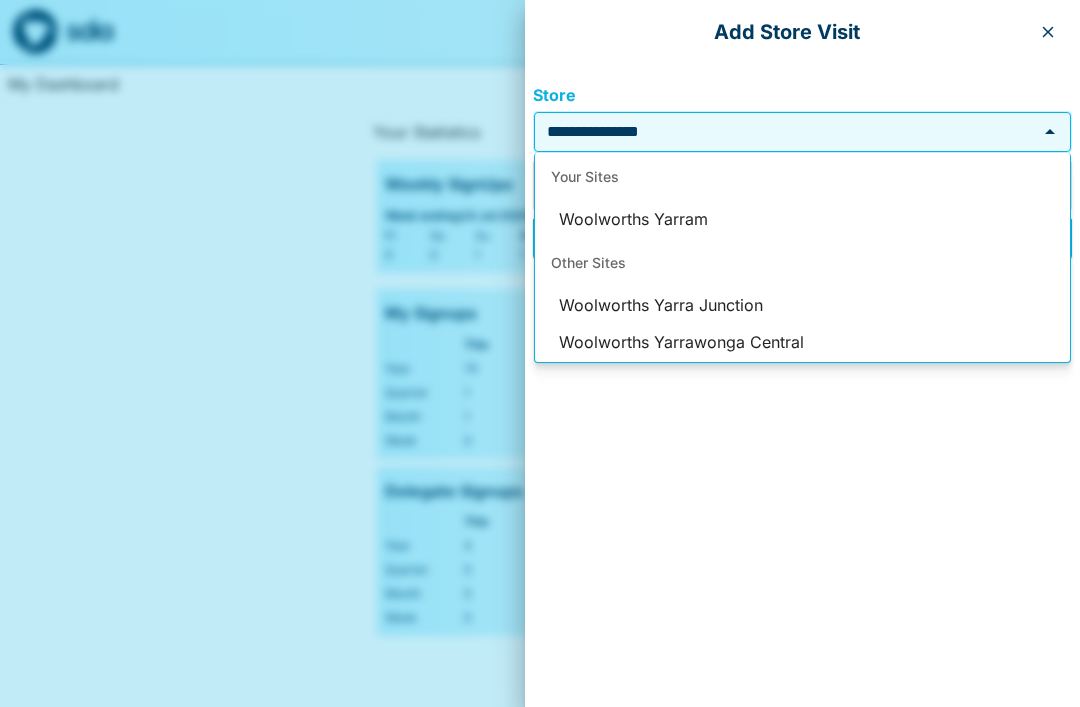 click on "Woolworths Yarram" at bounding box center [802, 220] 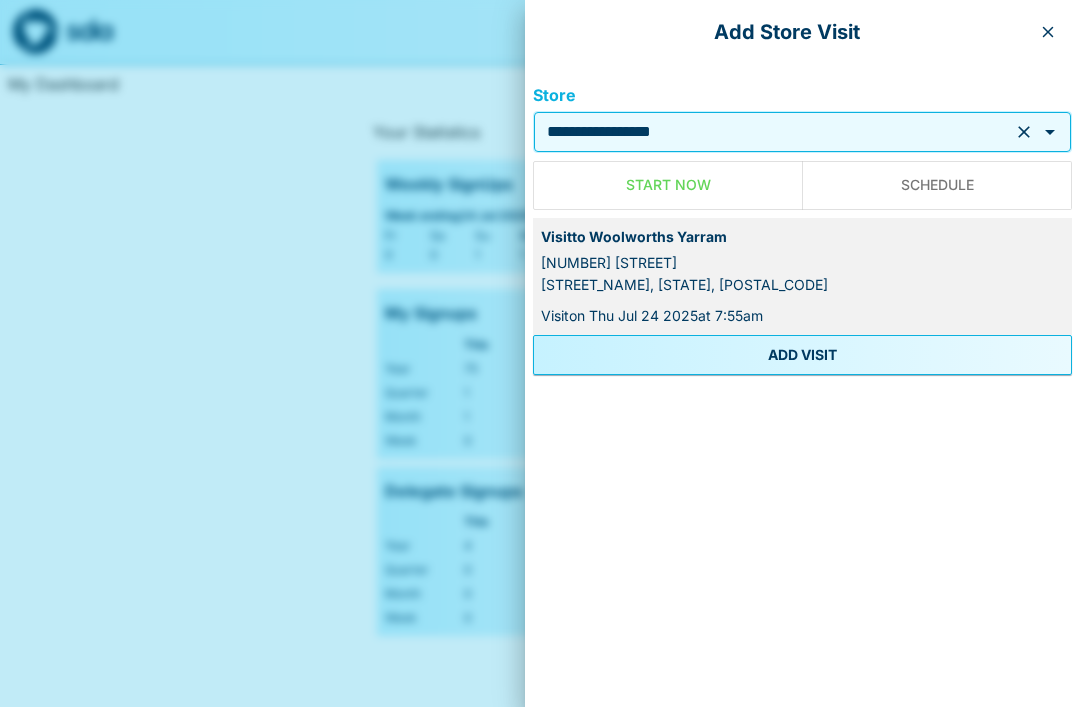 click on "ADD VISIT" at bounding box center [802, 355] 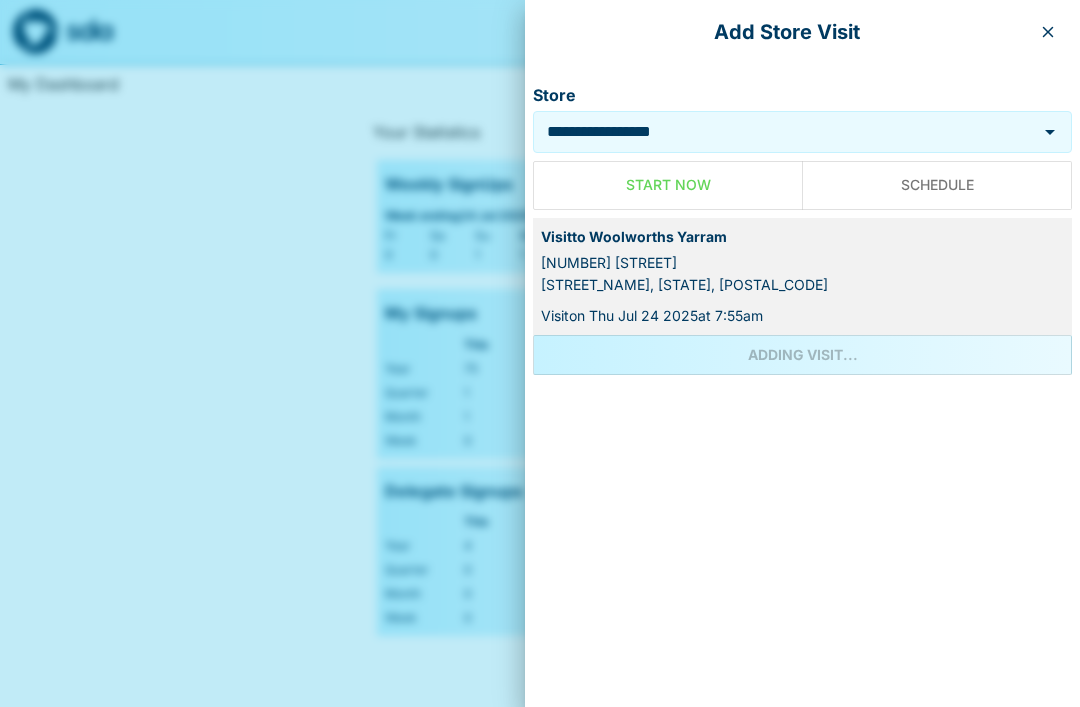 click on "**********" at bounding box center (802, 223) 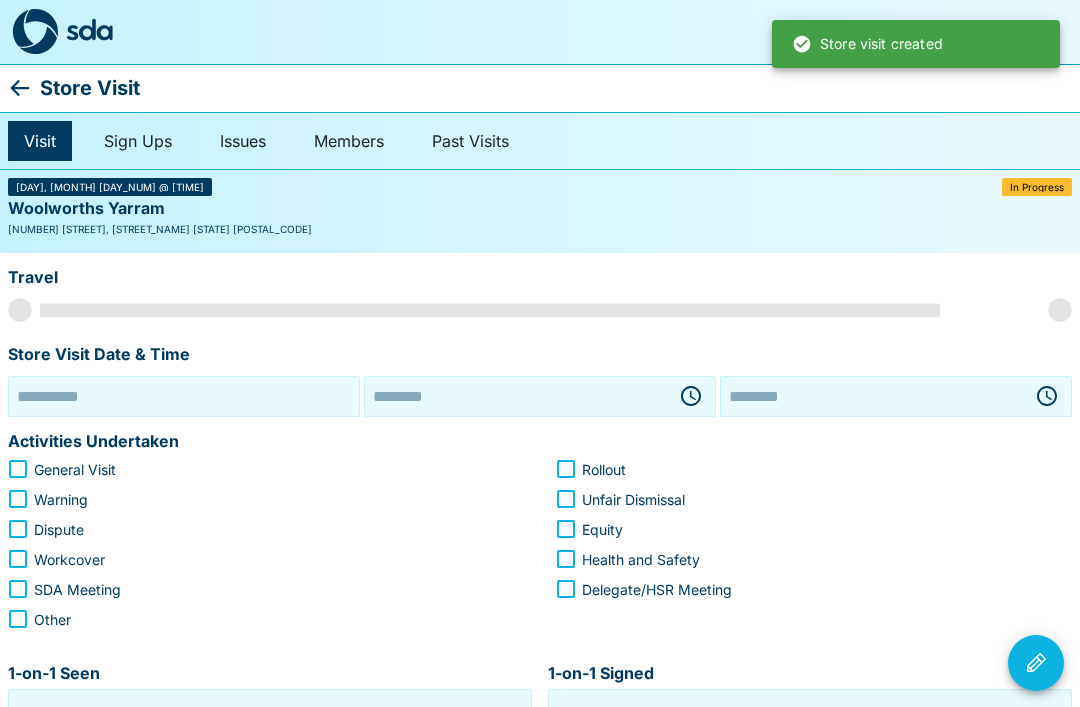 type on "**********" 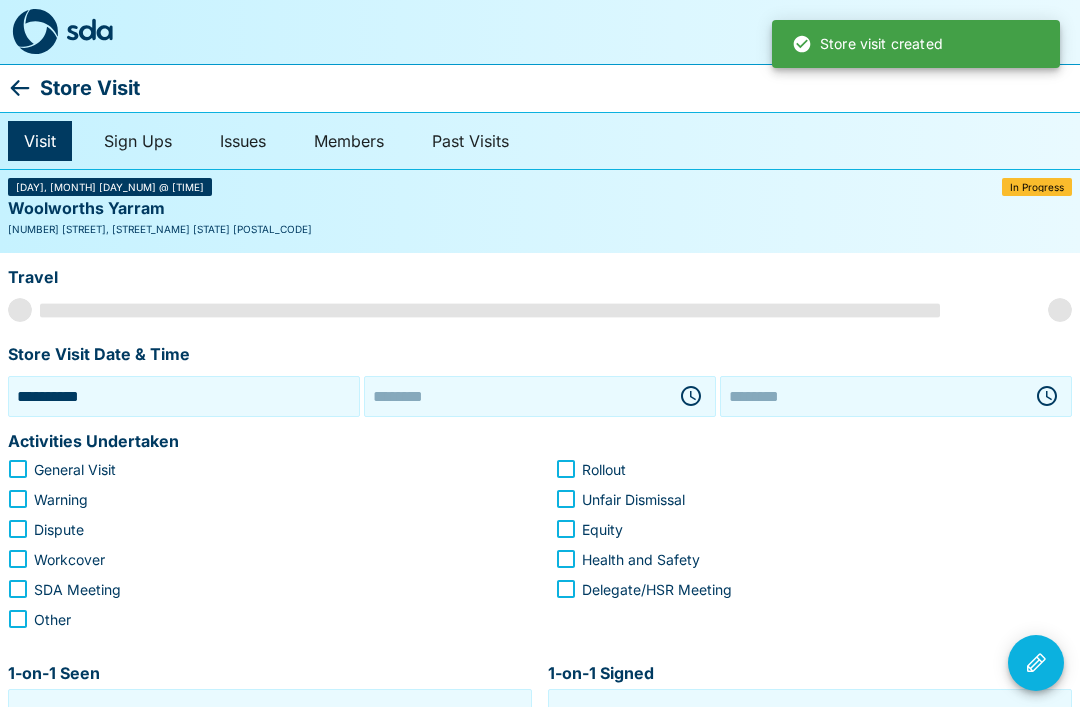 type on "********" 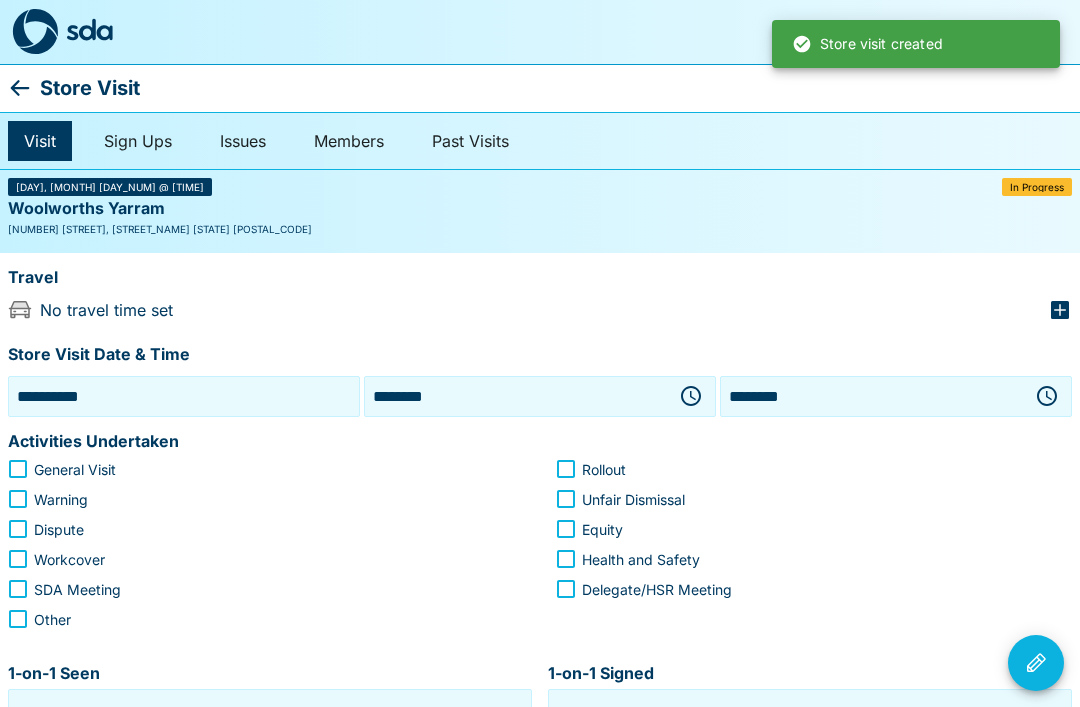 click on "********" at bounding box center [516, 396] 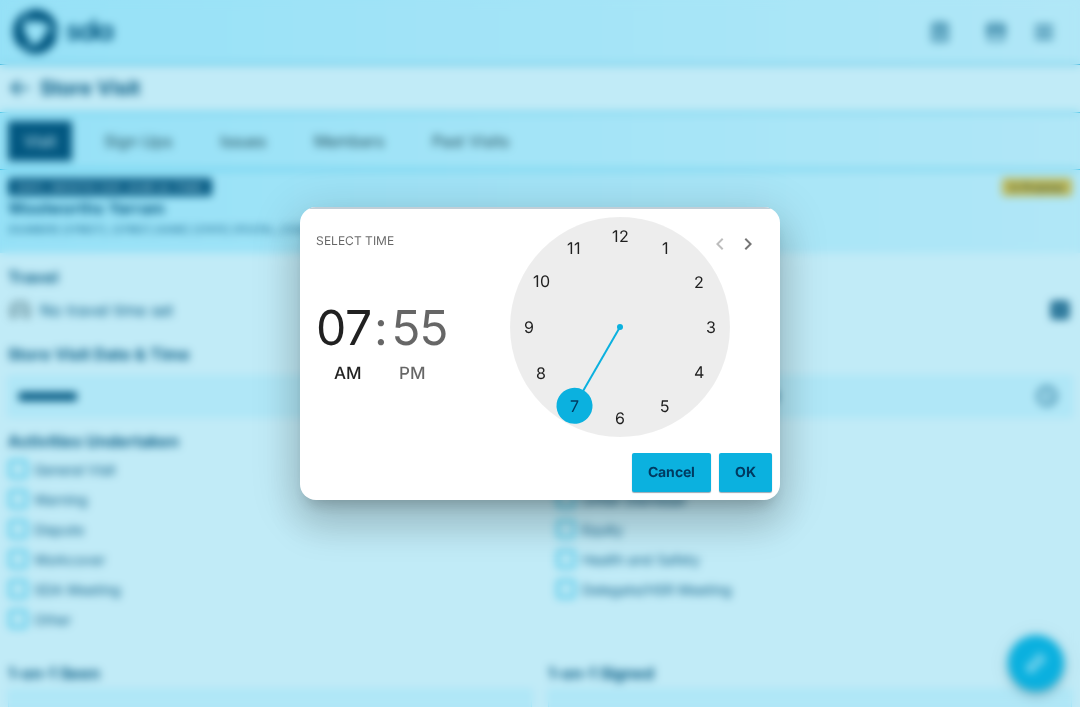 click at bounding box center [620, 327] 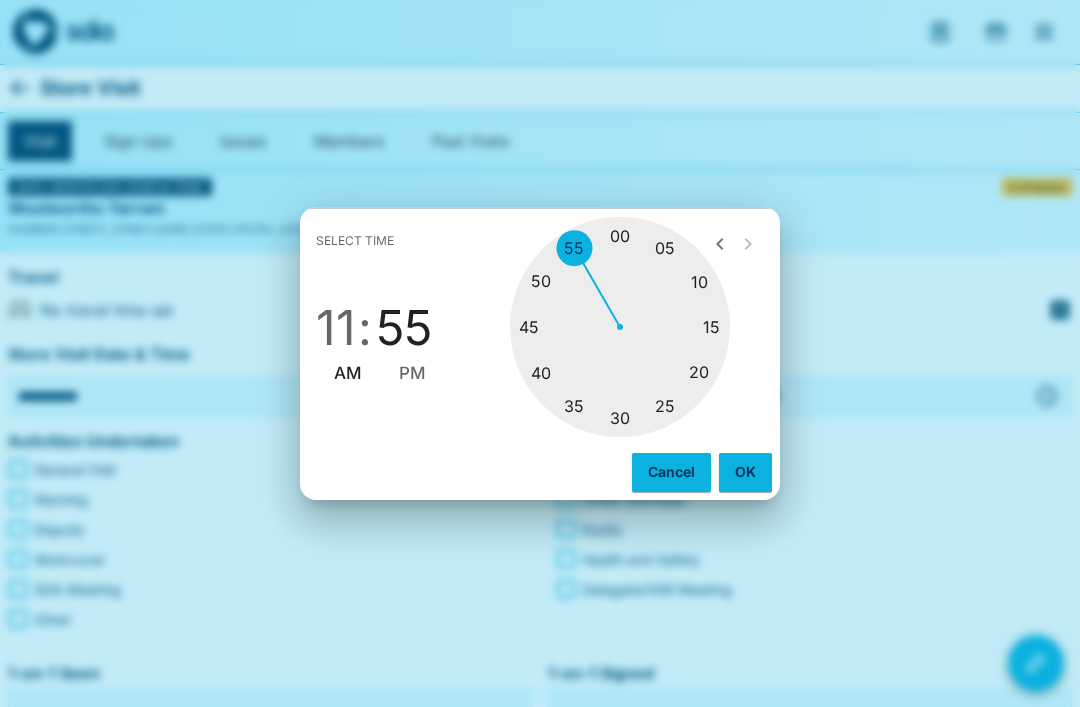 click at bounding box center (620, 327) 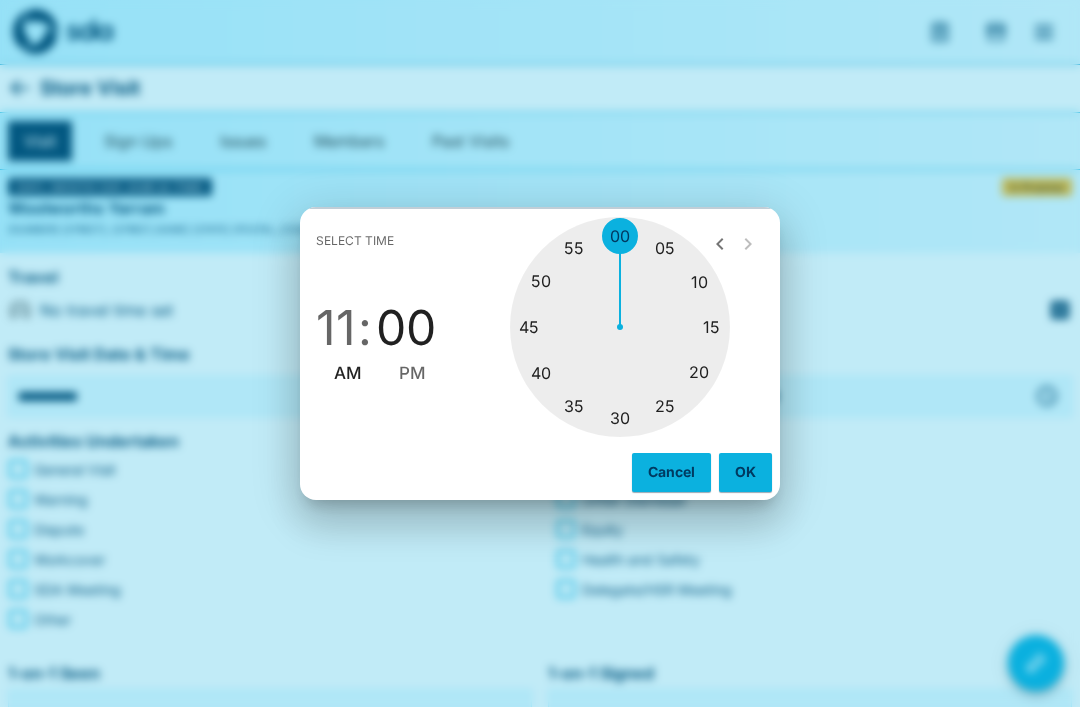 click on "AM" at bounding box center [348, 373] 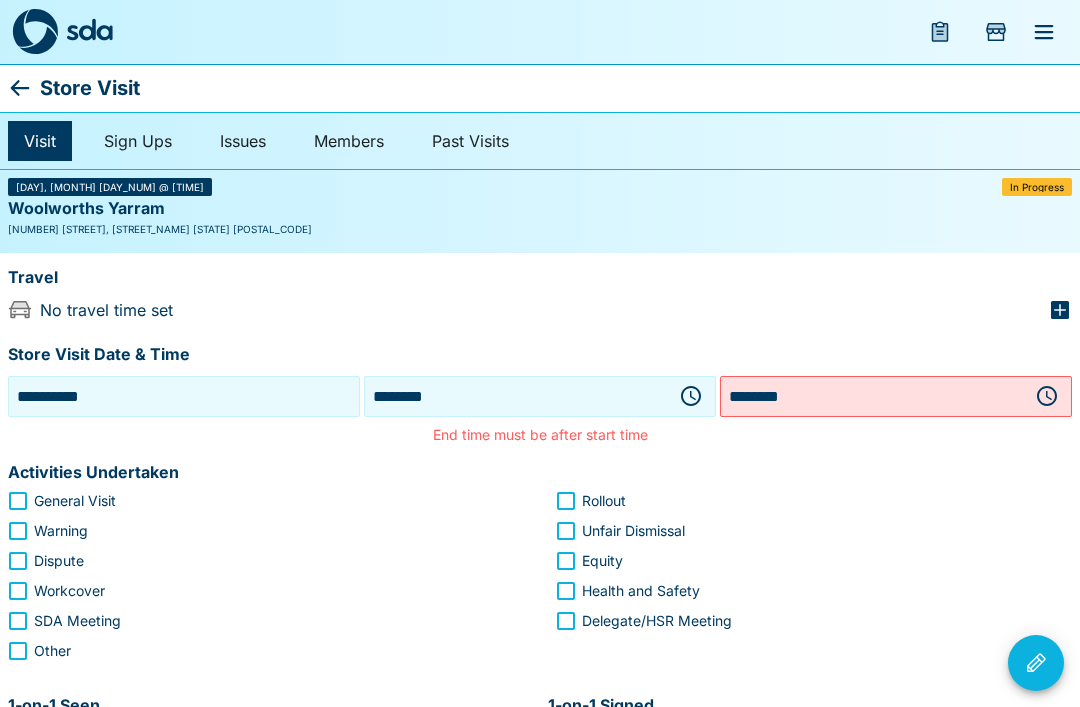 click on "********" at bounding box center [872, 396] 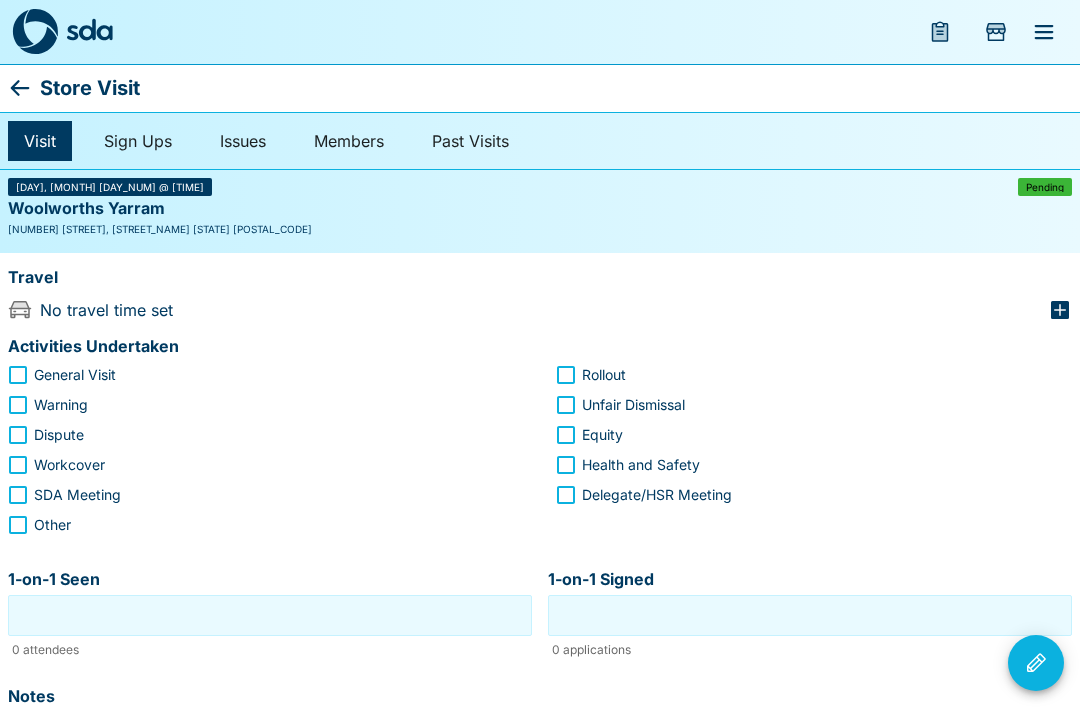 click 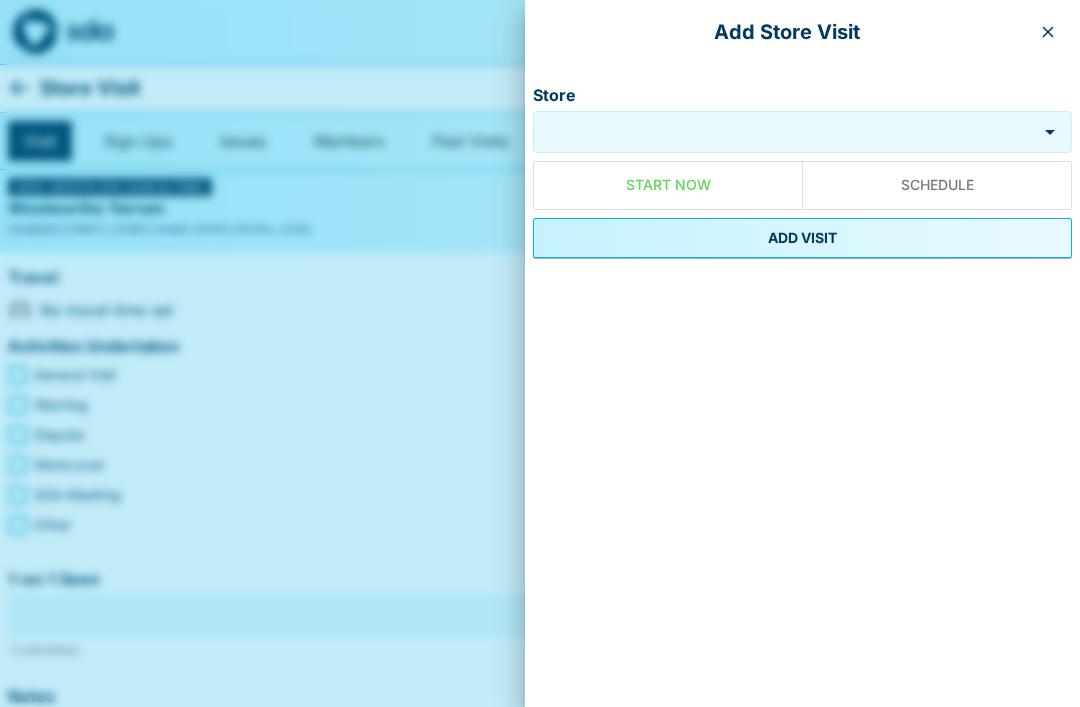click 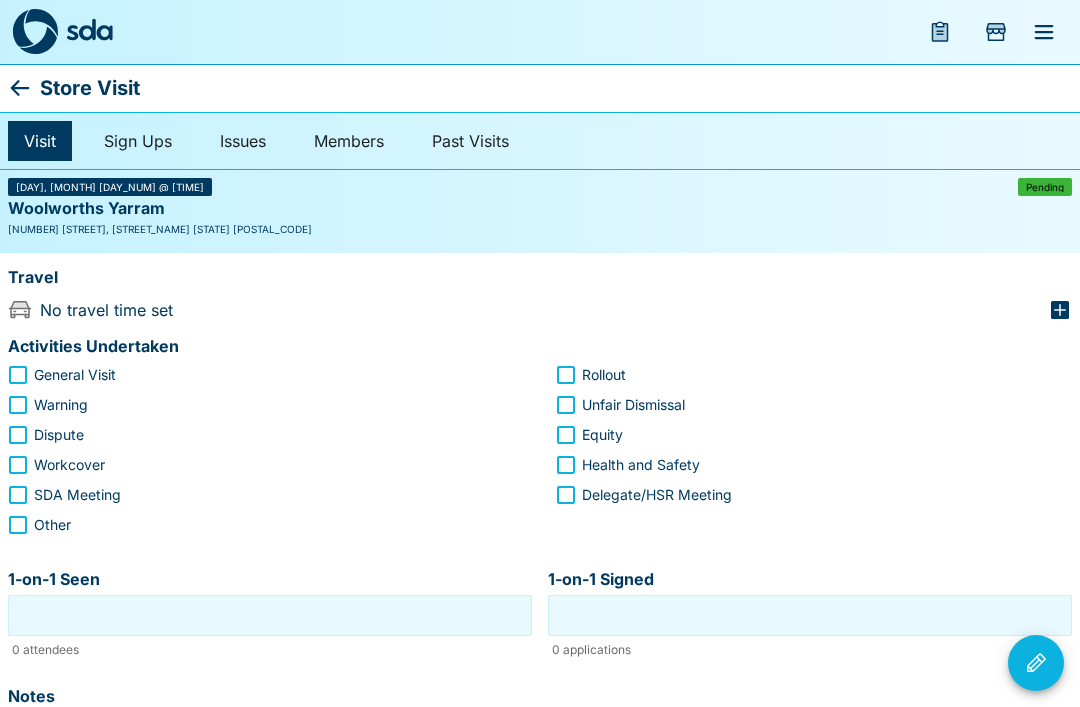 click 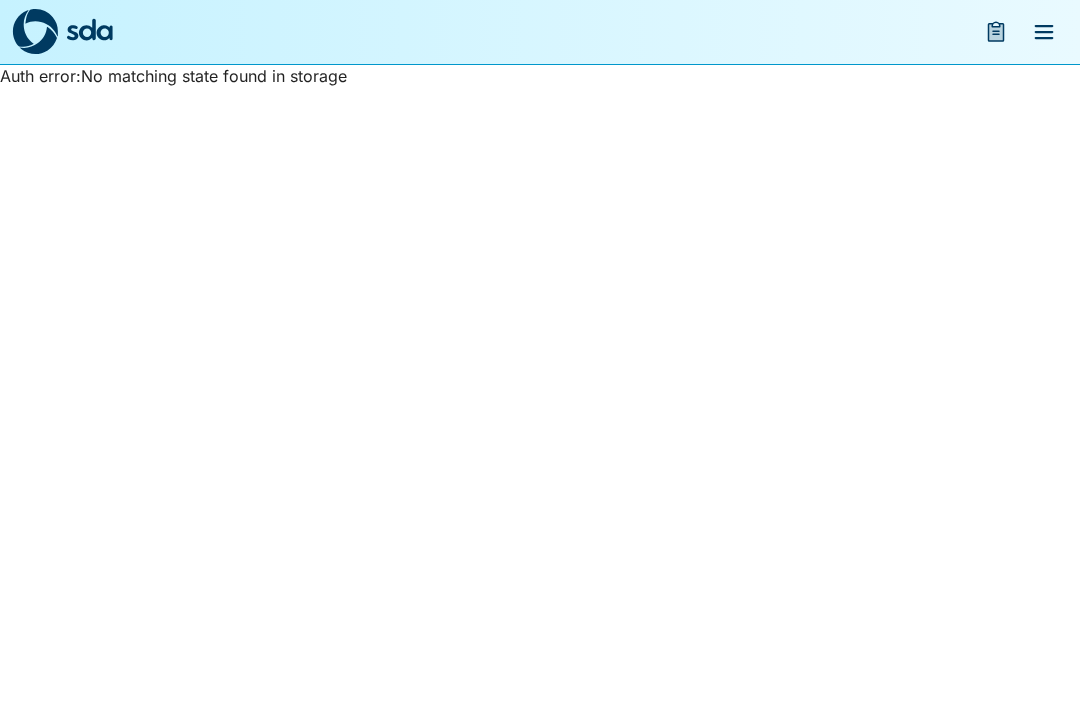 scroll, scrollTop: 0, scrollLeft: 0, axis: both 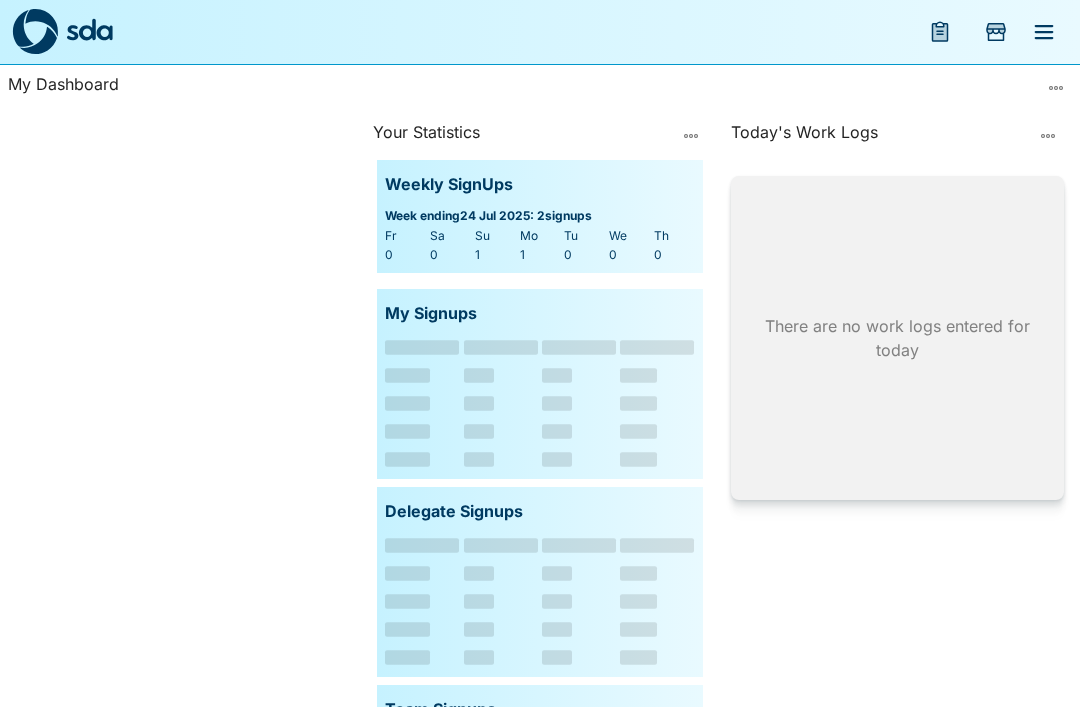 click 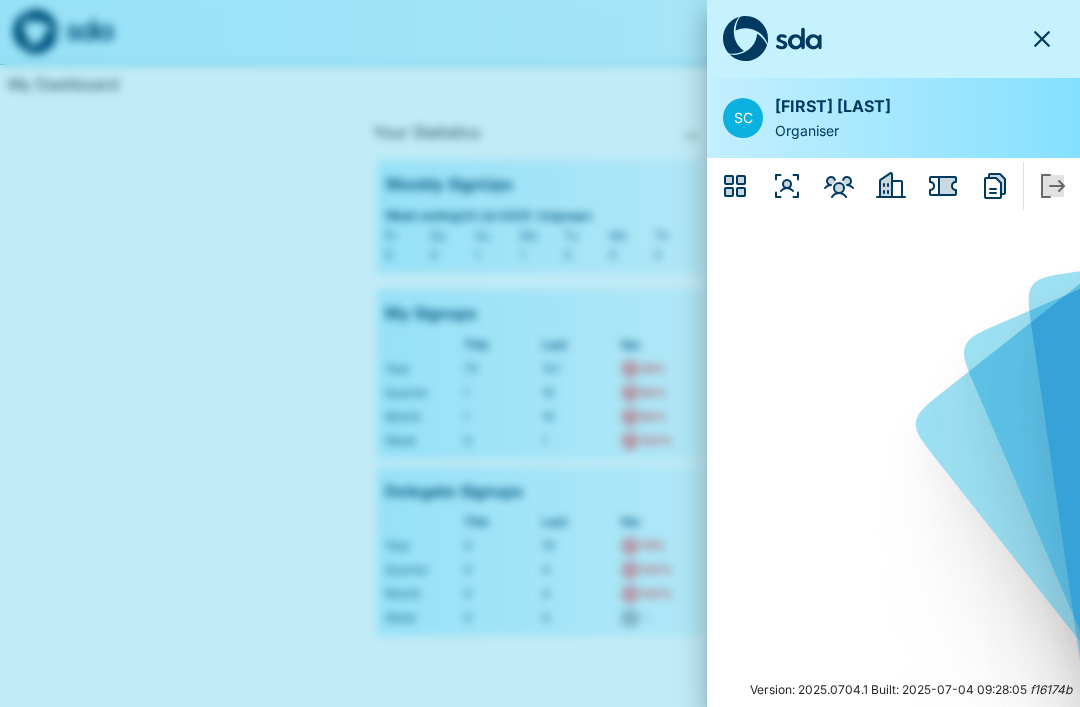click 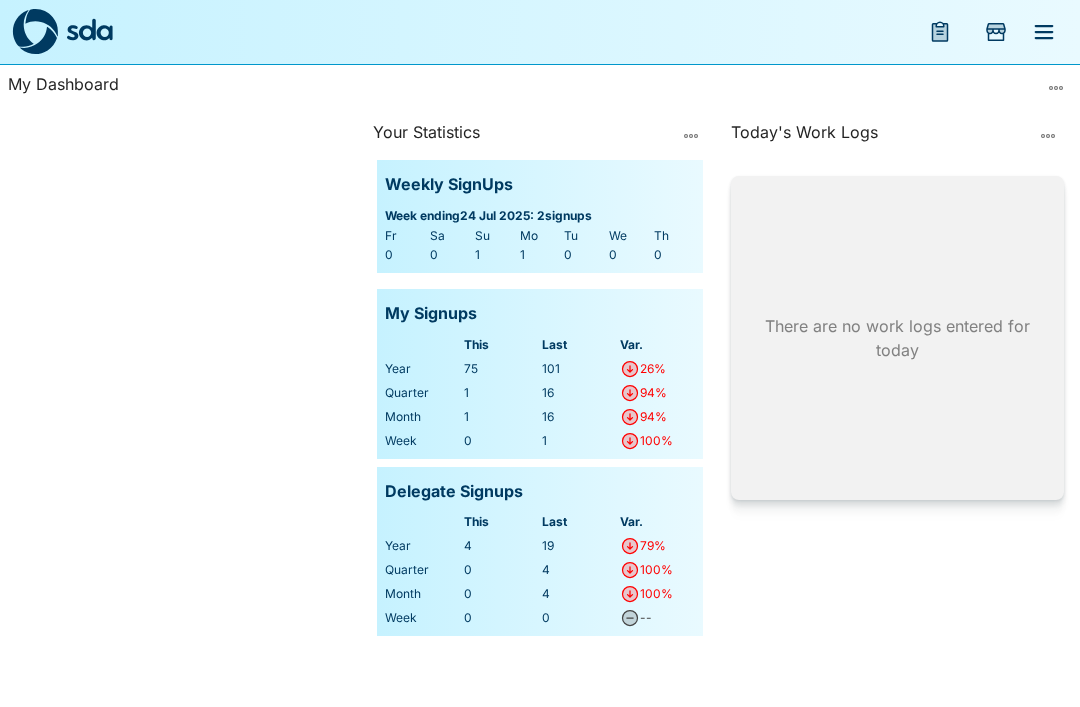click 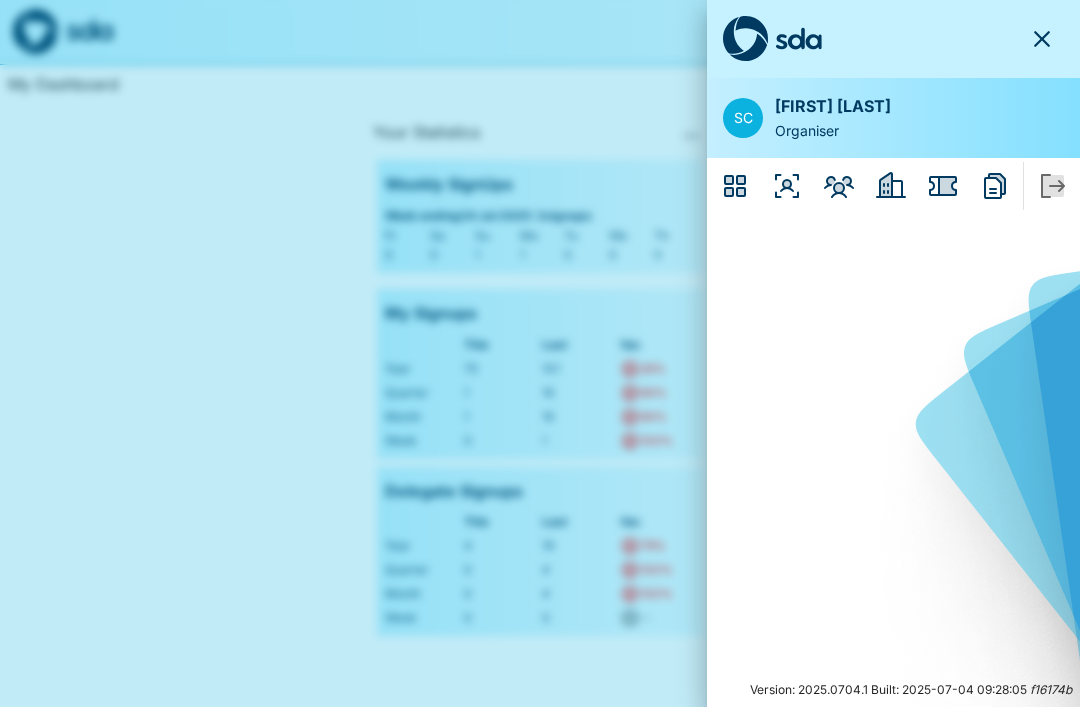 click 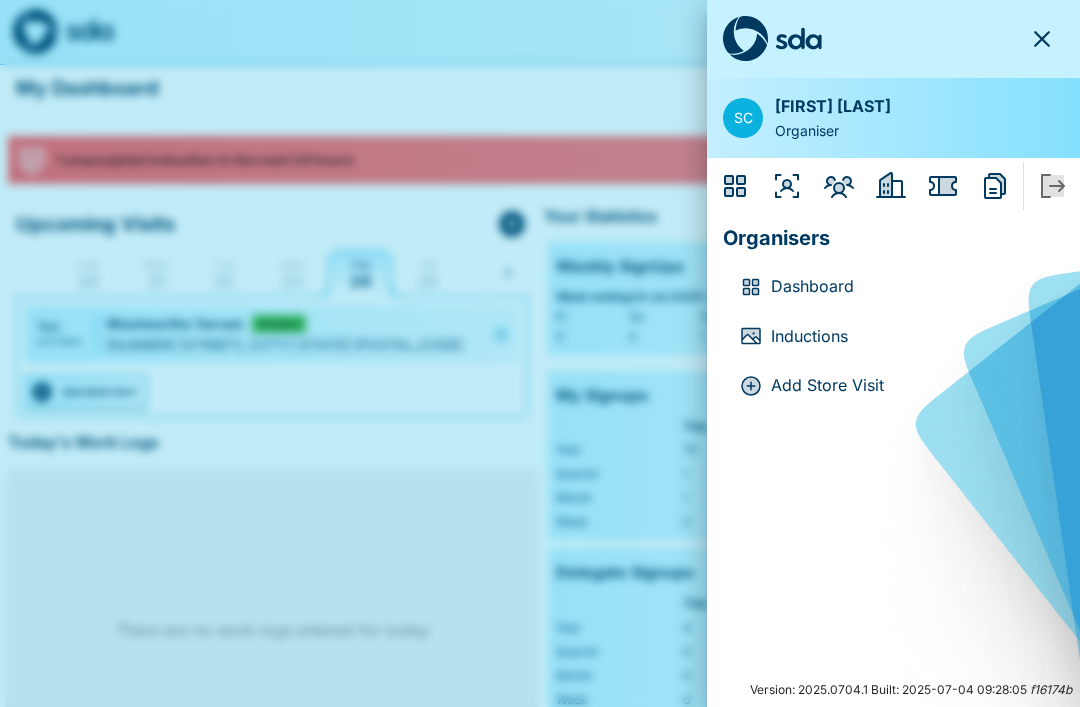 click 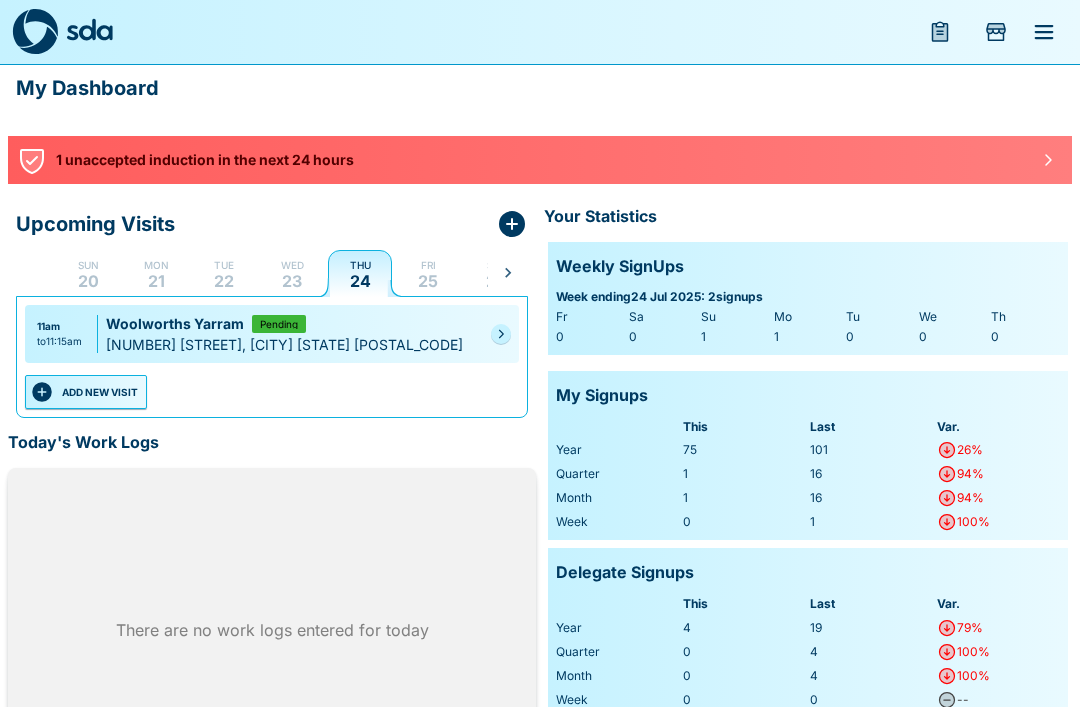click at bounding box center [501, 334] 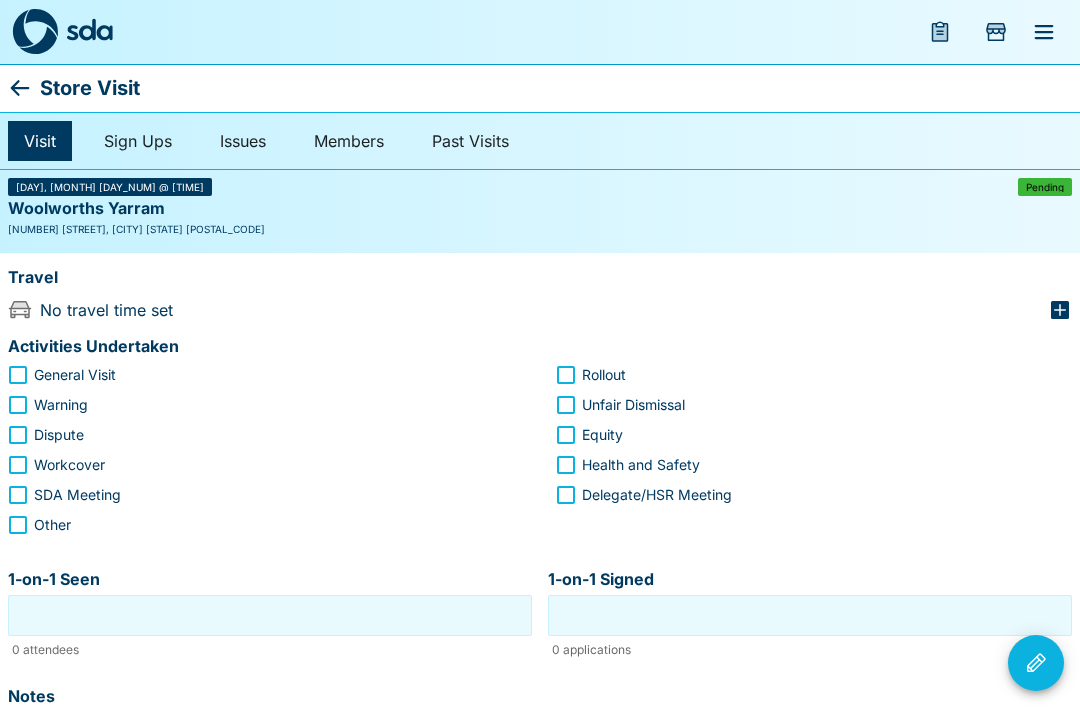 click 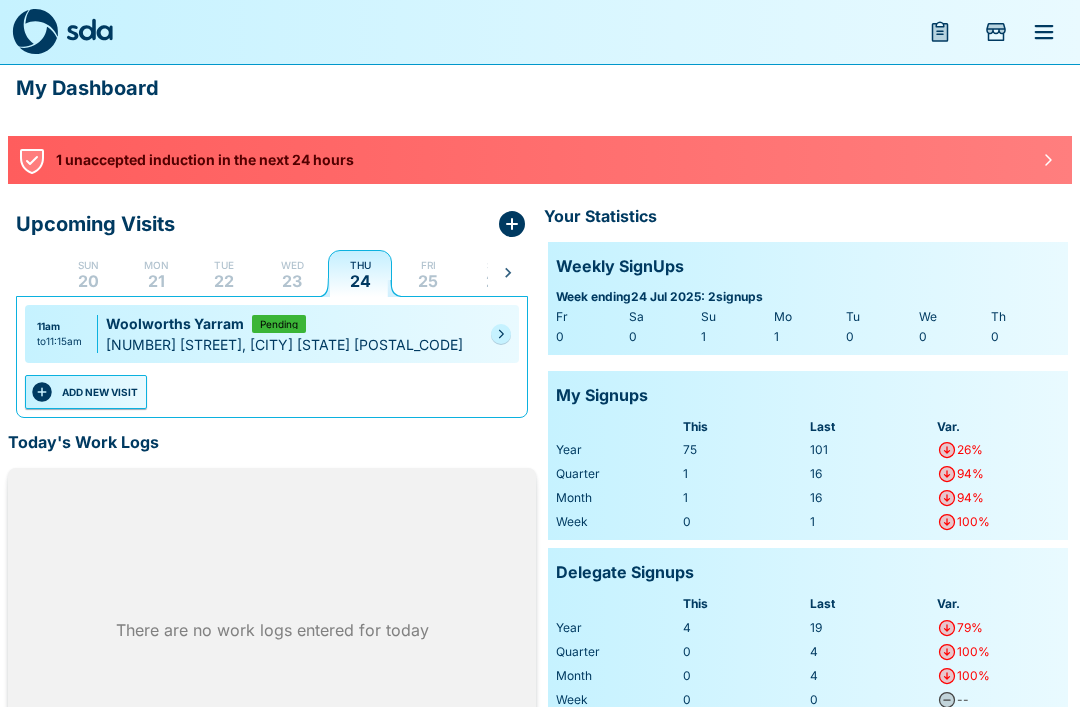 click on "23" at bounding box center (292, 281) 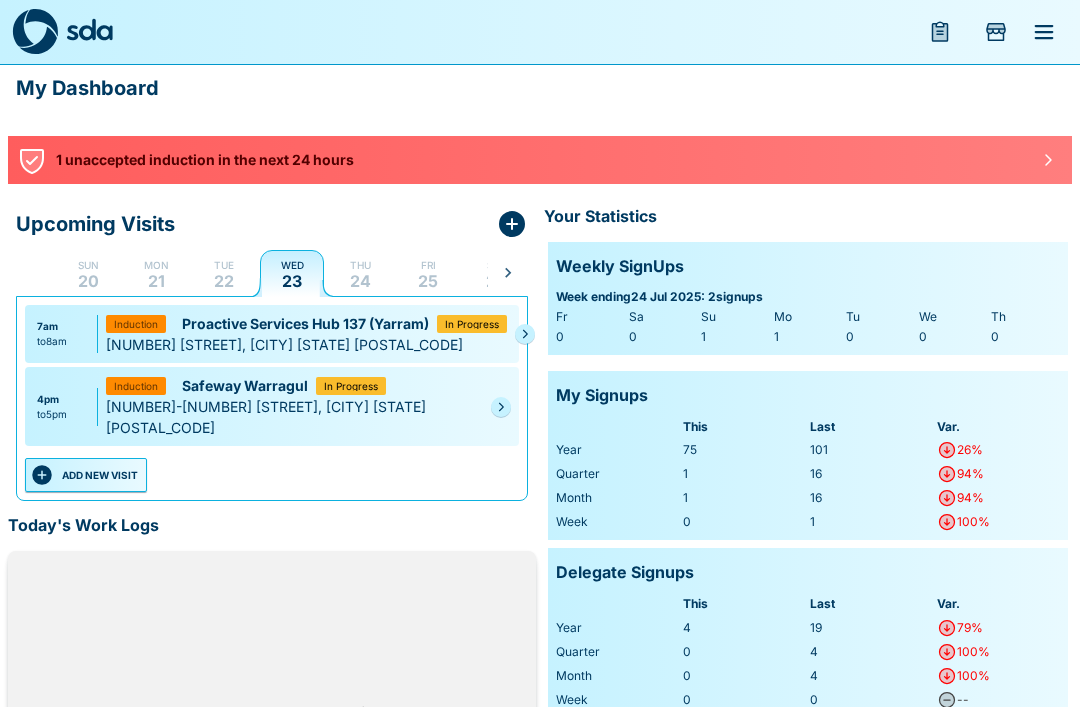 click on "In Progress" at bounding box center (472, 324) 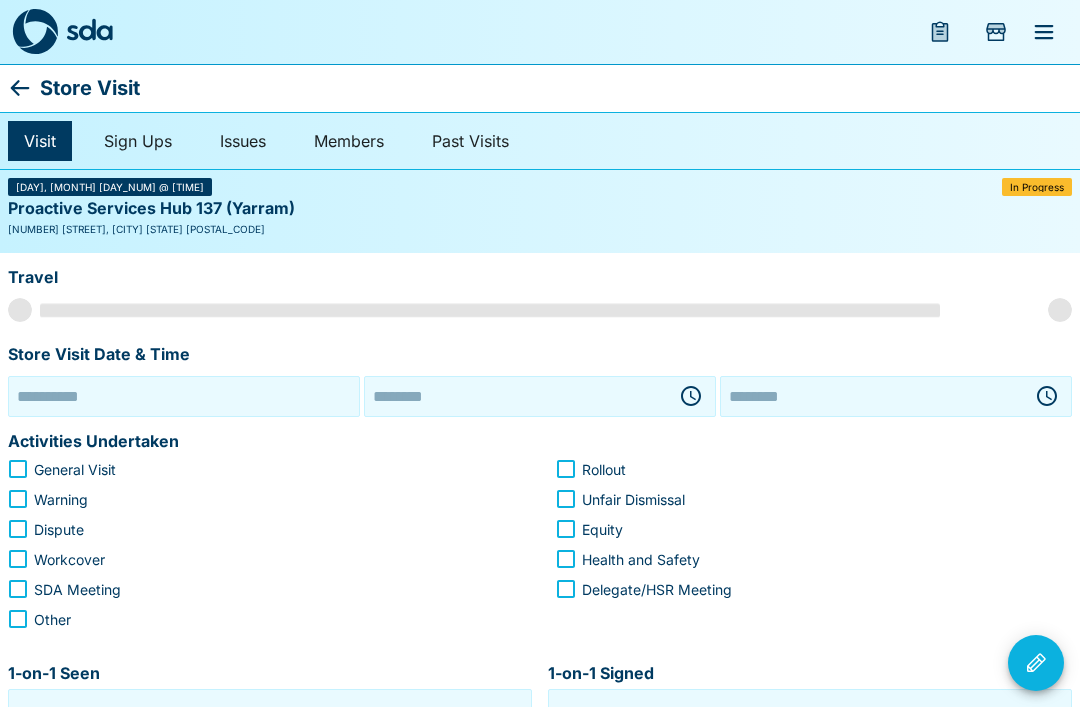 type on "**********" 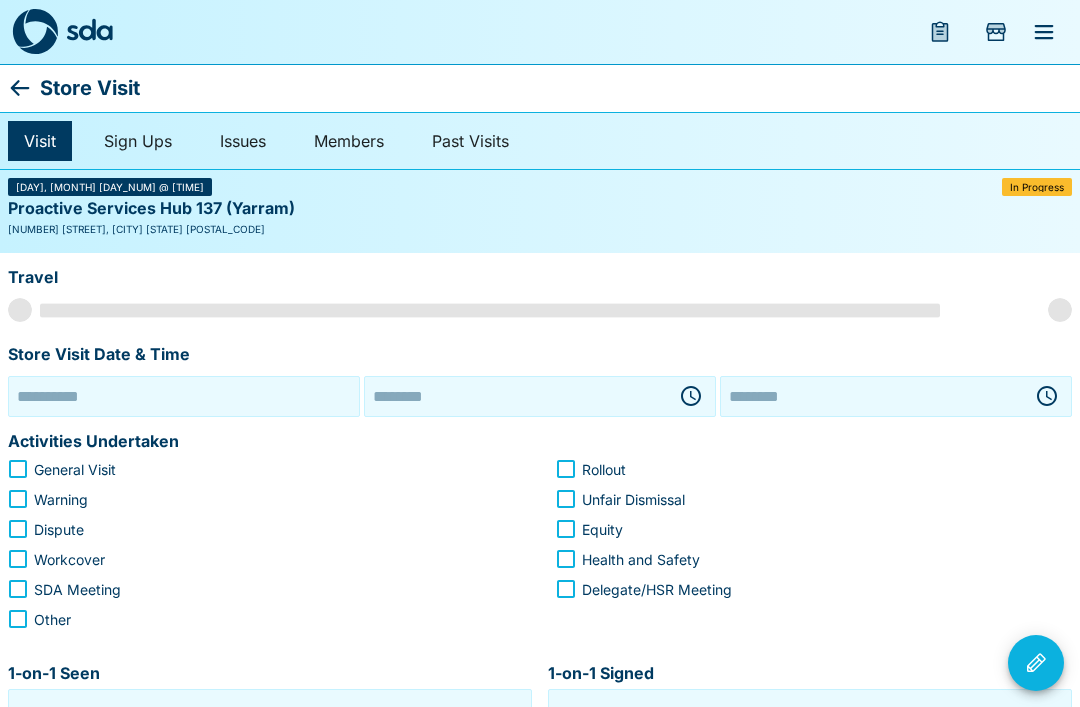 type on "********" 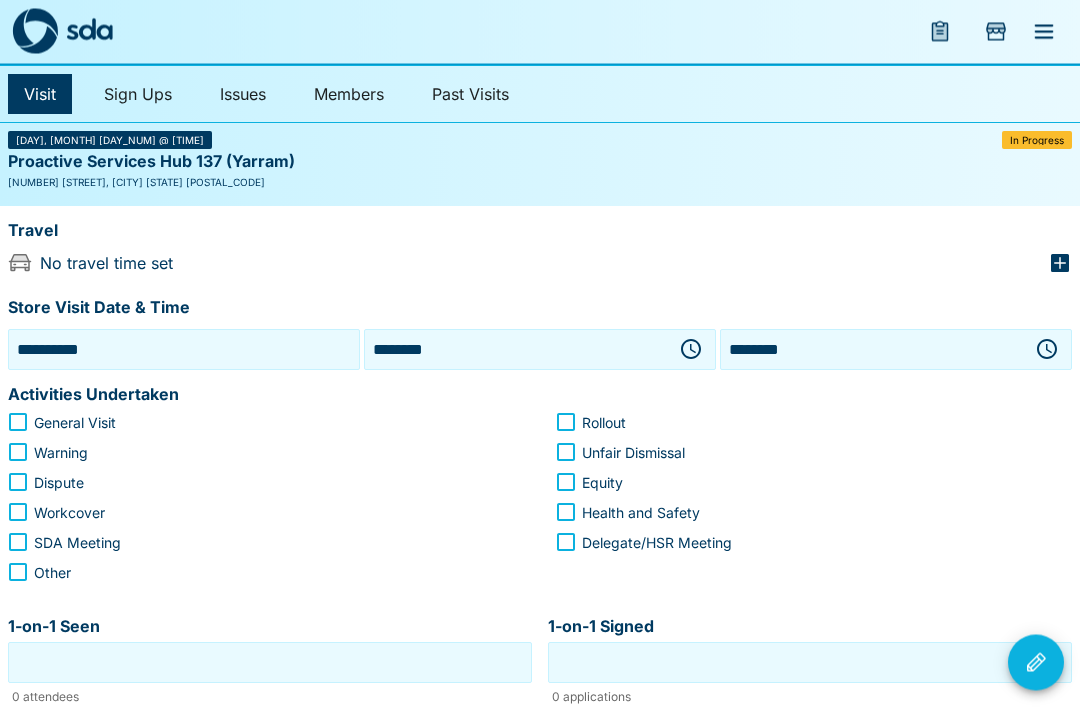 scroll, scrollTop: 45, scrollLeft: 0, axis: vertical 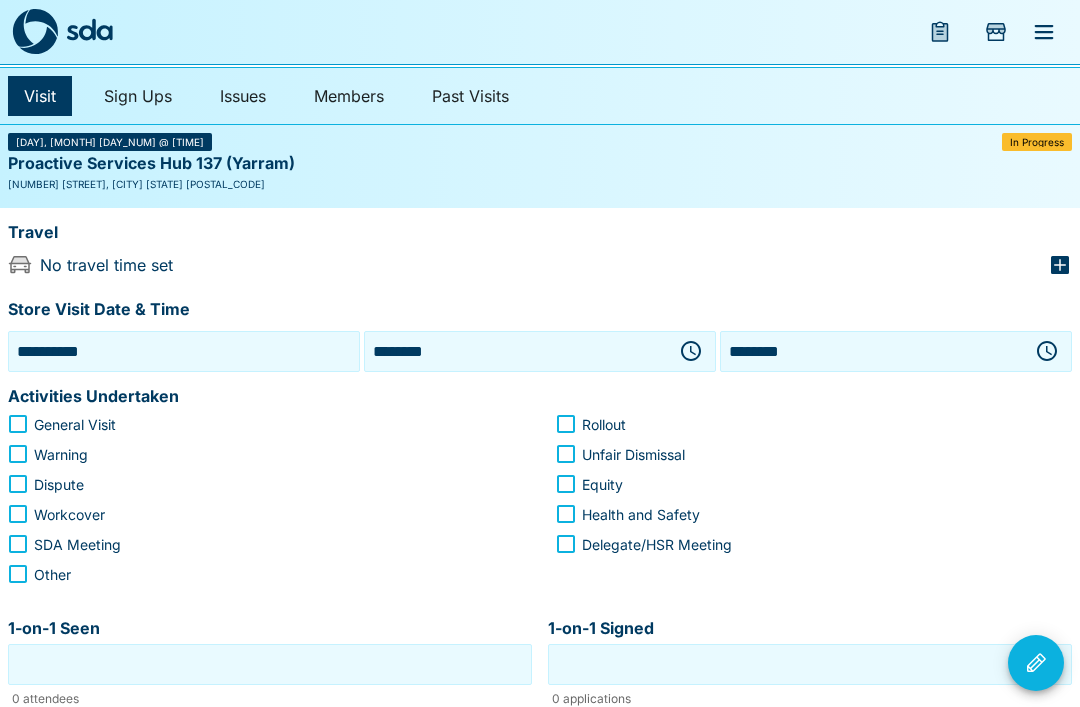 click on "********" at bounding box center [516, 351] 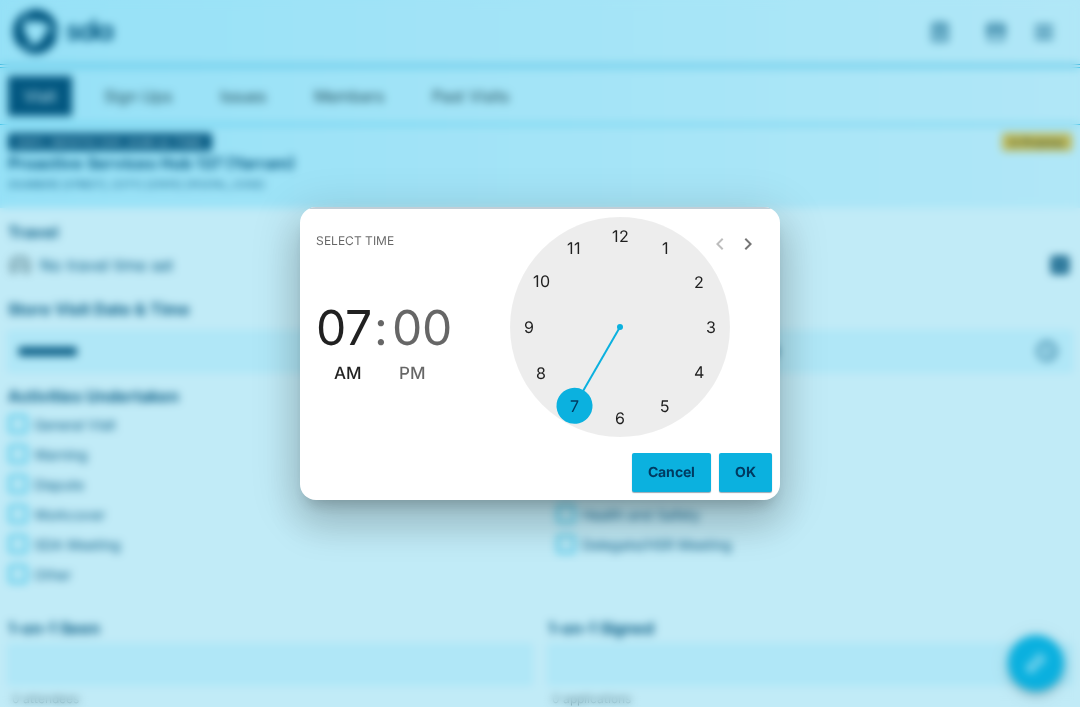 click at bounding box center (620, 327) 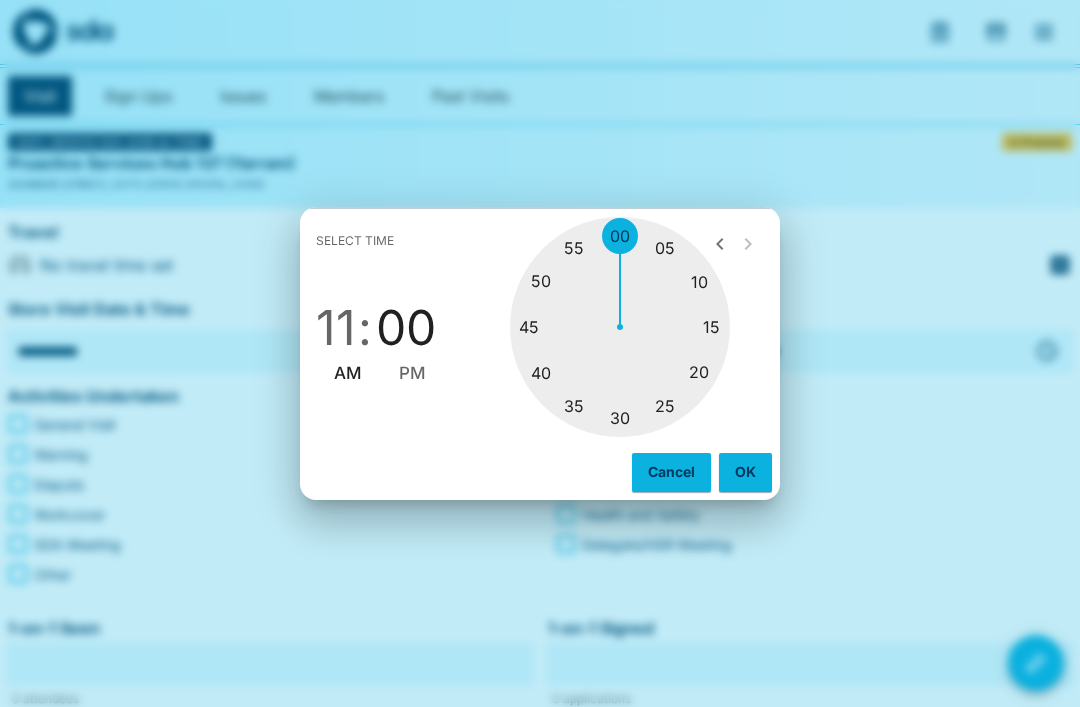 type on "********" 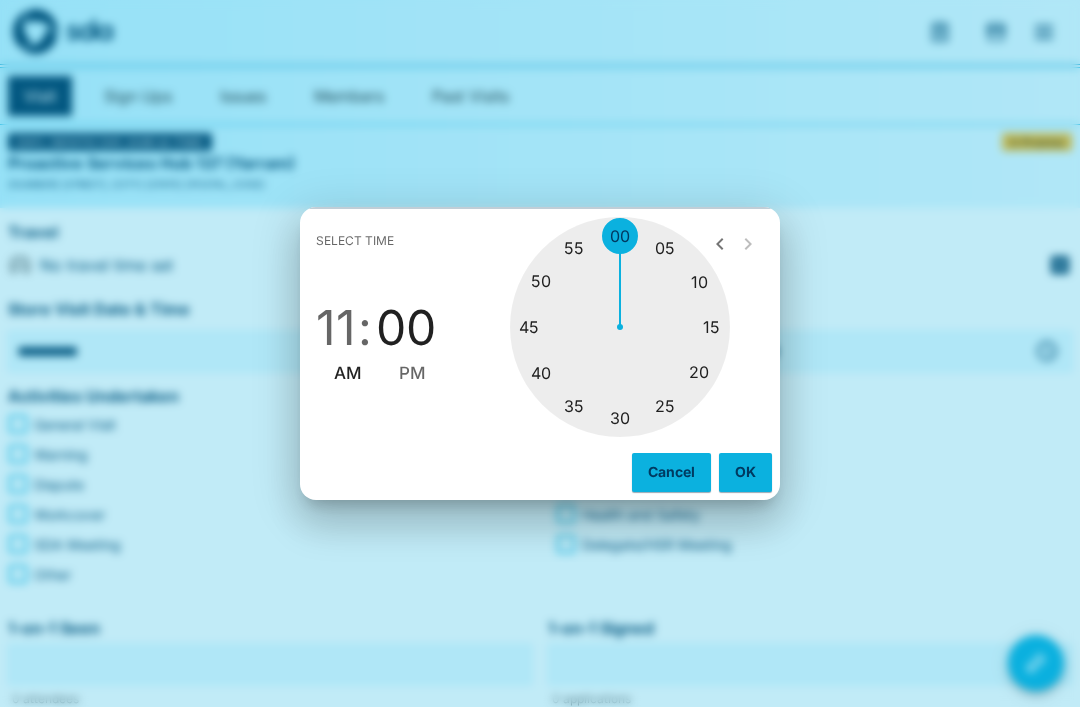 click at bounding box center [620, 327] 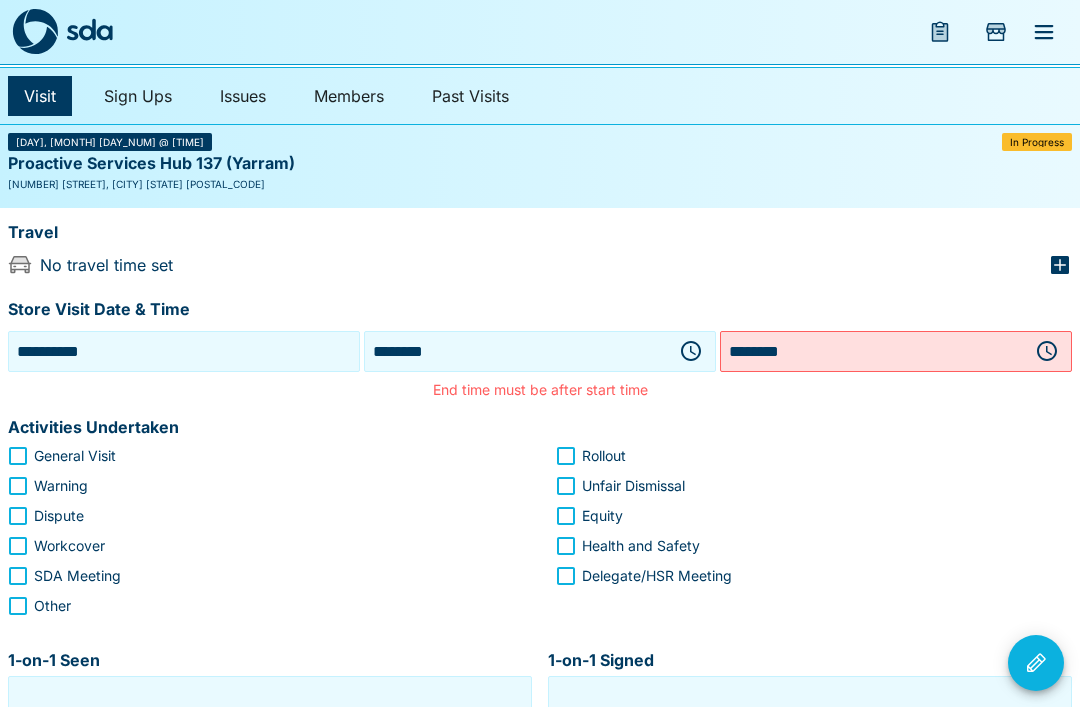 click on "********" at bounding box center [872, 351] 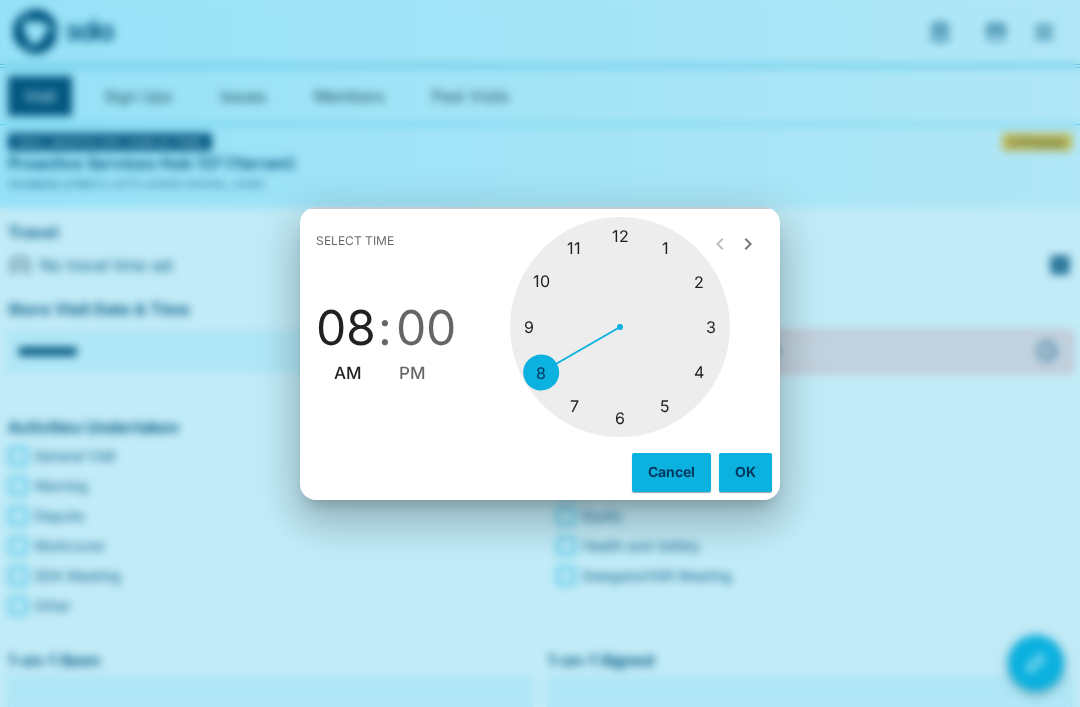 click at bounding box center [620, 327] 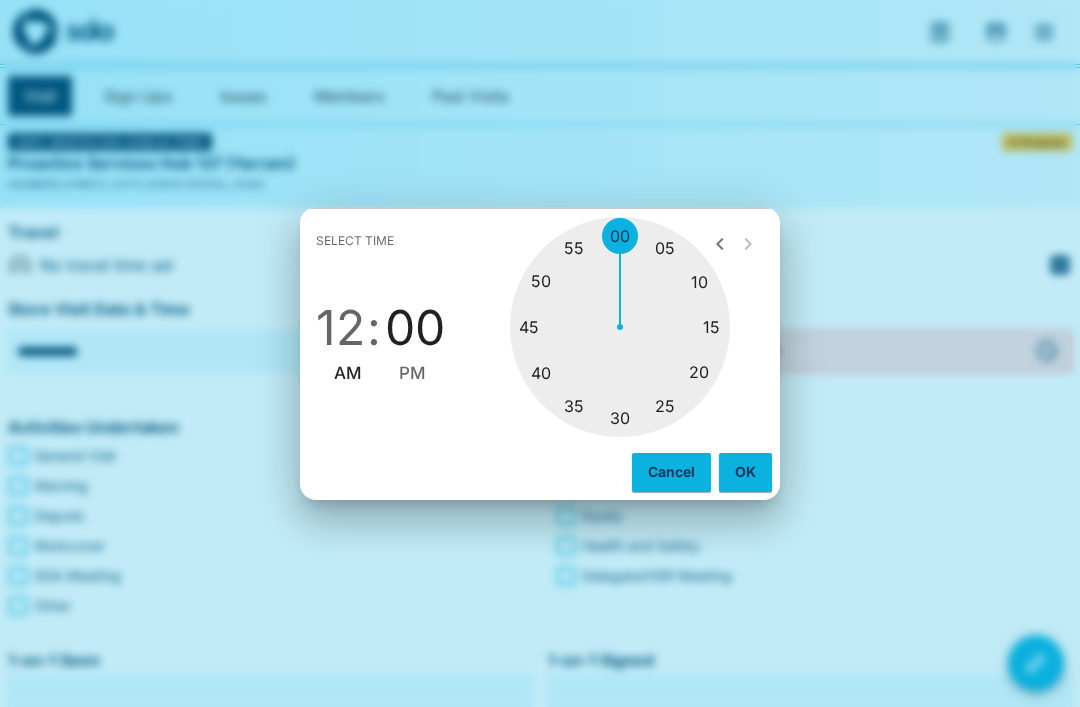 click on "PM" at bounding box center (412, 373) 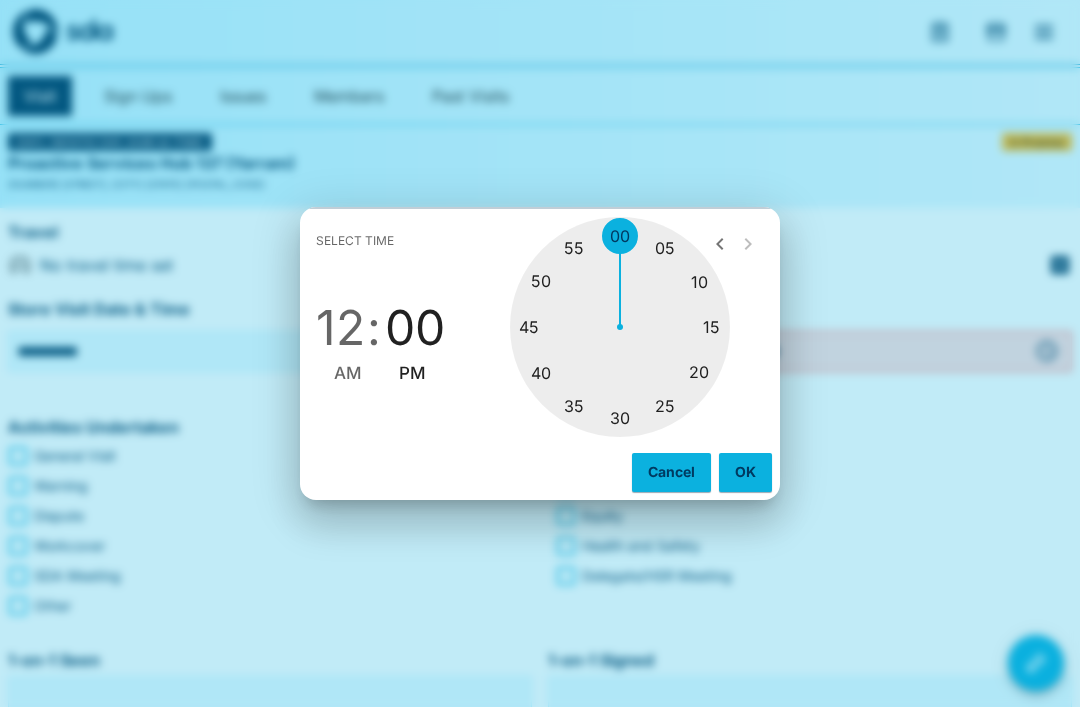 click at bounding box center [620, 327] 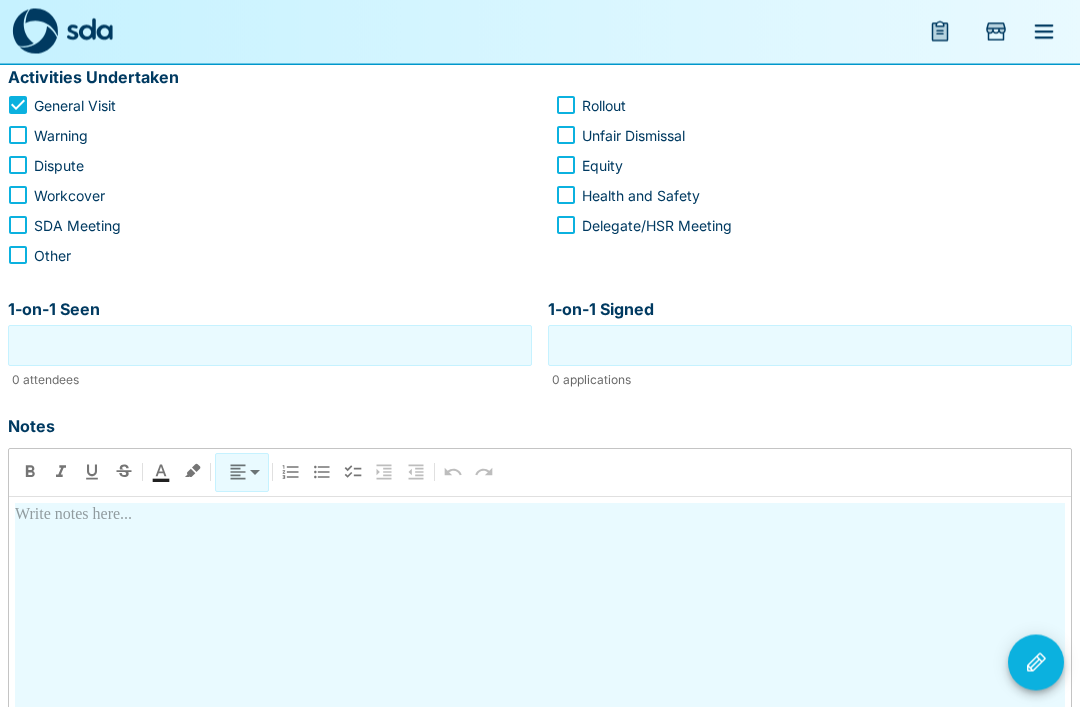 scroll, scrollTop: 364, scrollLeft: 0, axis: vertical 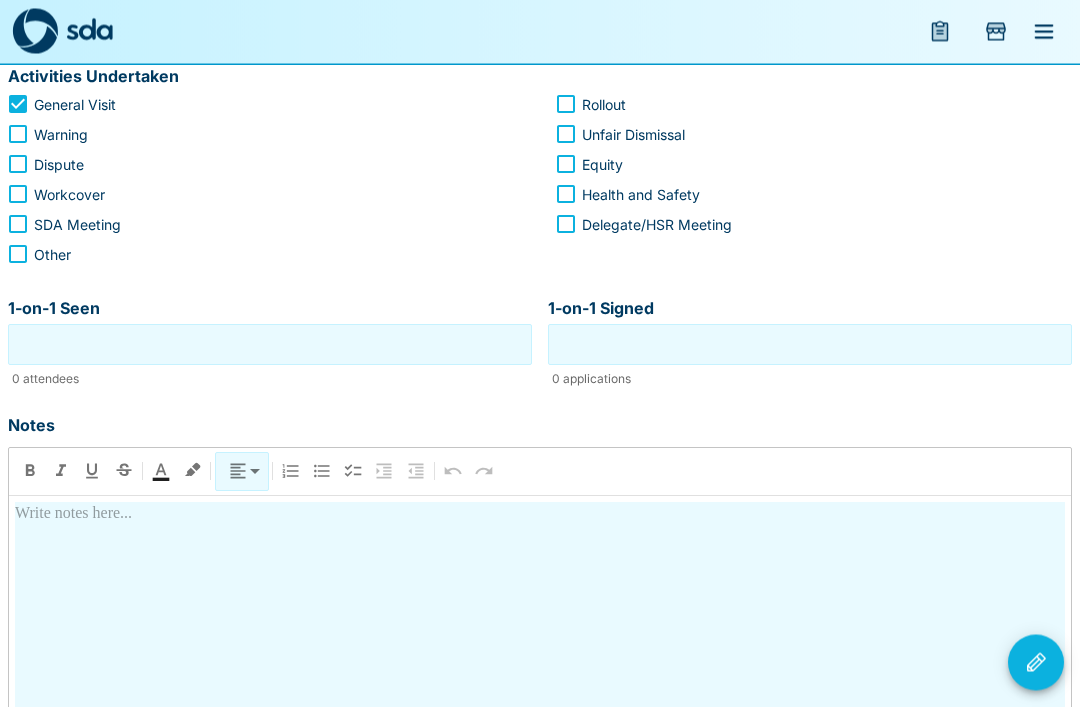 click on "1-on-1 Seen" at bounding box center [270, 345] 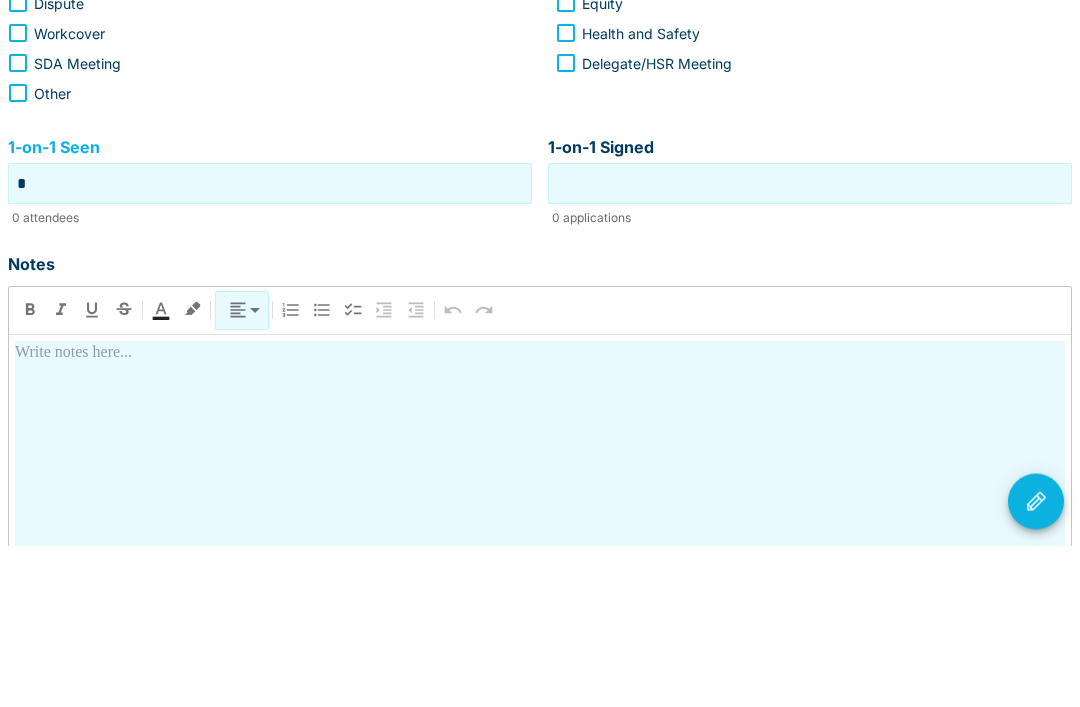 type on "*" 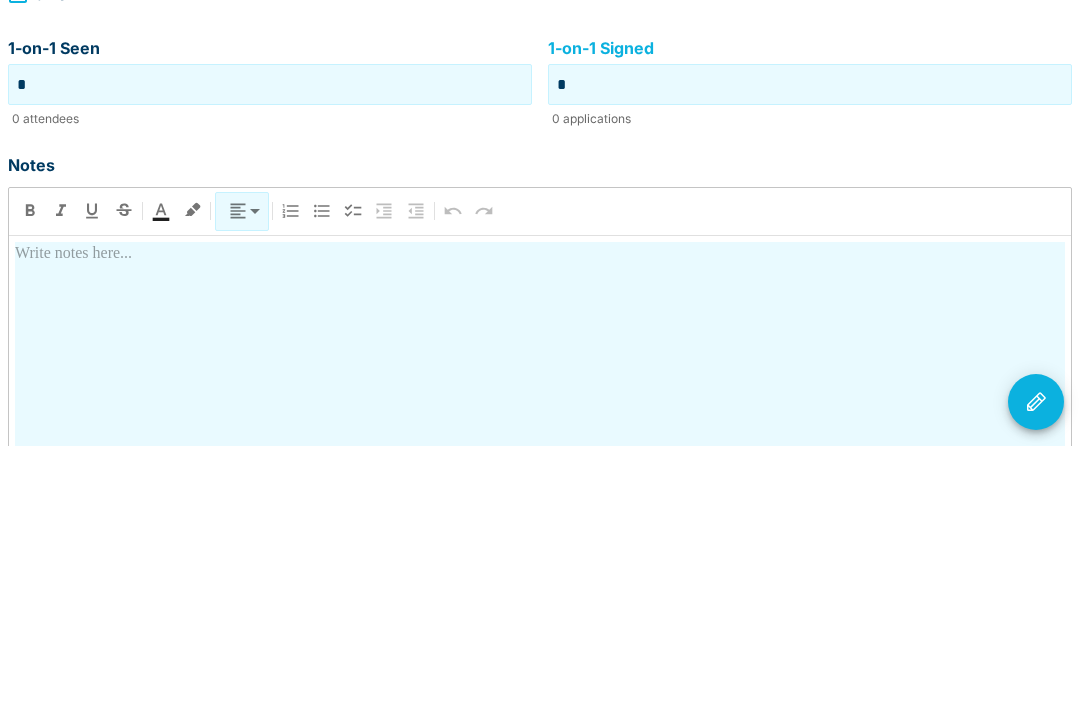 type on "*" 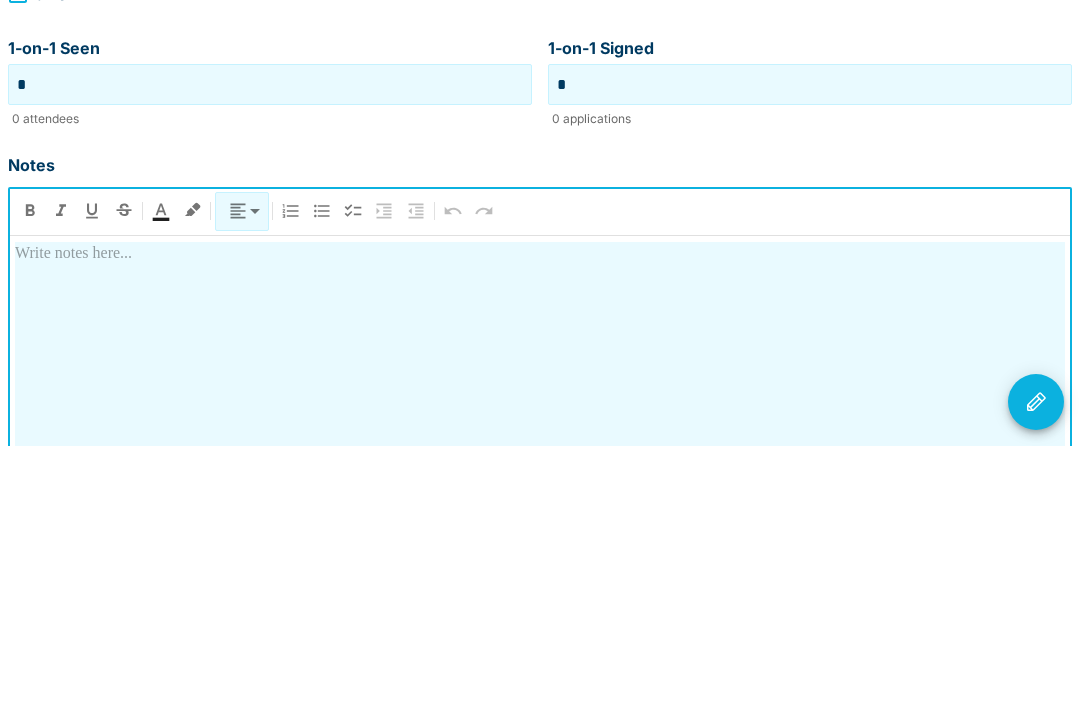 click at bounding box center [540, 680] 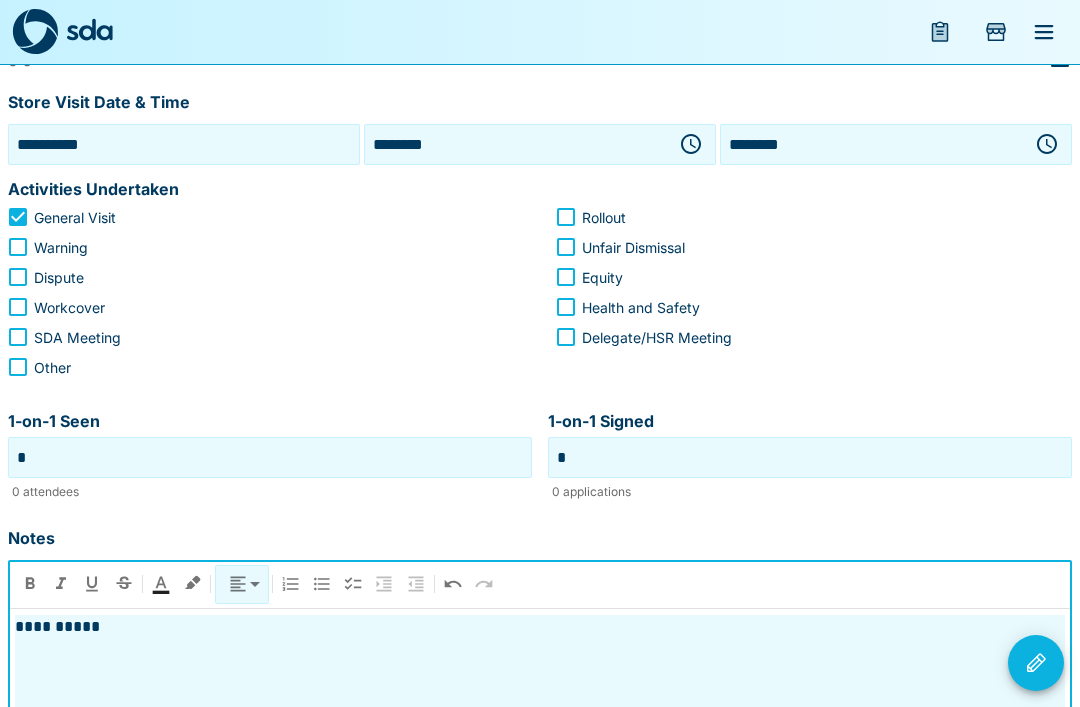 click on "********" at bounding box center [872, 144] 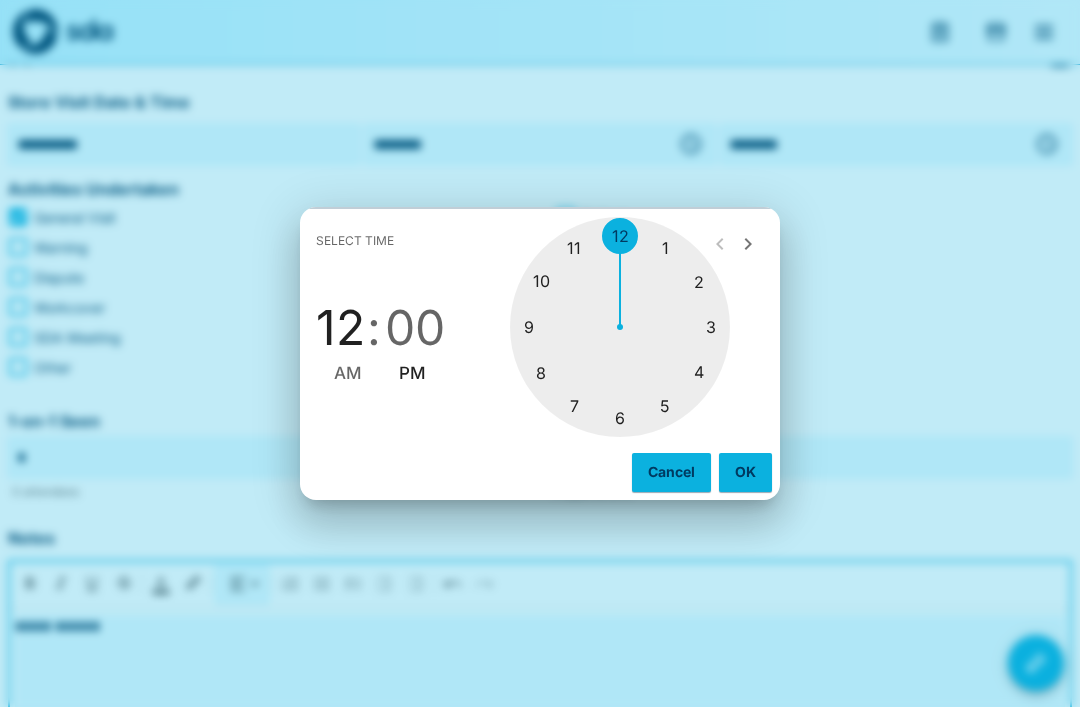 scroll, scrollTop: 253, scrollLeft: 0, axis: vertical 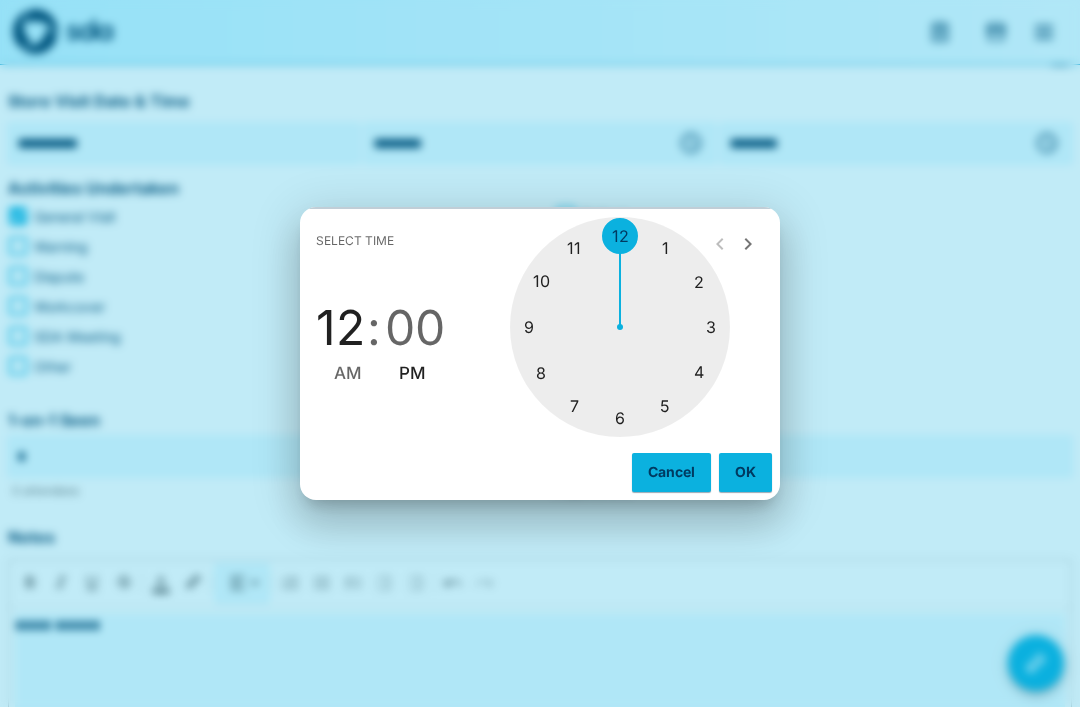 click at bounding box center [620, 327] 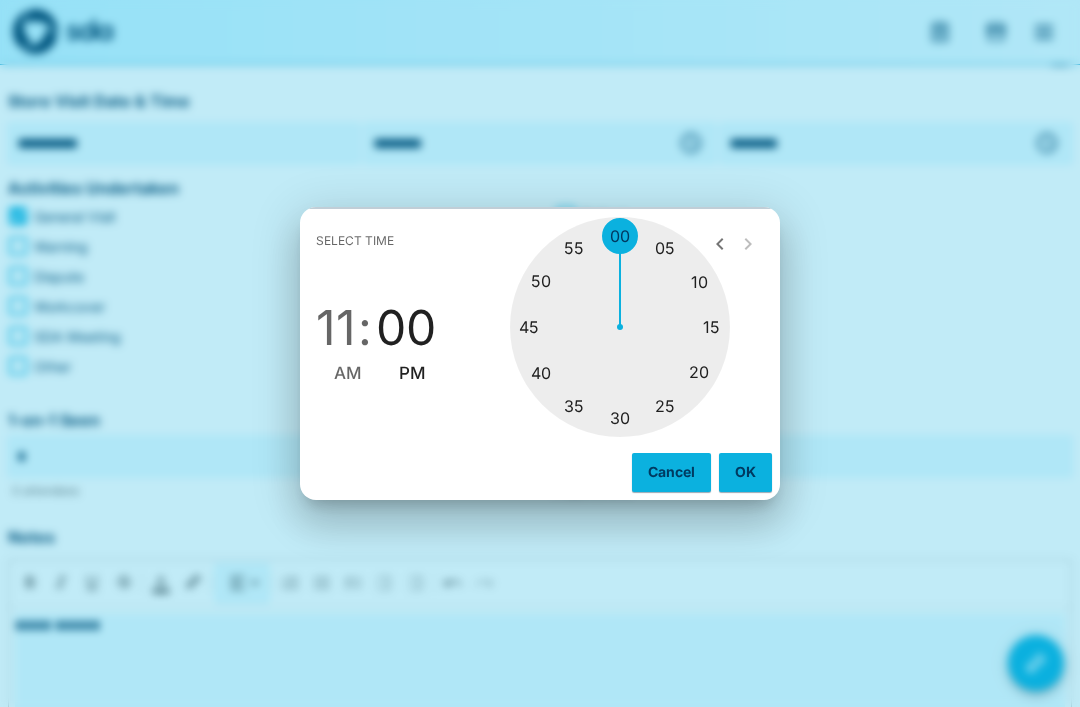 click at bounding box center [620, 327] 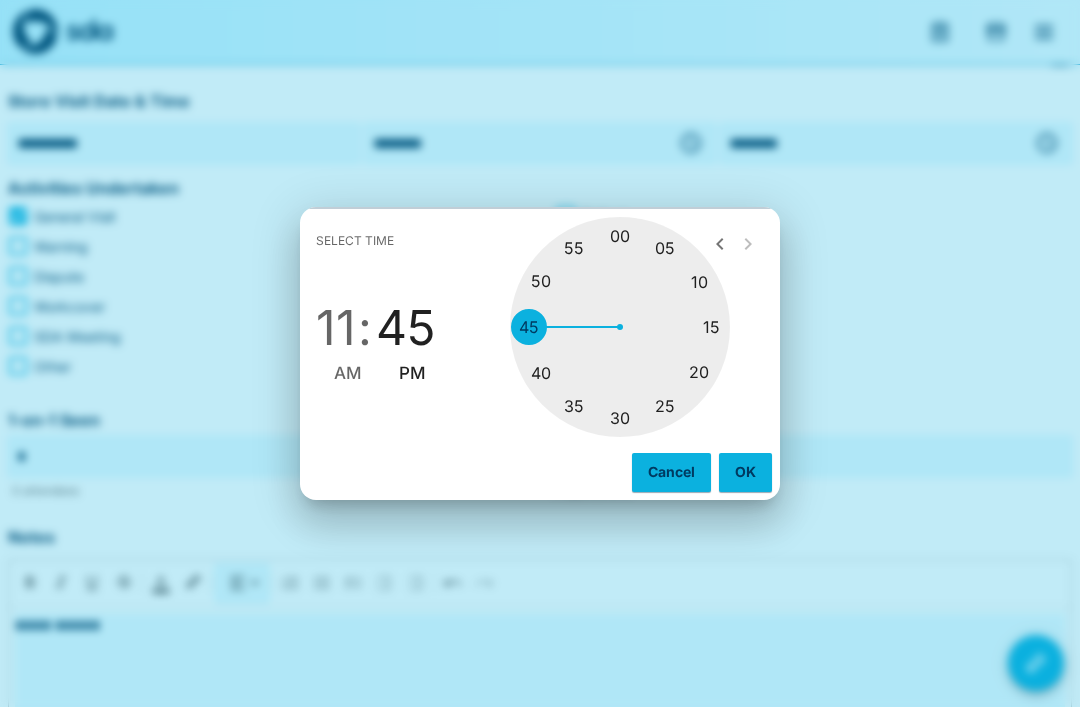 click on "OK" at bounding box center (745, 472) 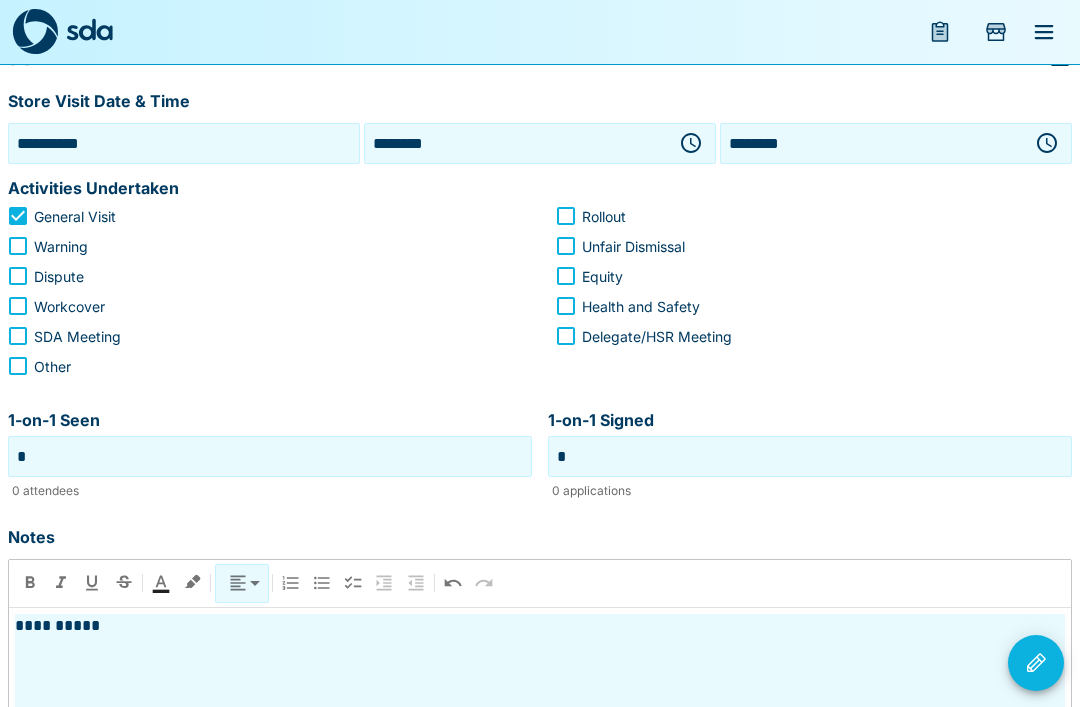 scroll, scrollTop: 255, scrollLeft: 0, axis: vertical 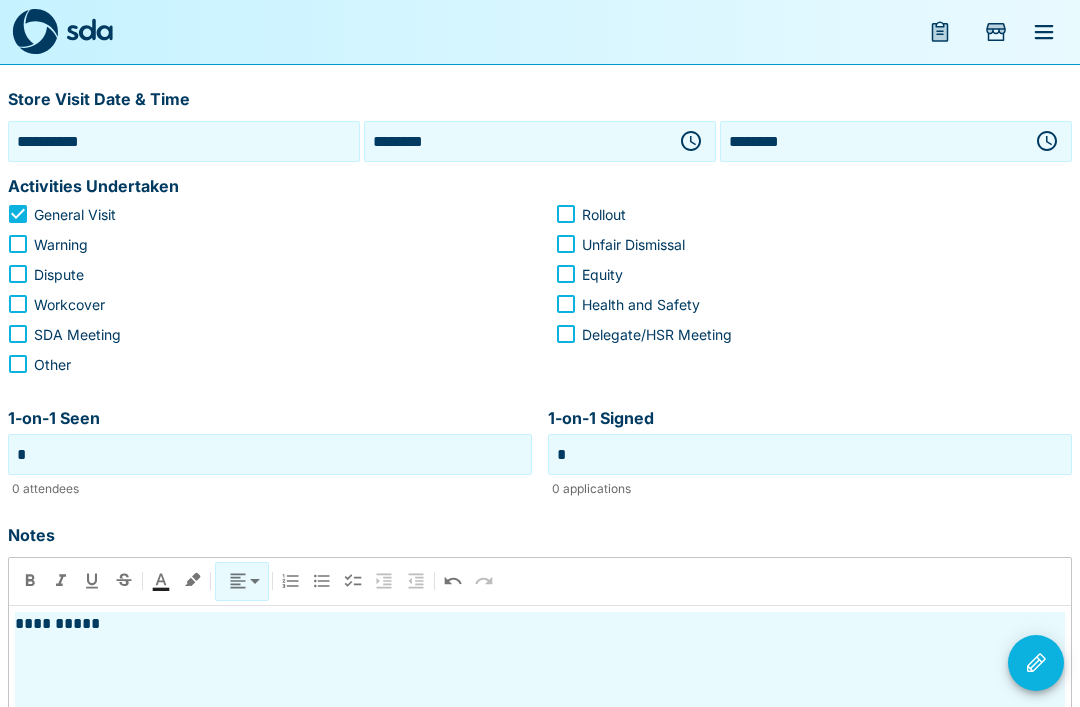 click on "********" at bounding box center (872, 141) 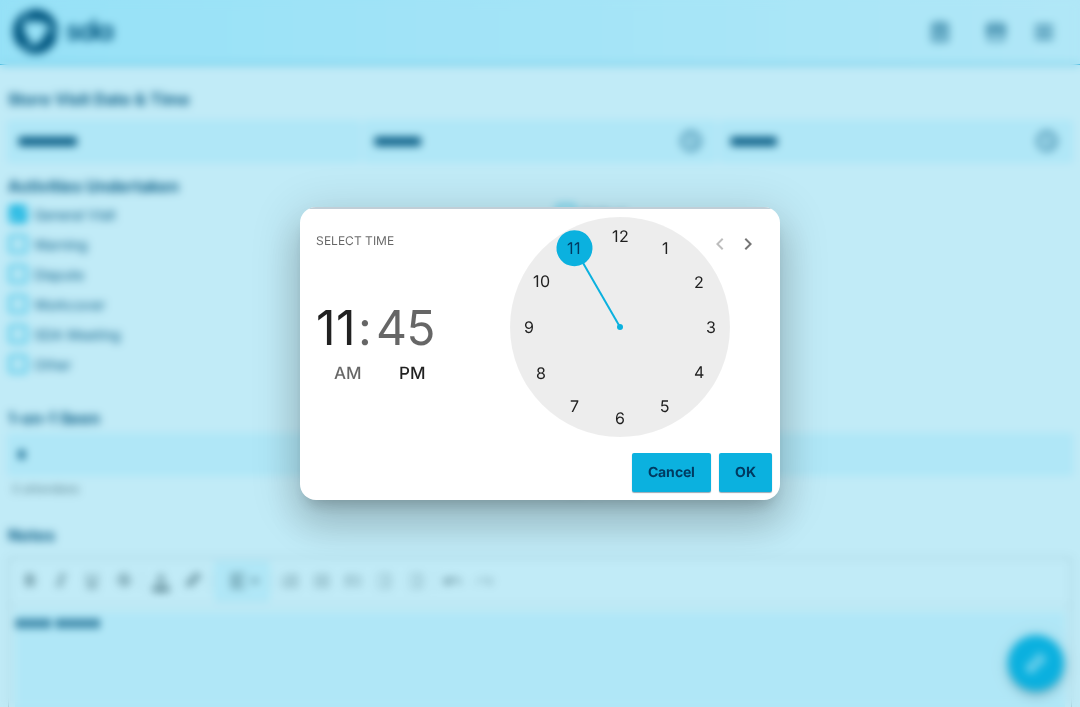 click on "AM" at bounding box center (348, 373) 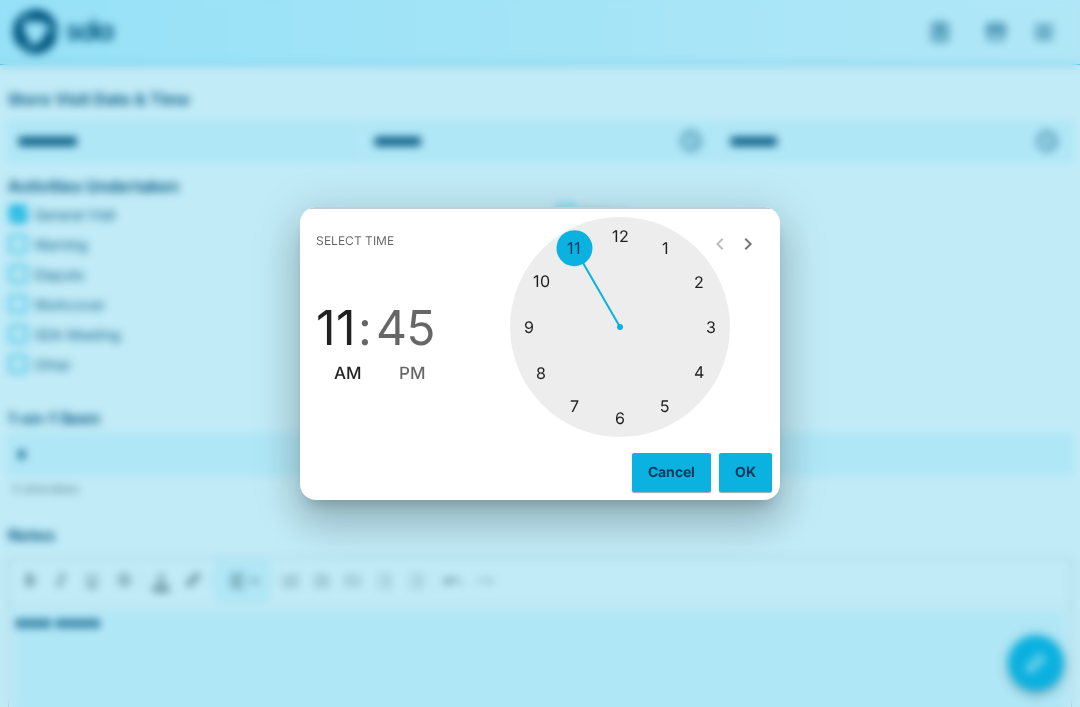 click on "OK" at bounding box center (745, 472) 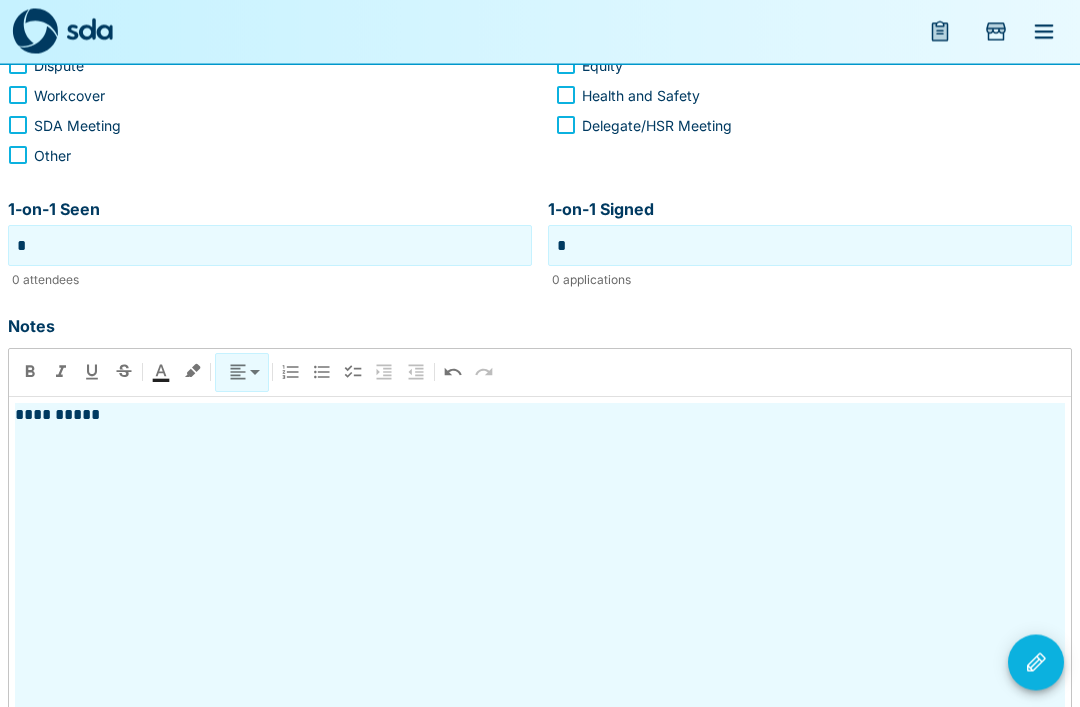 scroll, scrollTop: 464, scrollLeft: 0, axis: vertical 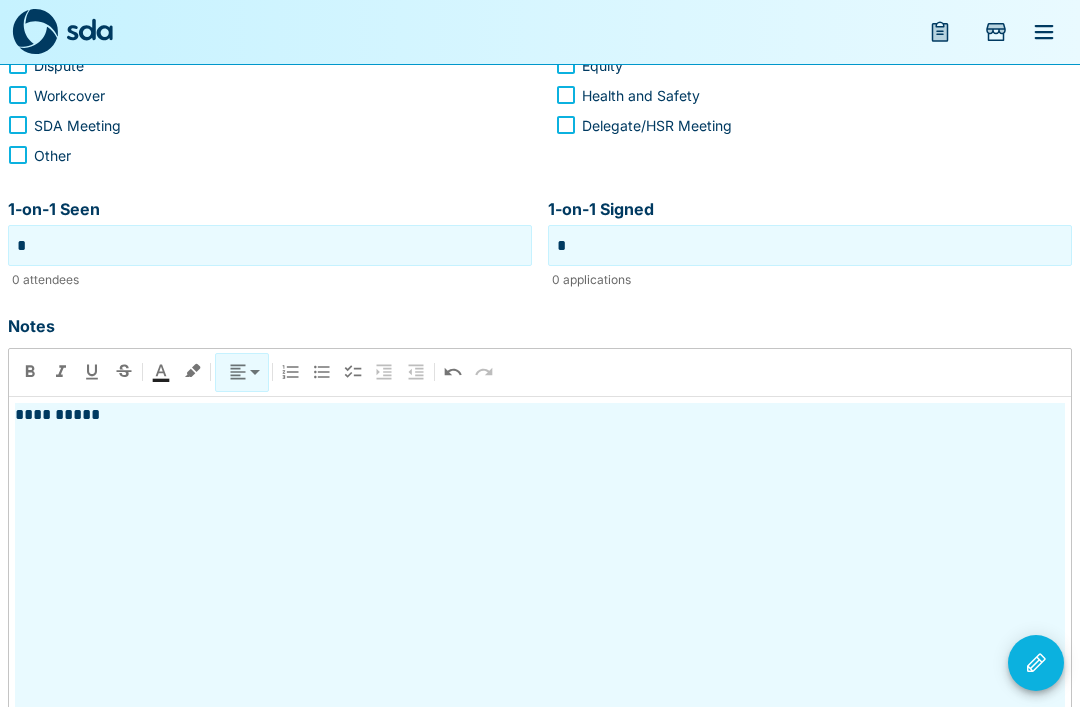 click on "**********" at bounding box center [540, 580] 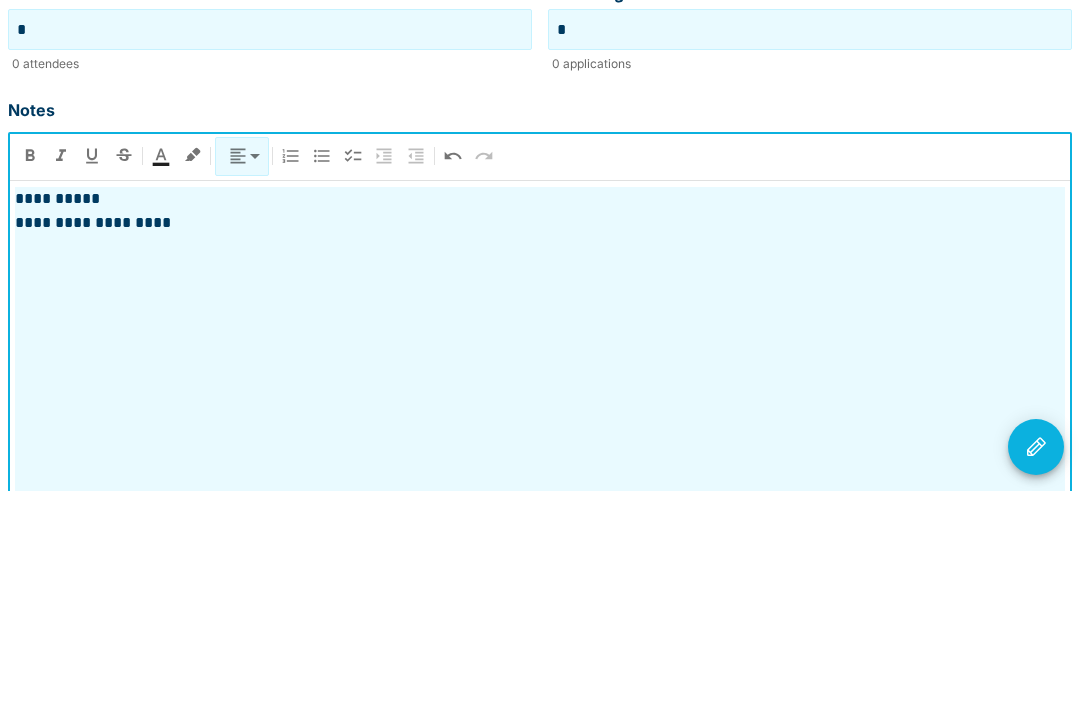scroll, scrollTop: 500, scrollLeft: 0, axis: vertical 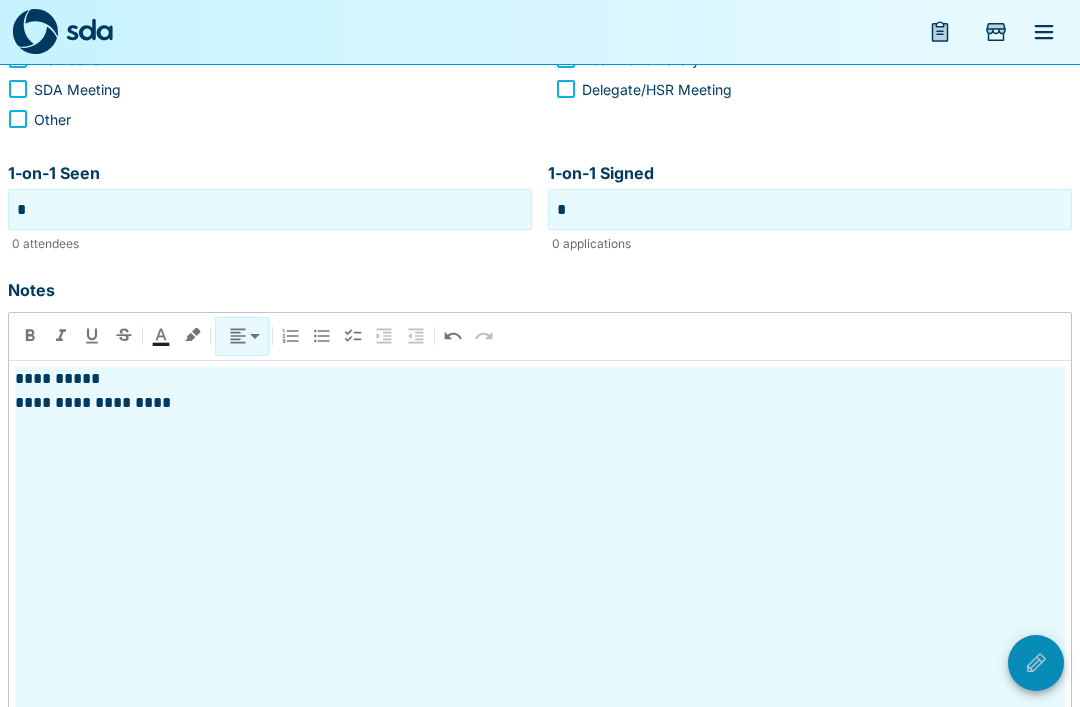 click 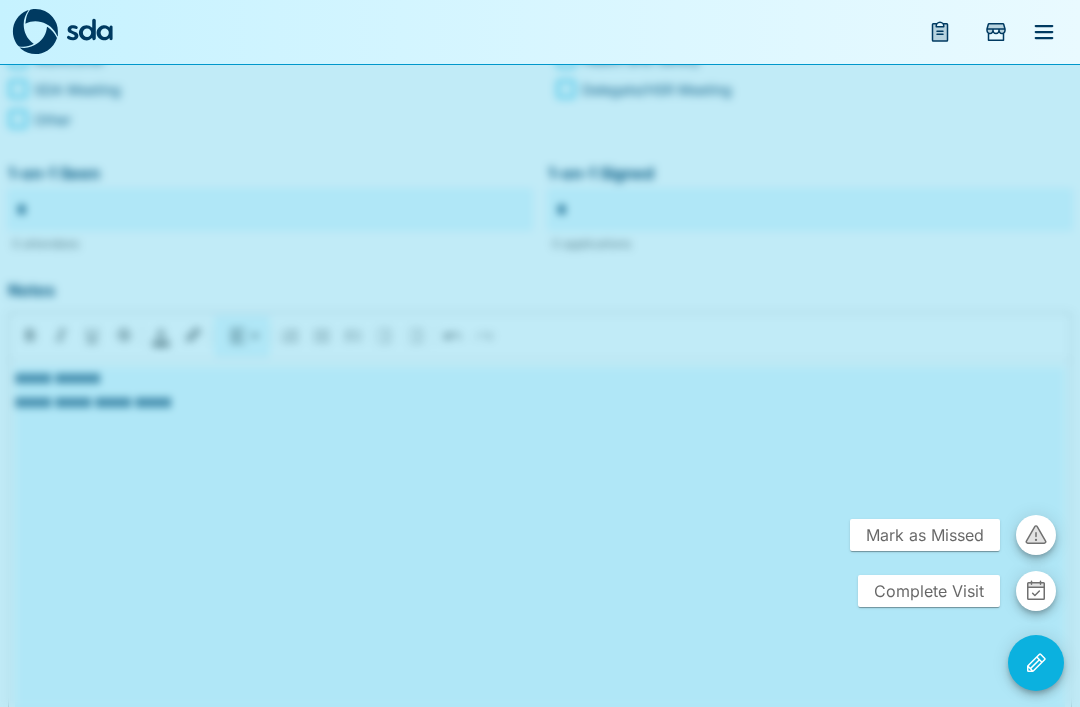 click at bounding box center (1036, 591) 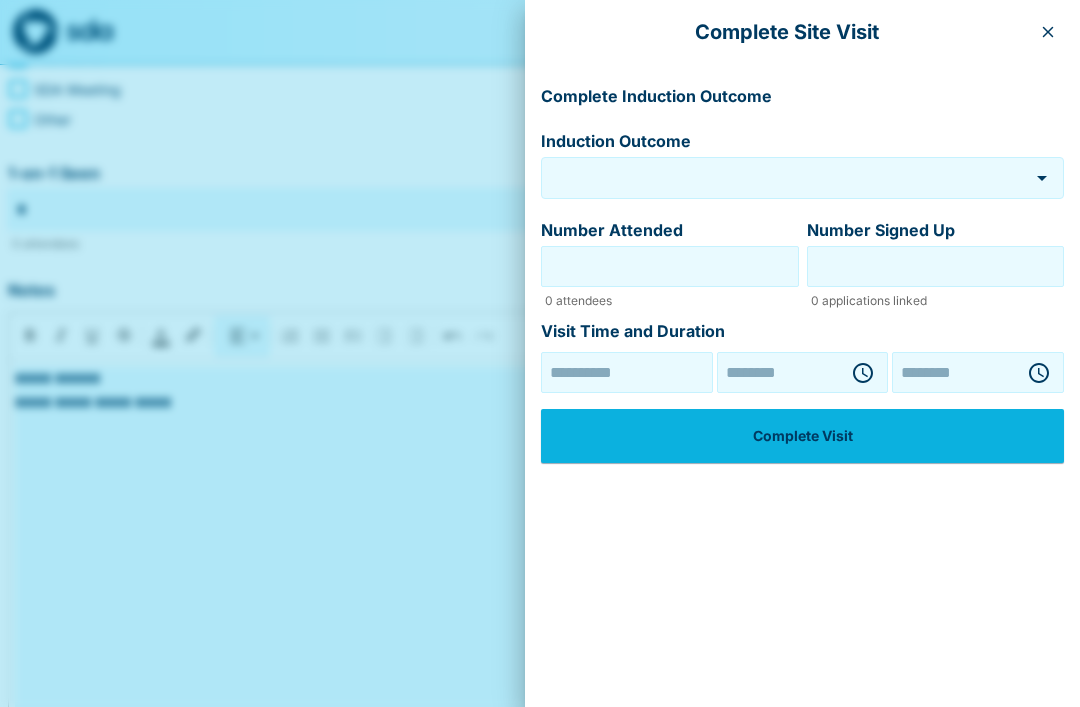 type on "********" 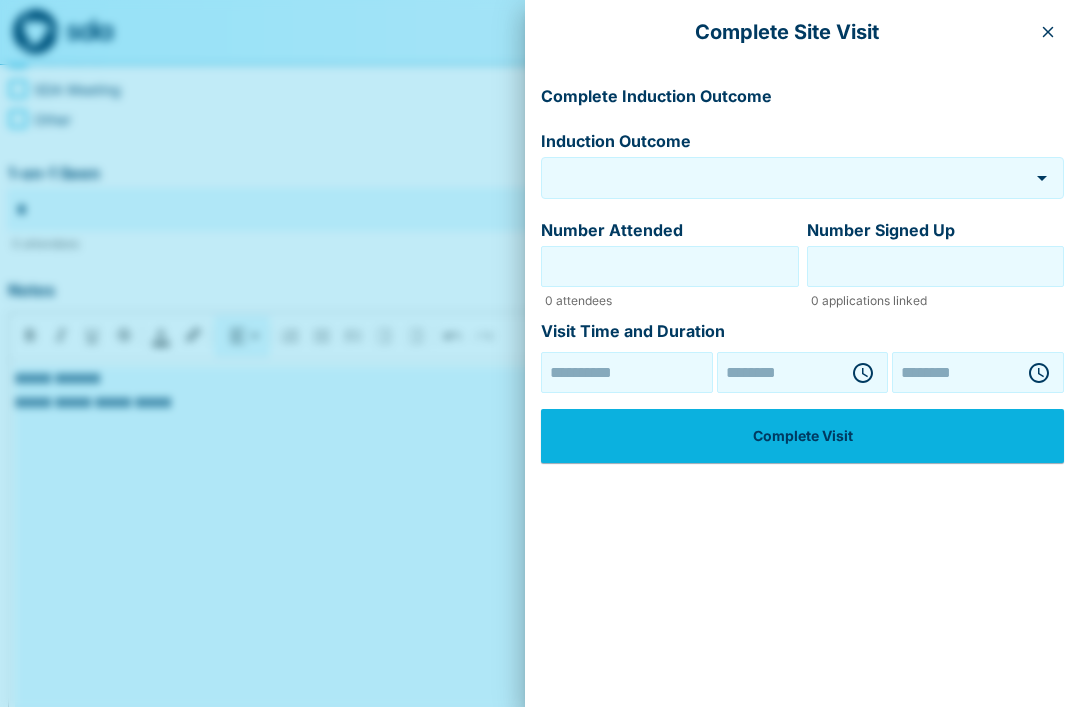 type on "**********" 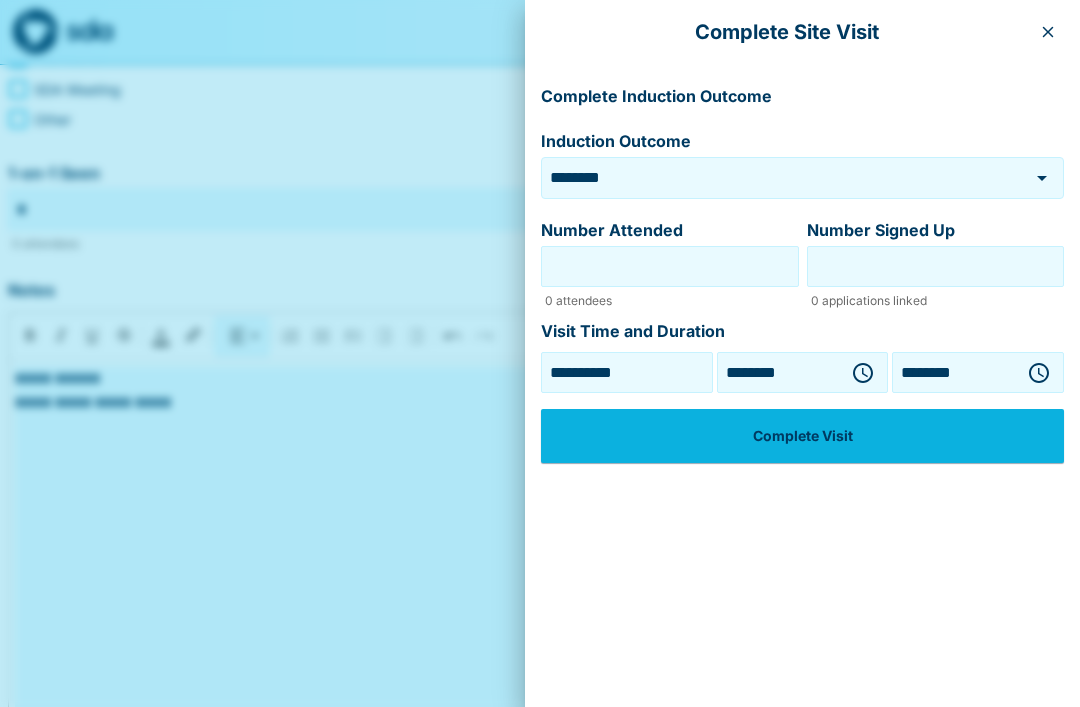 click on "Number Attended" at bounding box center (670, 266) 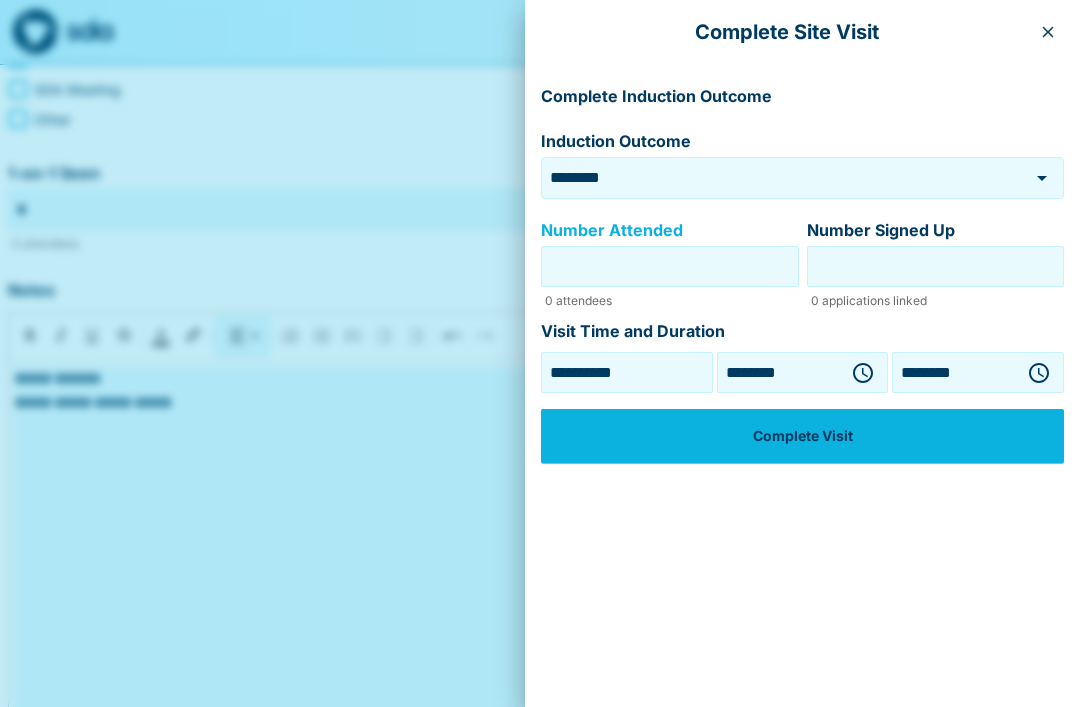 type on "*" 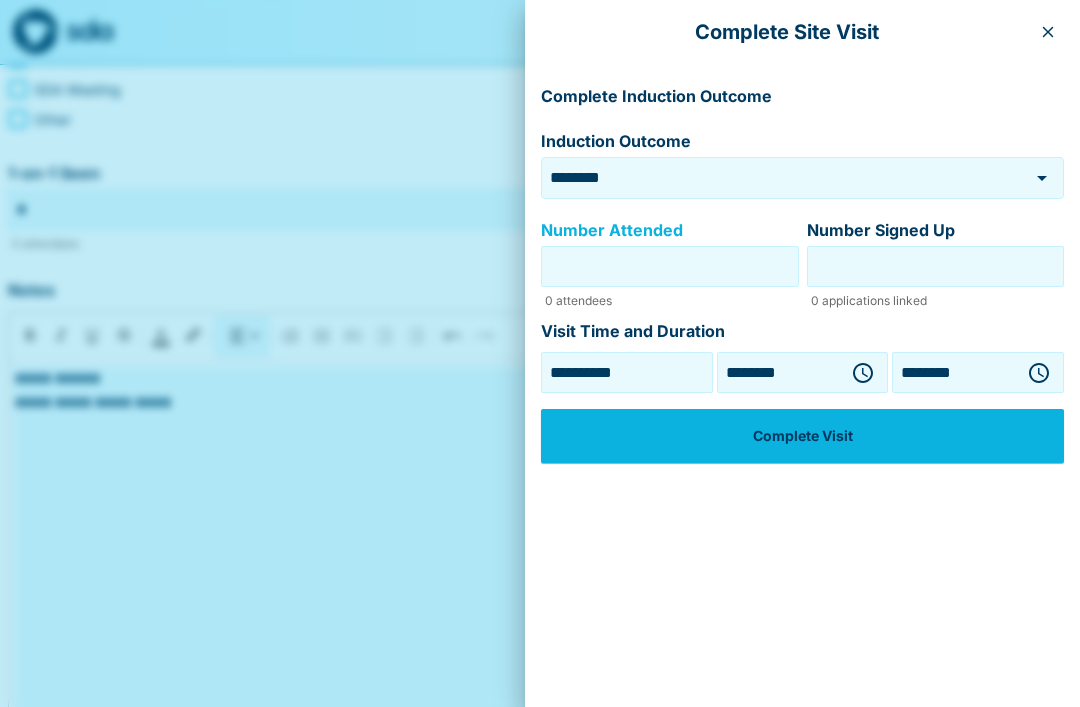 click on "Number Signed Up" at bounding box center [936, 266] 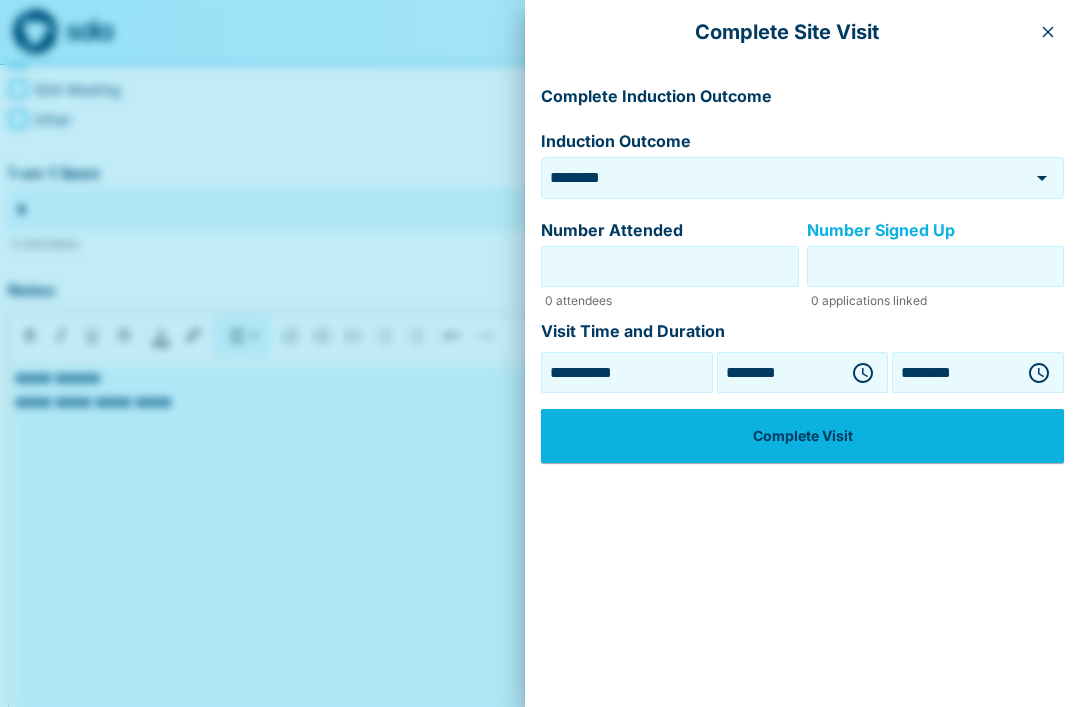 type on "*" 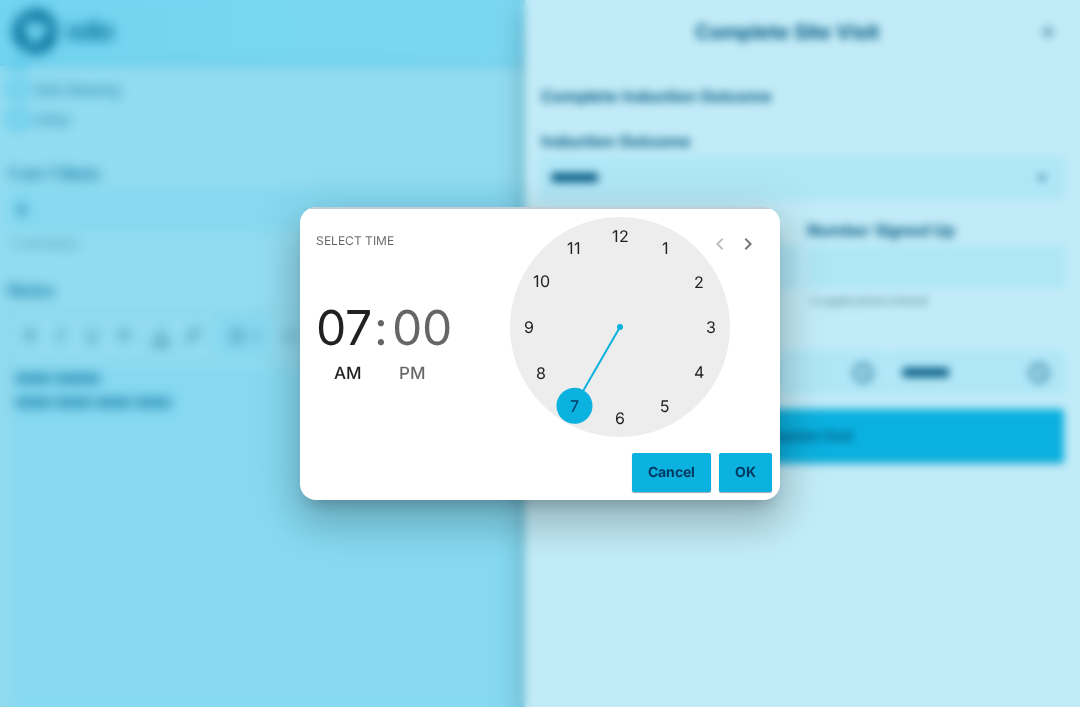 click at bounding box center (620, 327) 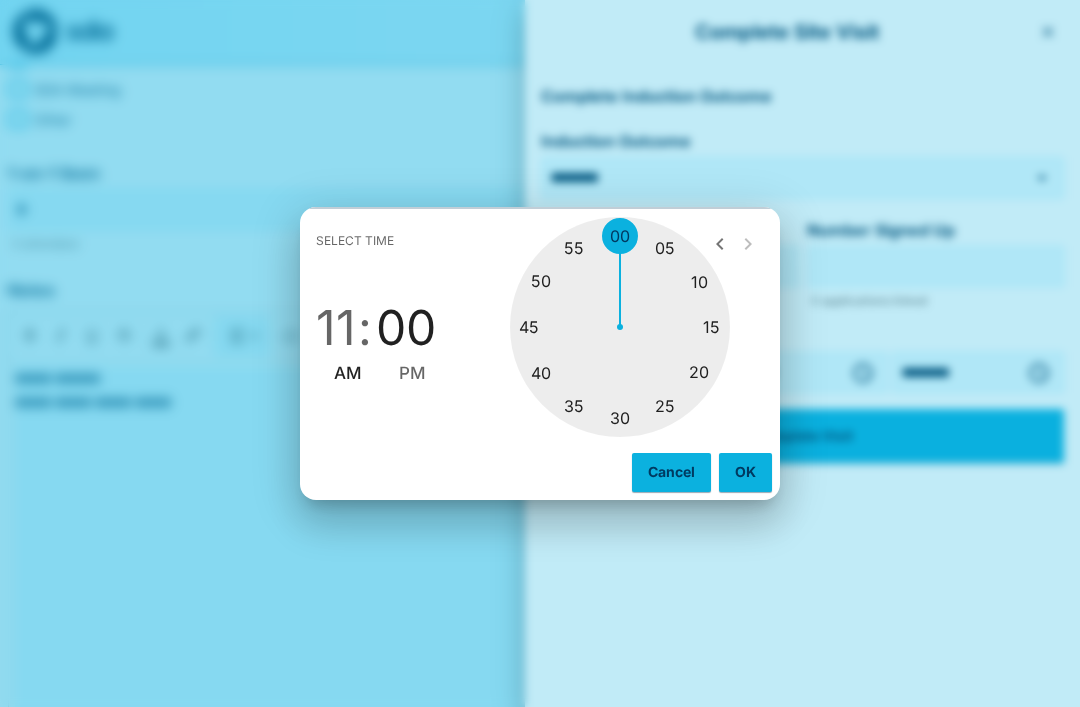 click at bounding box center (620, 327) 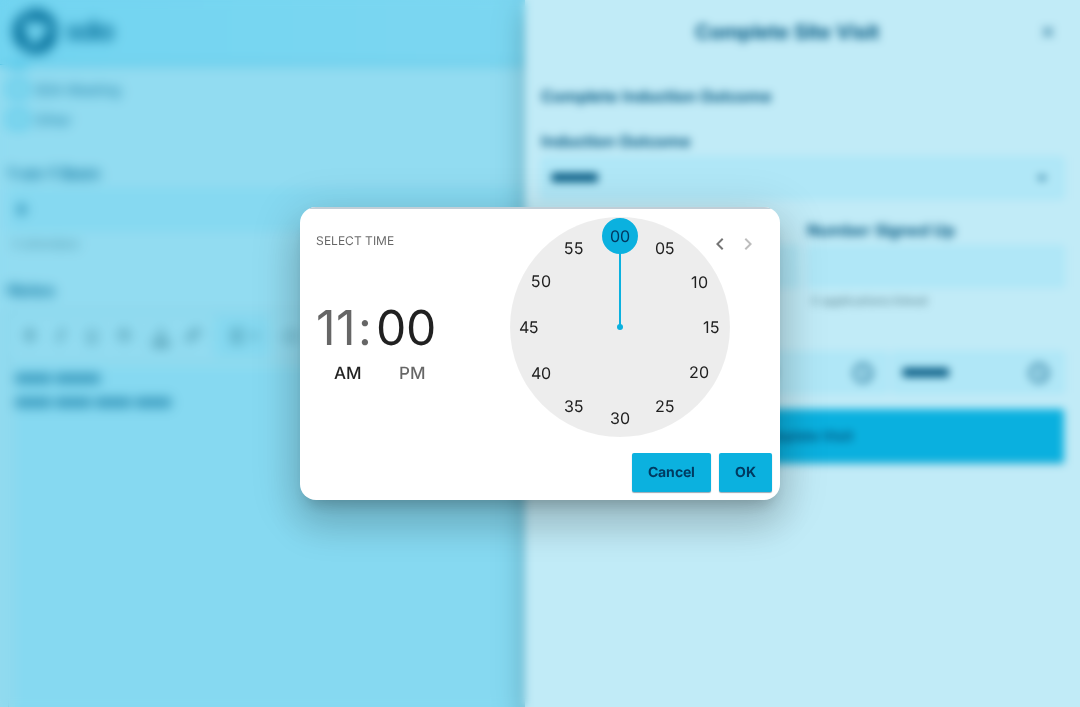 click on "AM" at bounding box center (348, 373) 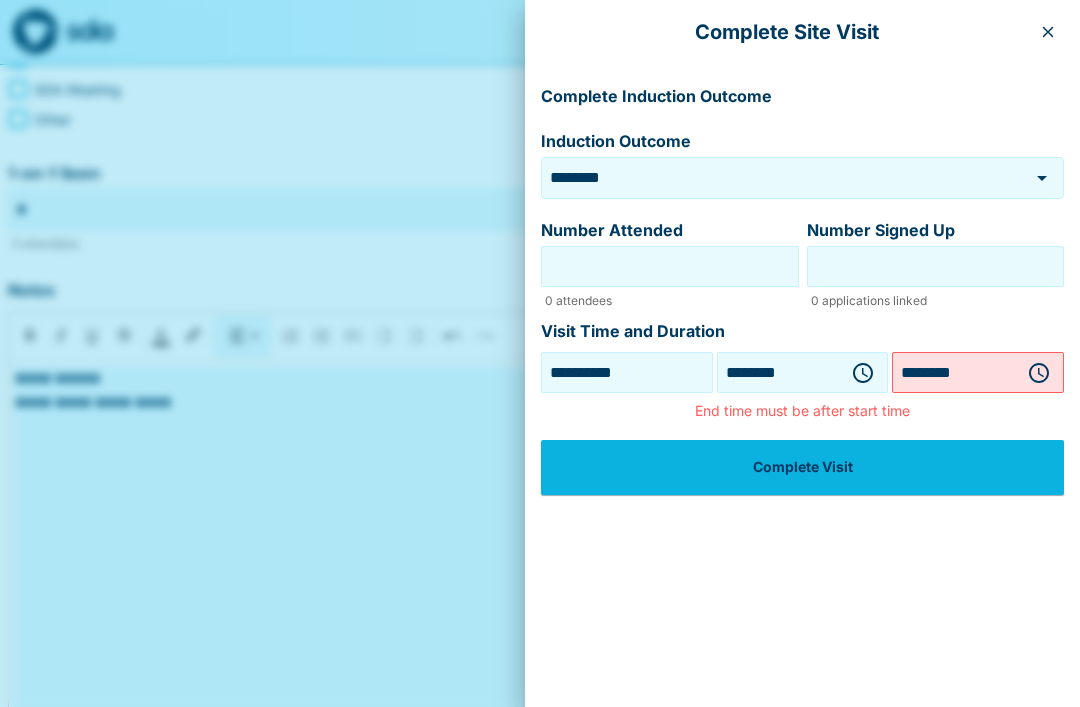 click on "********" at bounding box center [779, 372] 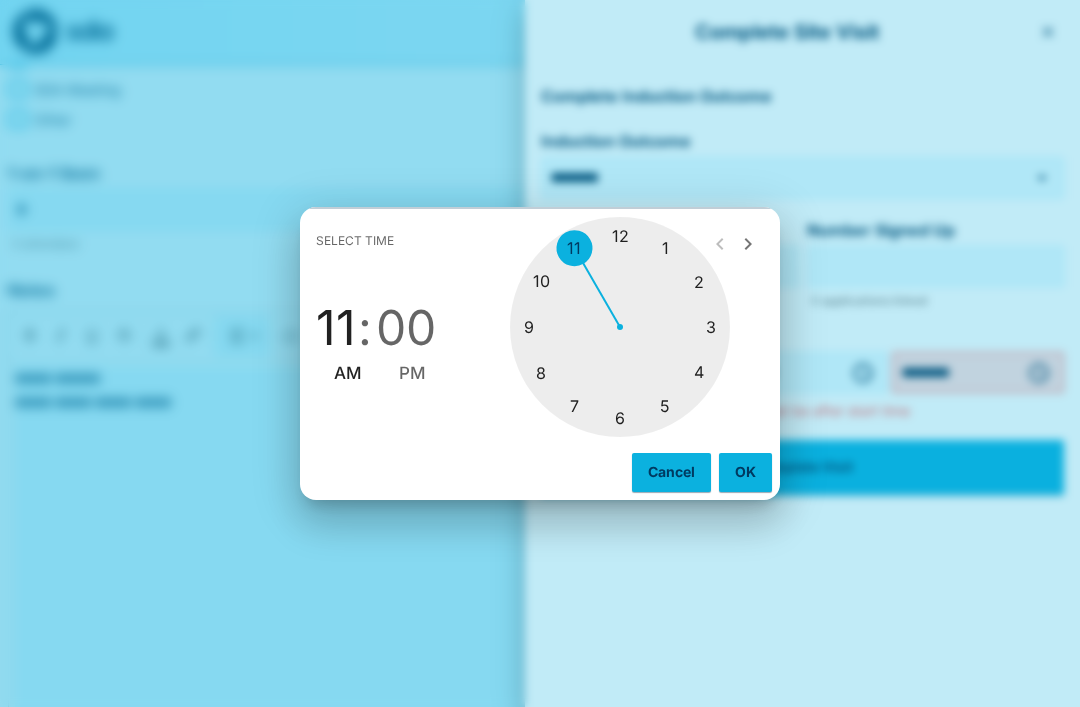 click at bounding box center (620, 327) 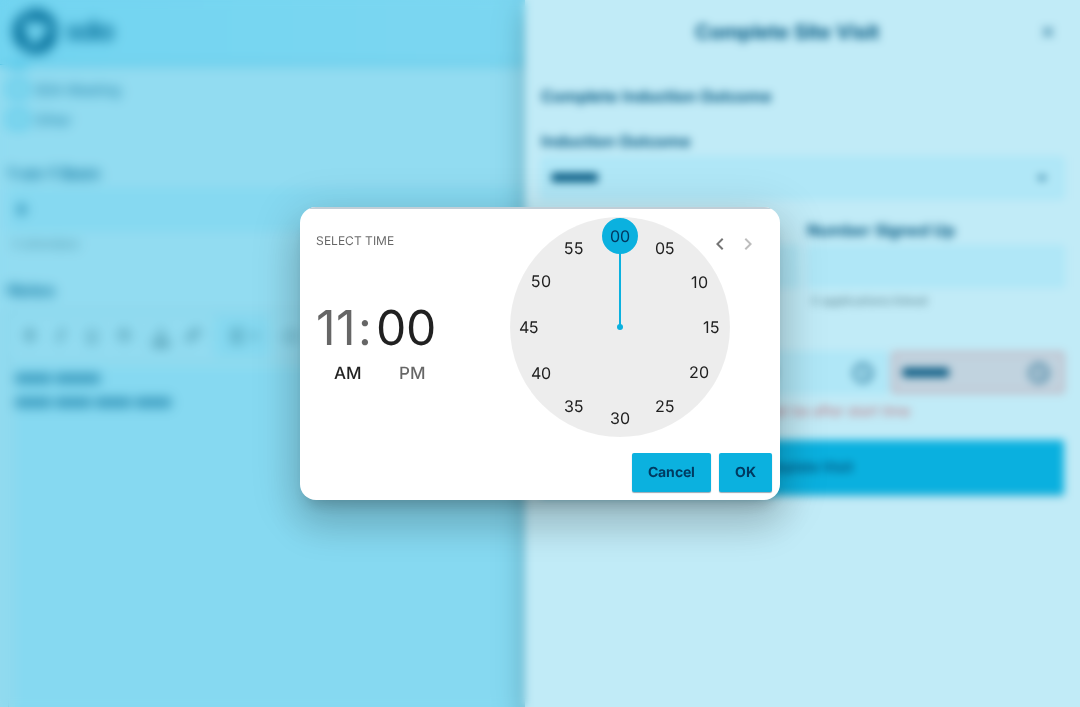 click at bounding box center [620, 327] 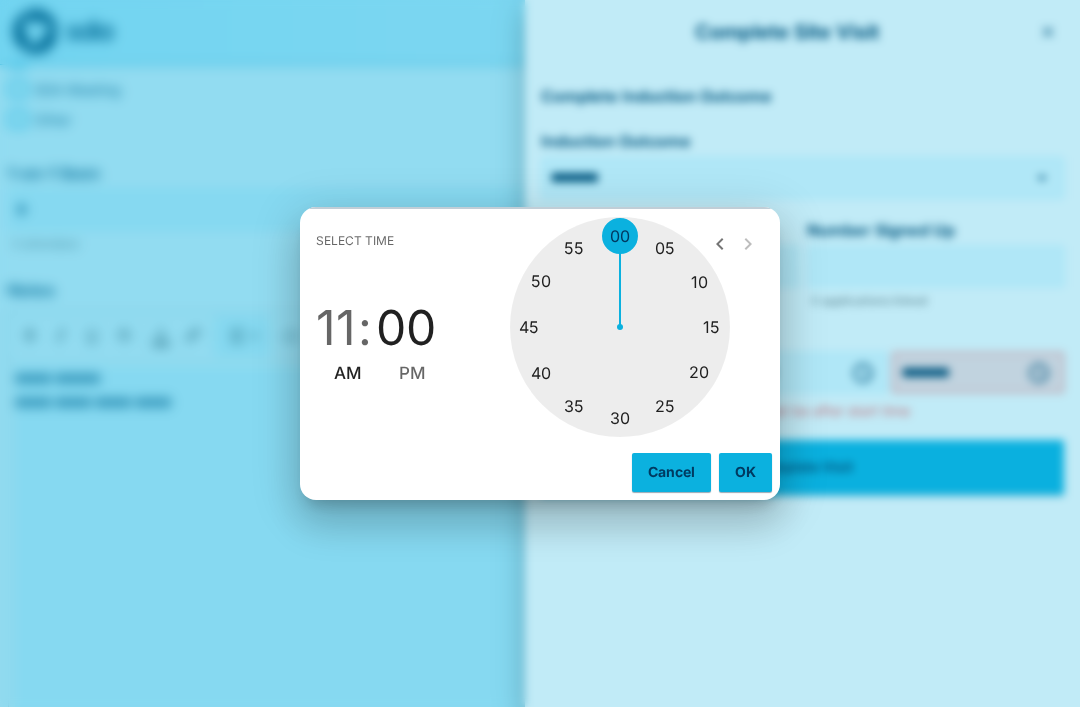 type on "********" 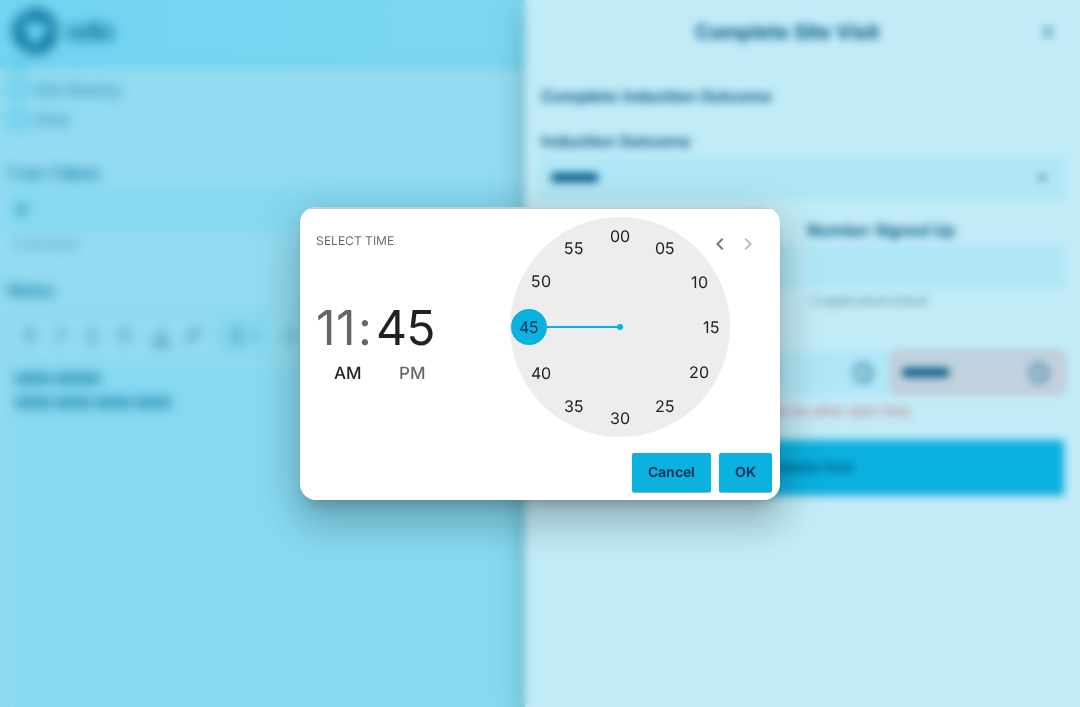 click on "AM" at bounding box center [348, 373] 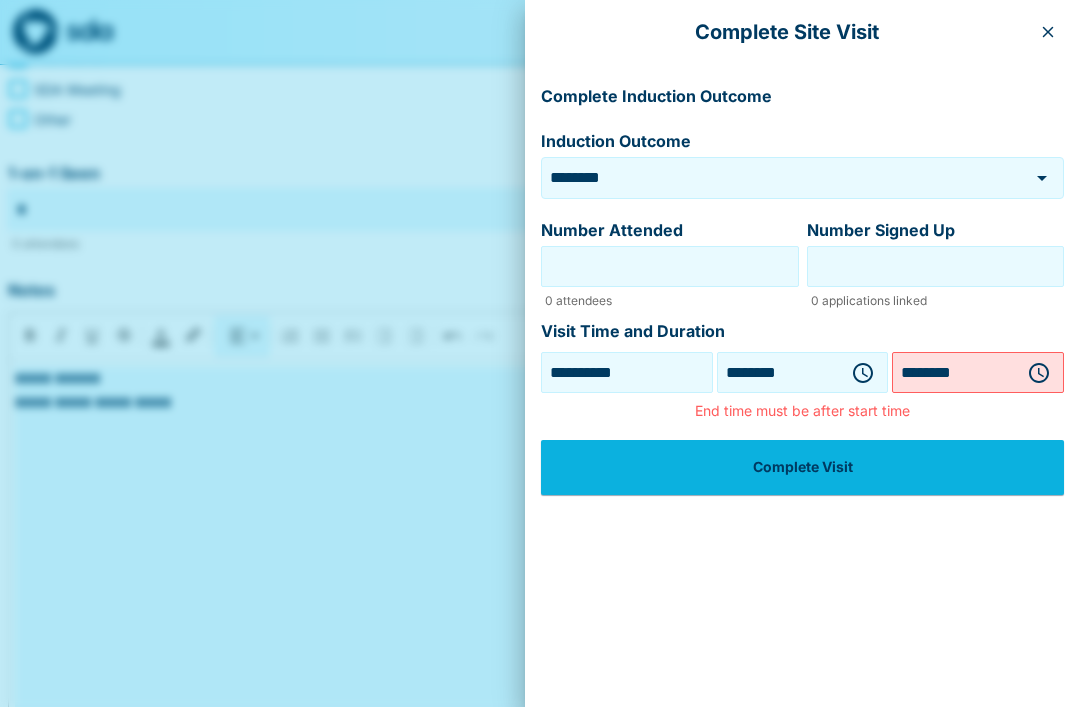 click on "********" at bounding box center (954, 372) 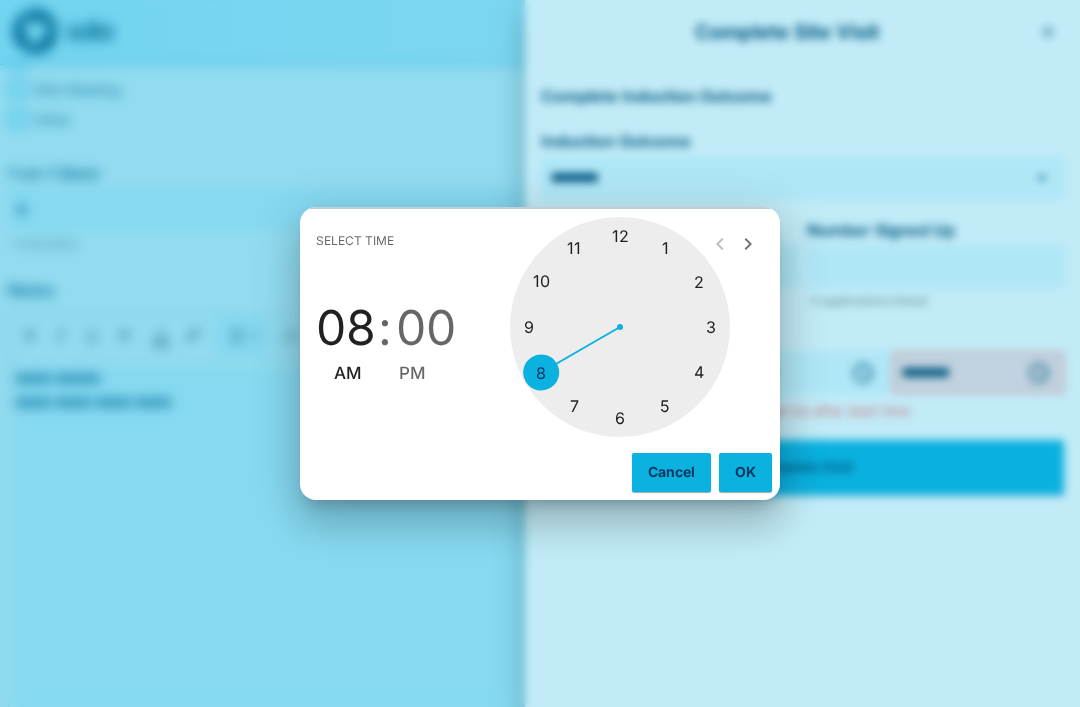 click at bounding box center (620, 327) 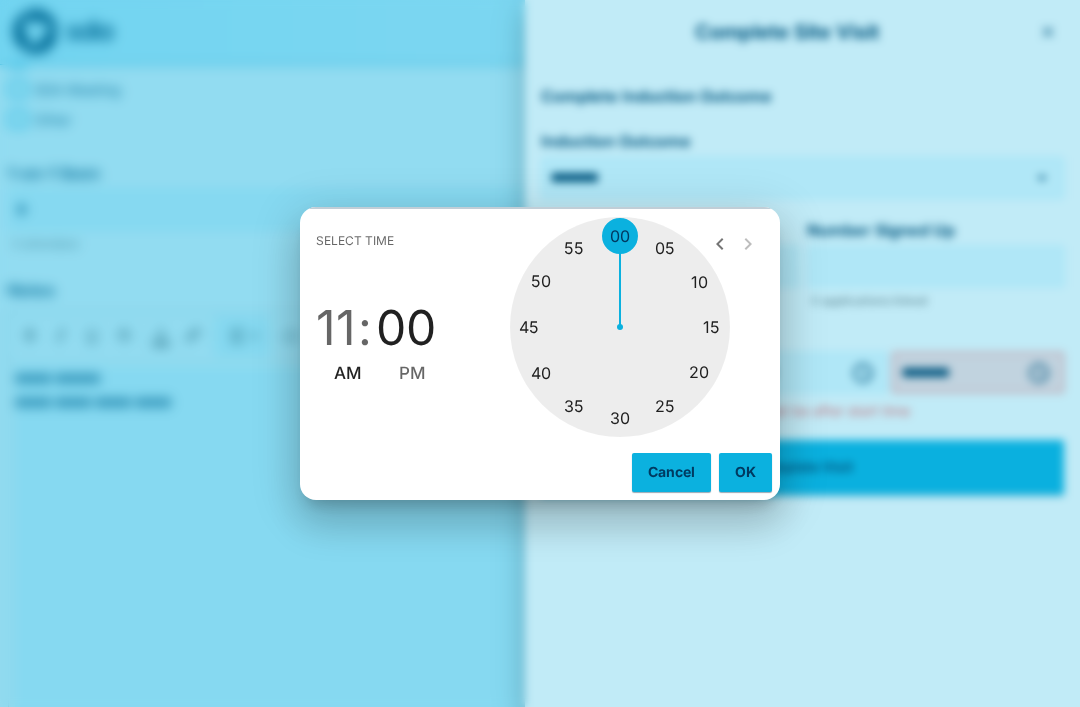 click at bounding box center [620, 327] 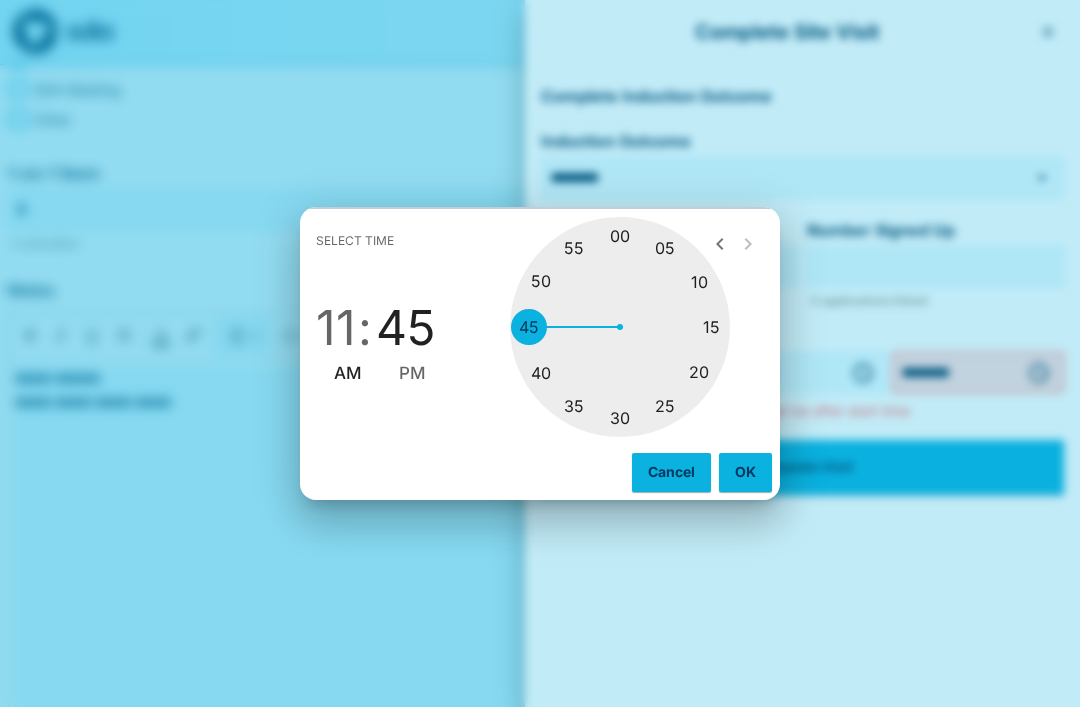 type on "********" 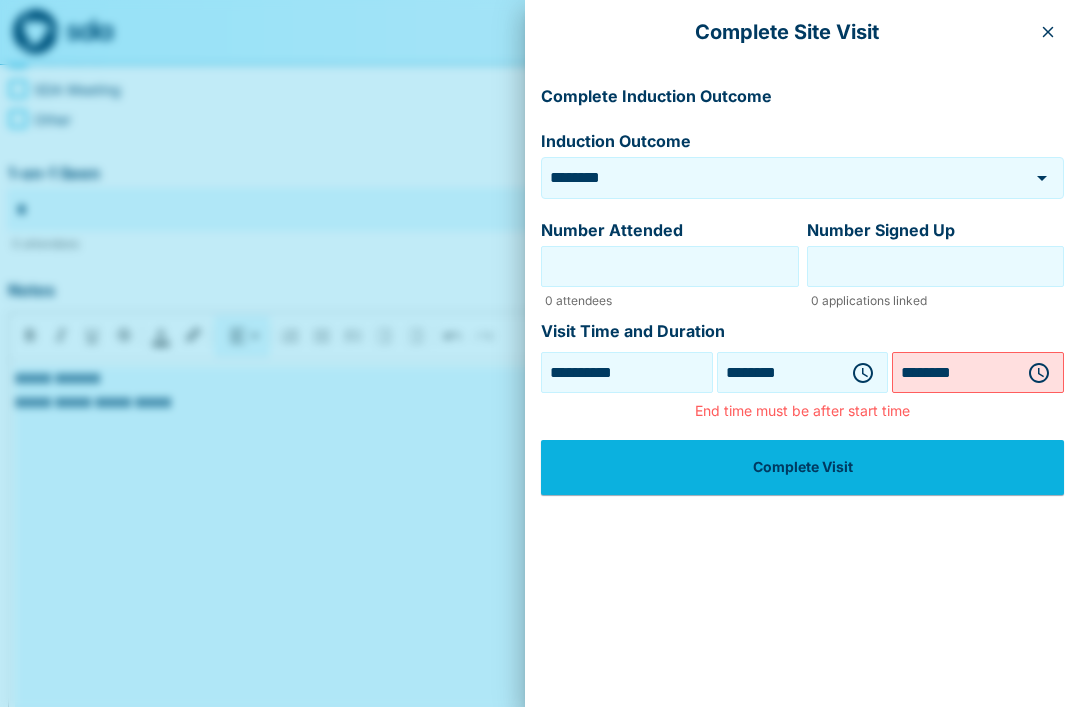 click on "********" at bounding box center (779, 372) 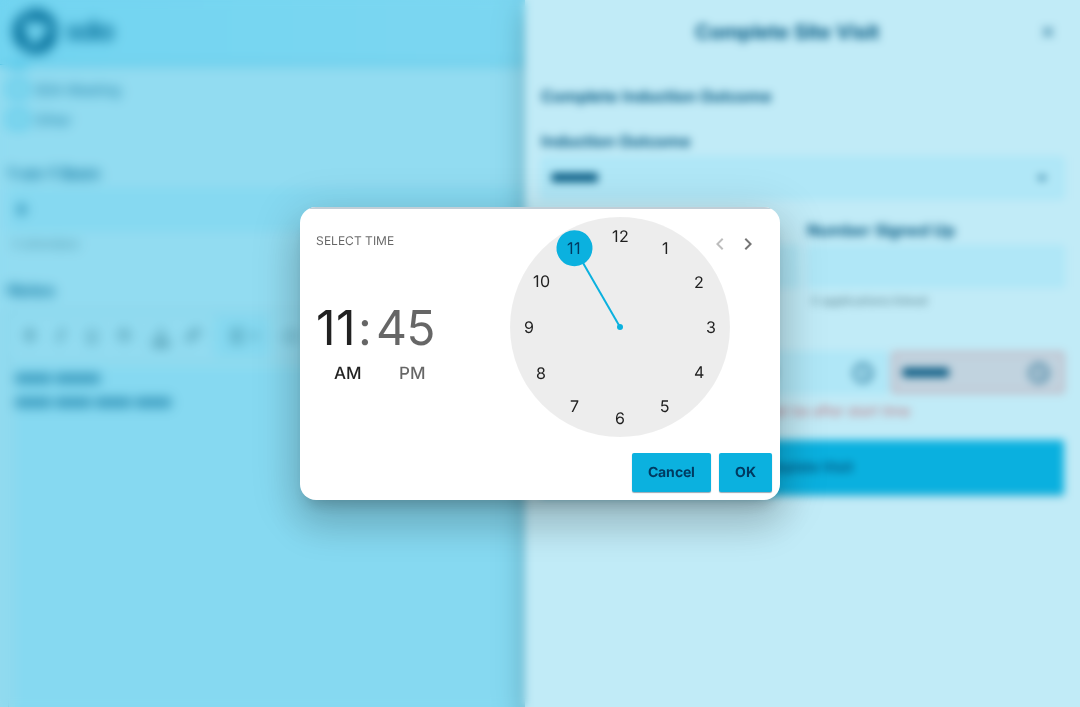 click at bounding box center [620, 327] 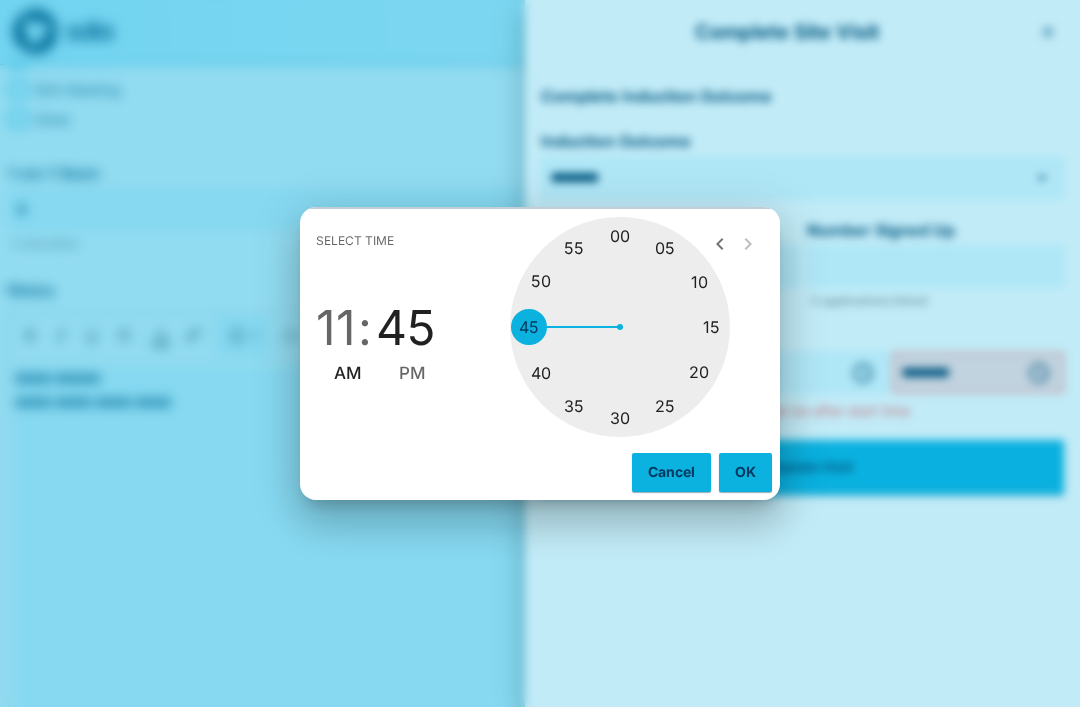 click at bounding box center [620, 327] 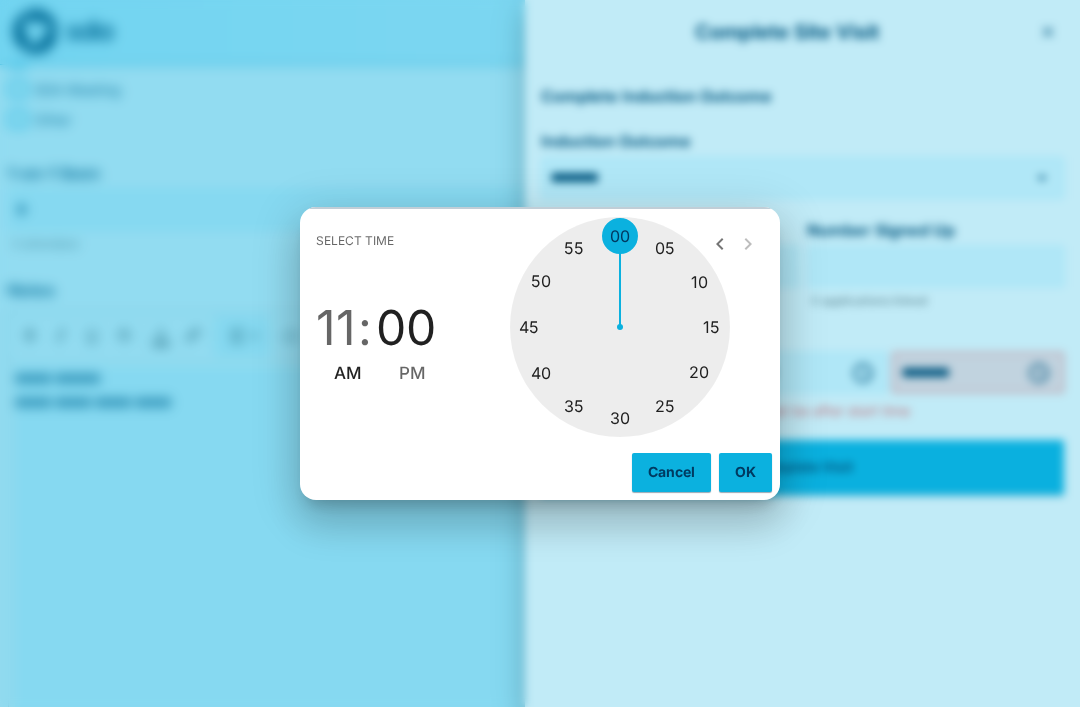 type on "********" 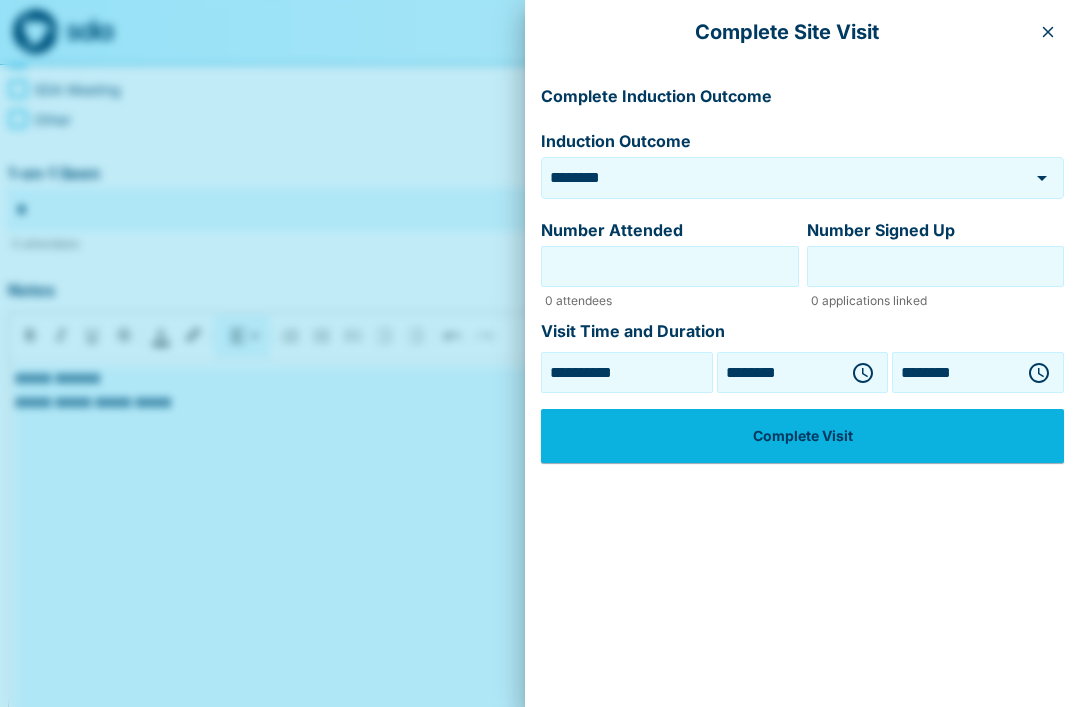 click on "Complete Visit" at bounding box center [802, 436] 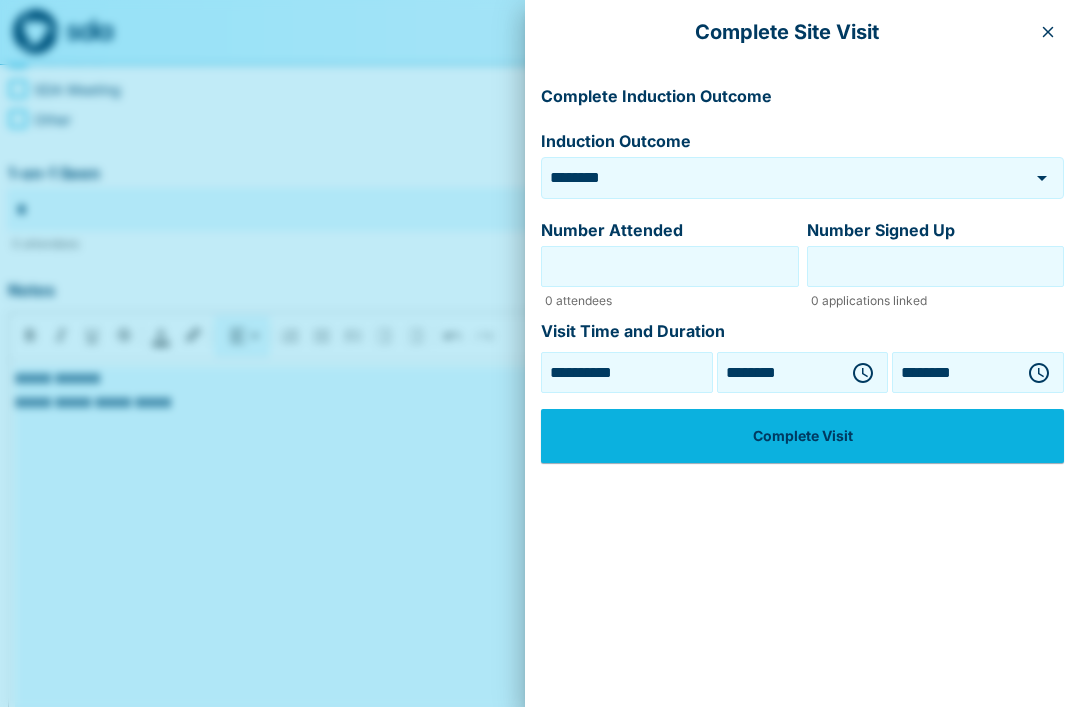 scroll, scrollTop: 0, scrollLeft: 0, axis: both 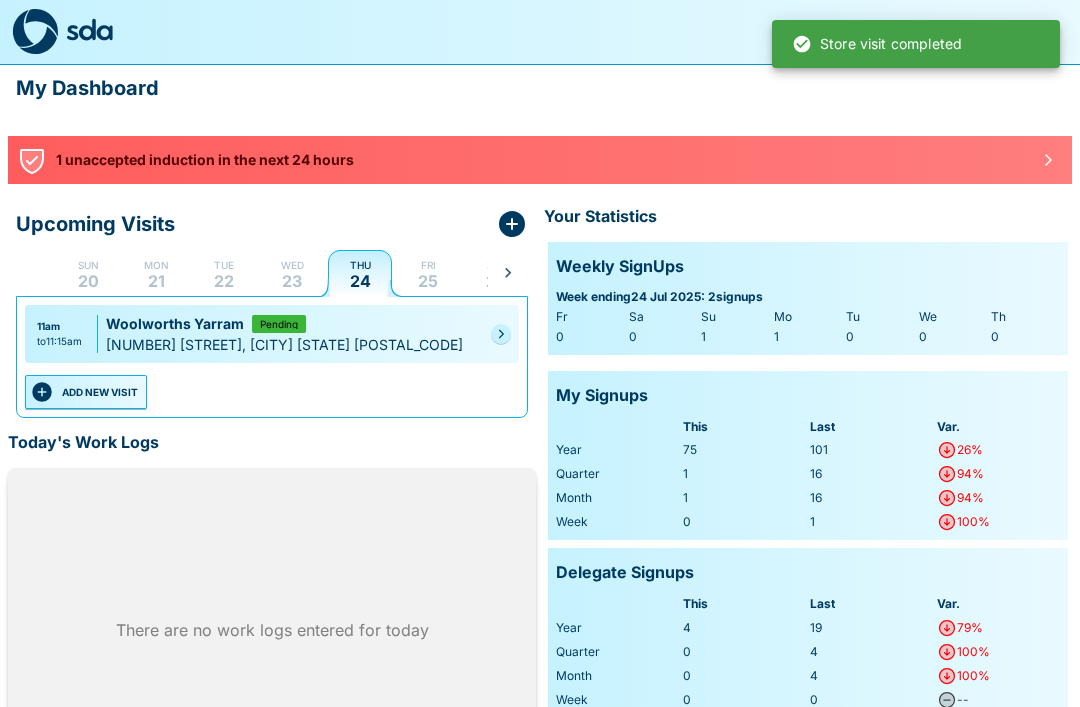 click on "23" at bounding box center (292, 281) 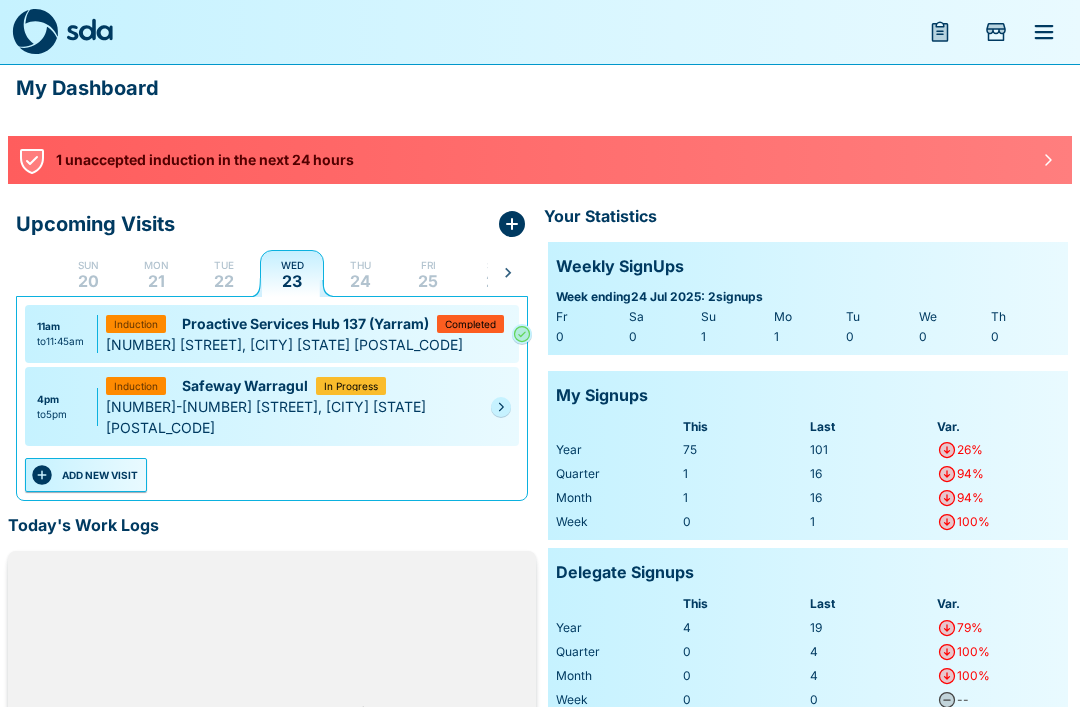 click 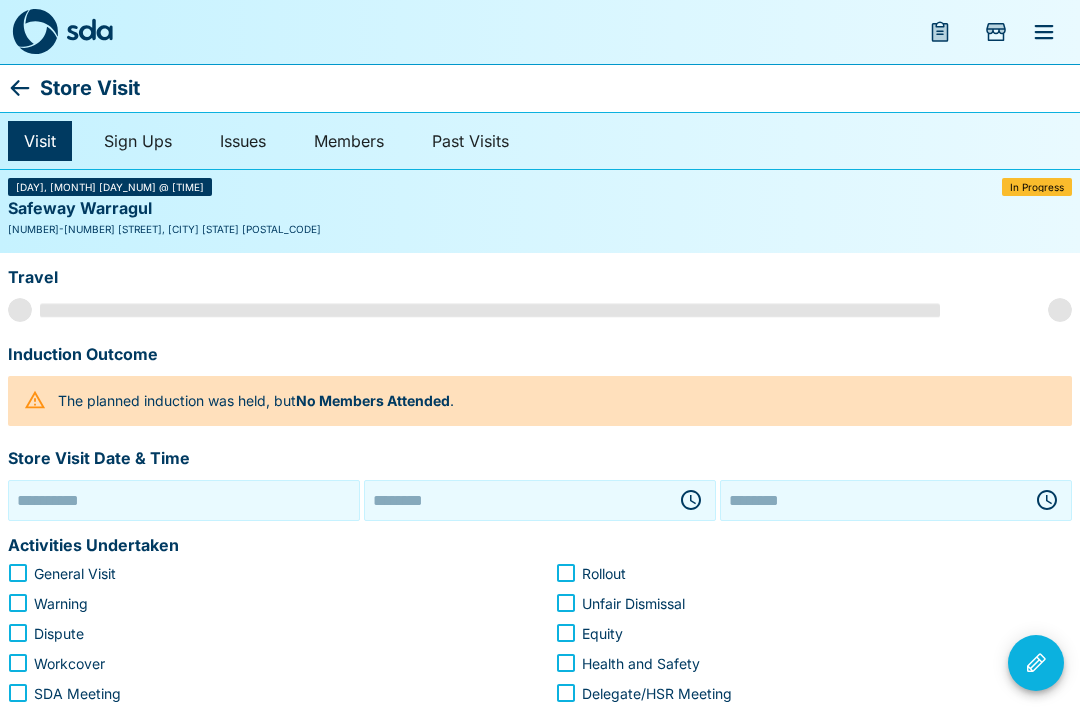 type on "**********" 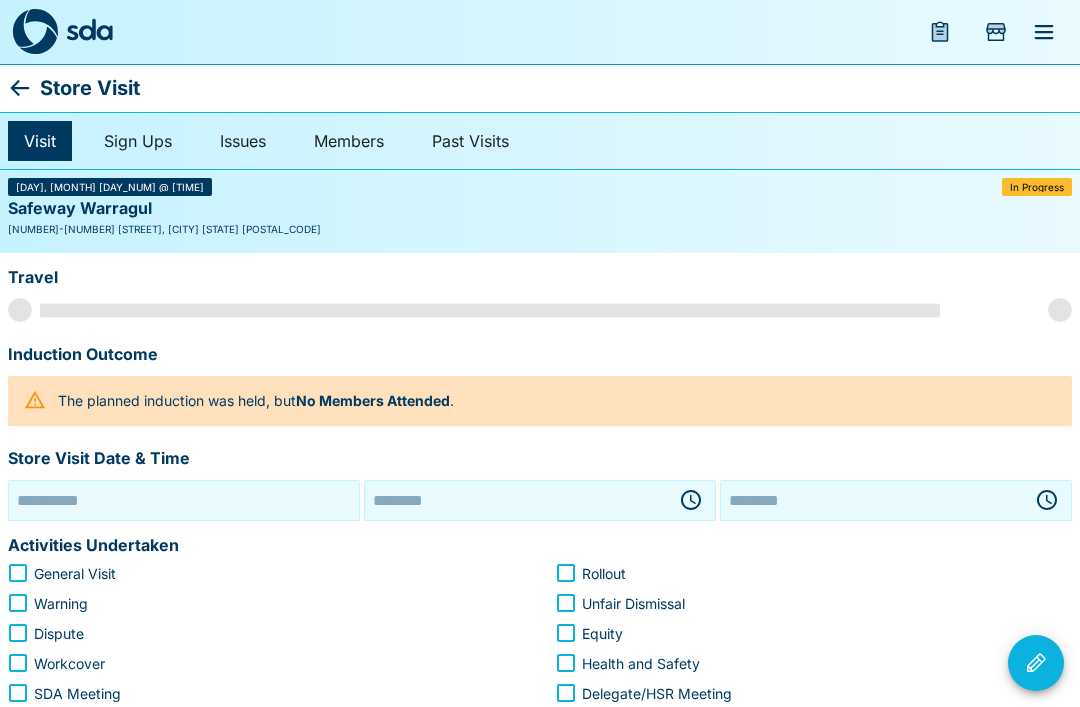 type on "********" 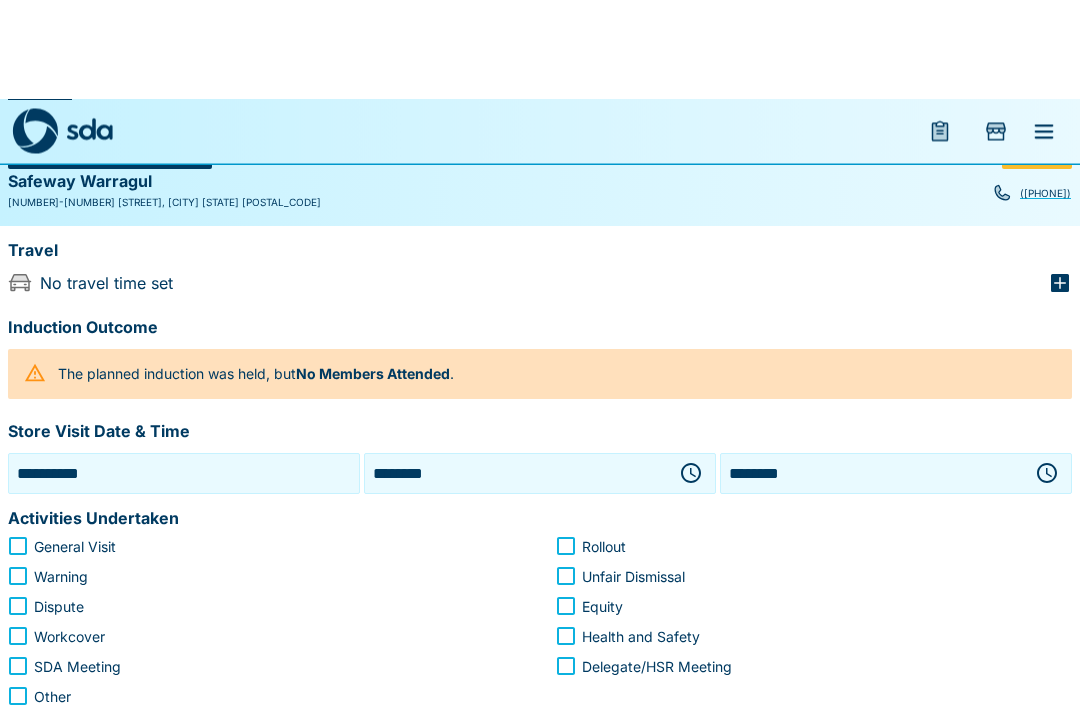 scroll, scrollTop: 0, scrollLeft: 0, axis: both 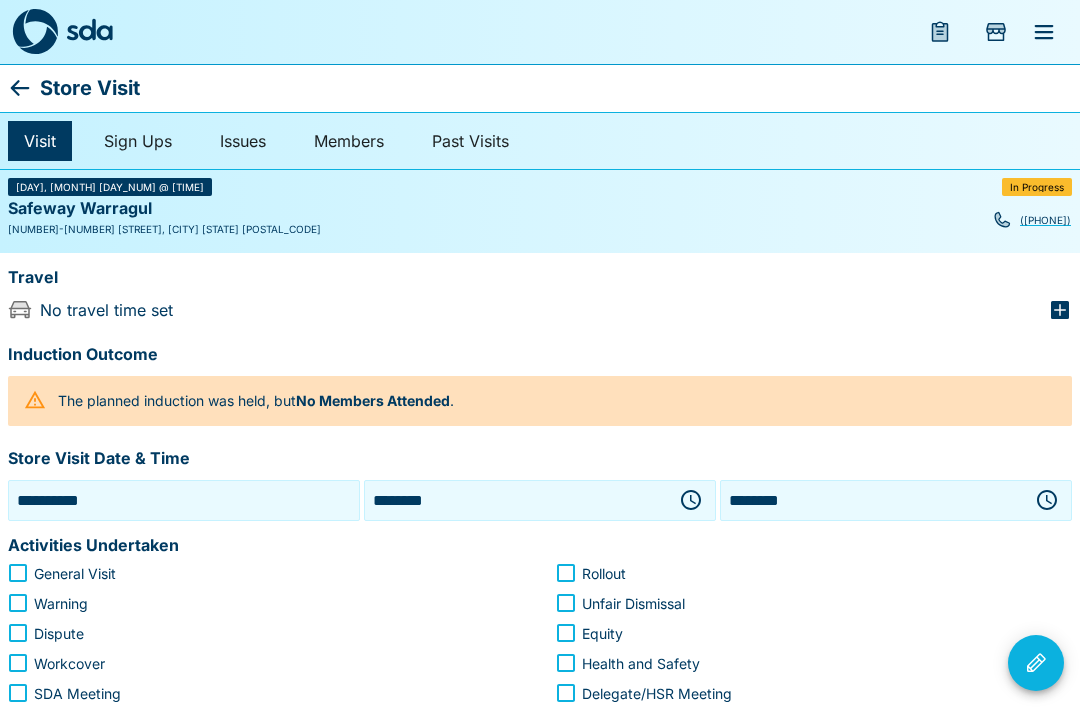 click 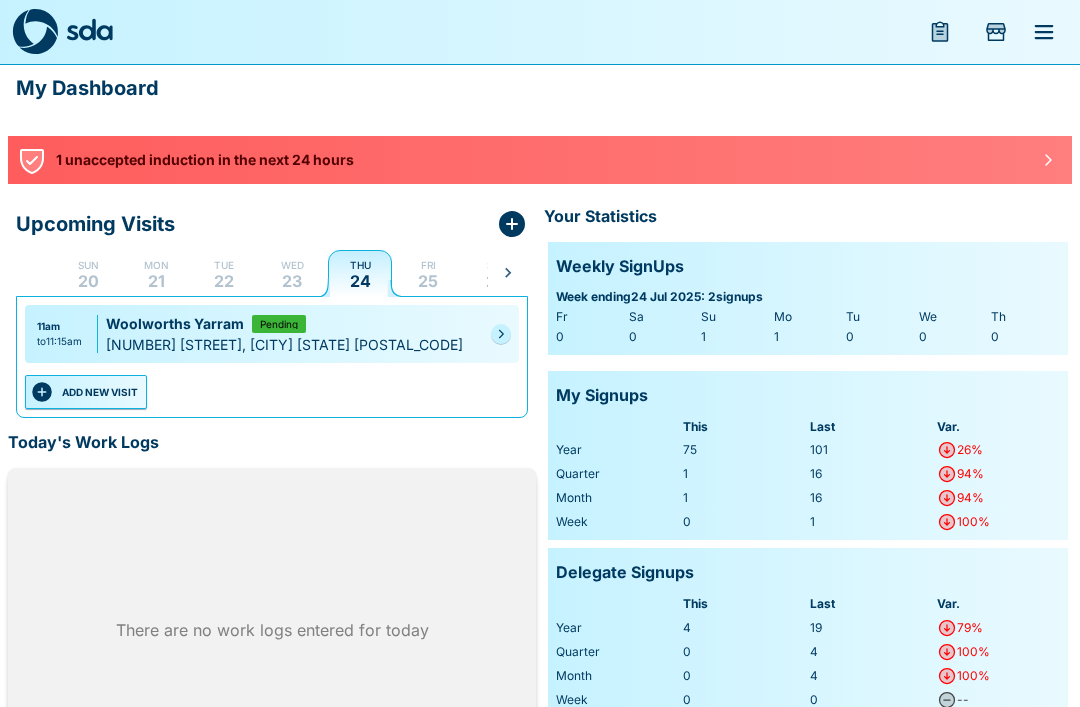 click on "23" at bounding box center [292, 281] 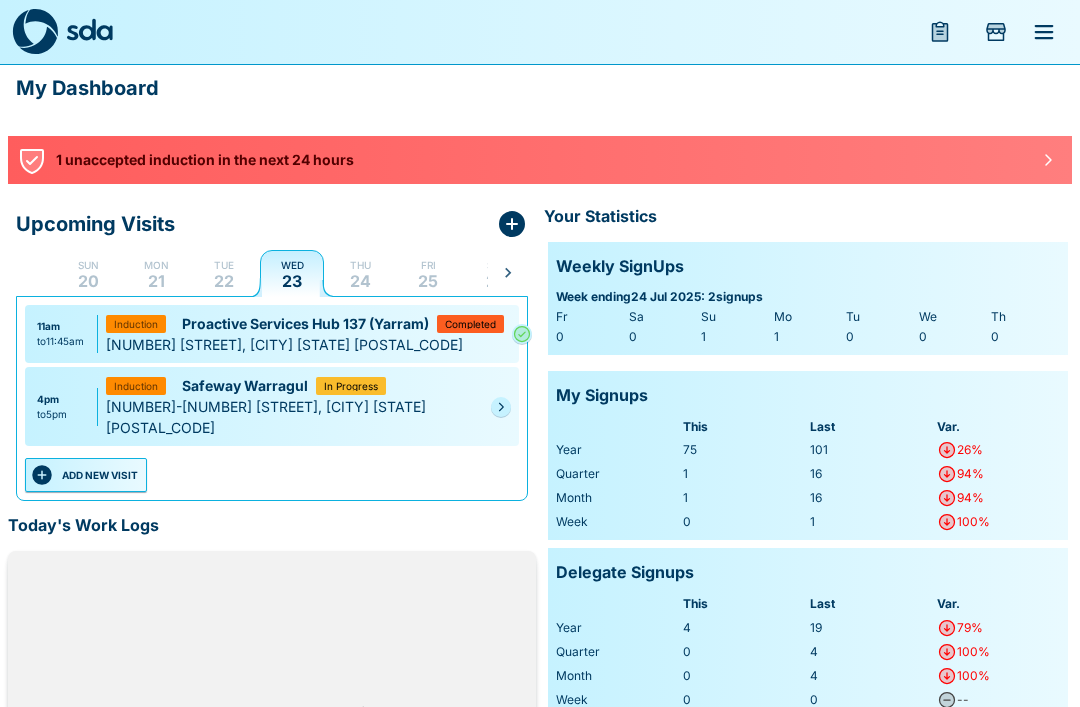 click 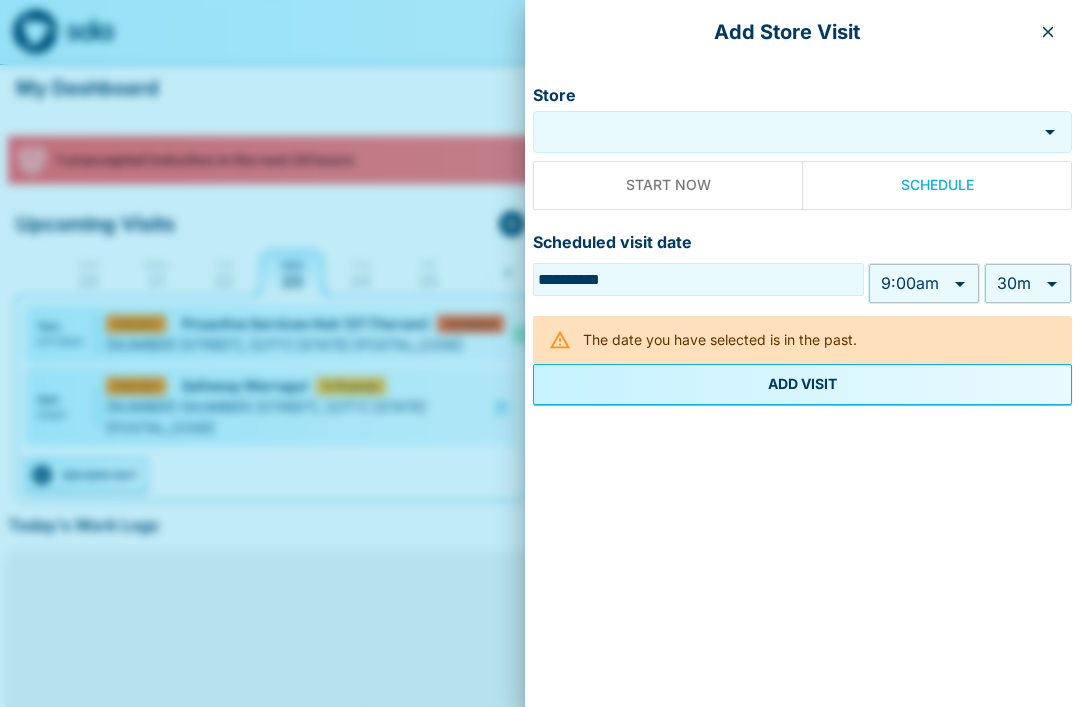 click on "Store" at bounding box center [785, 132] 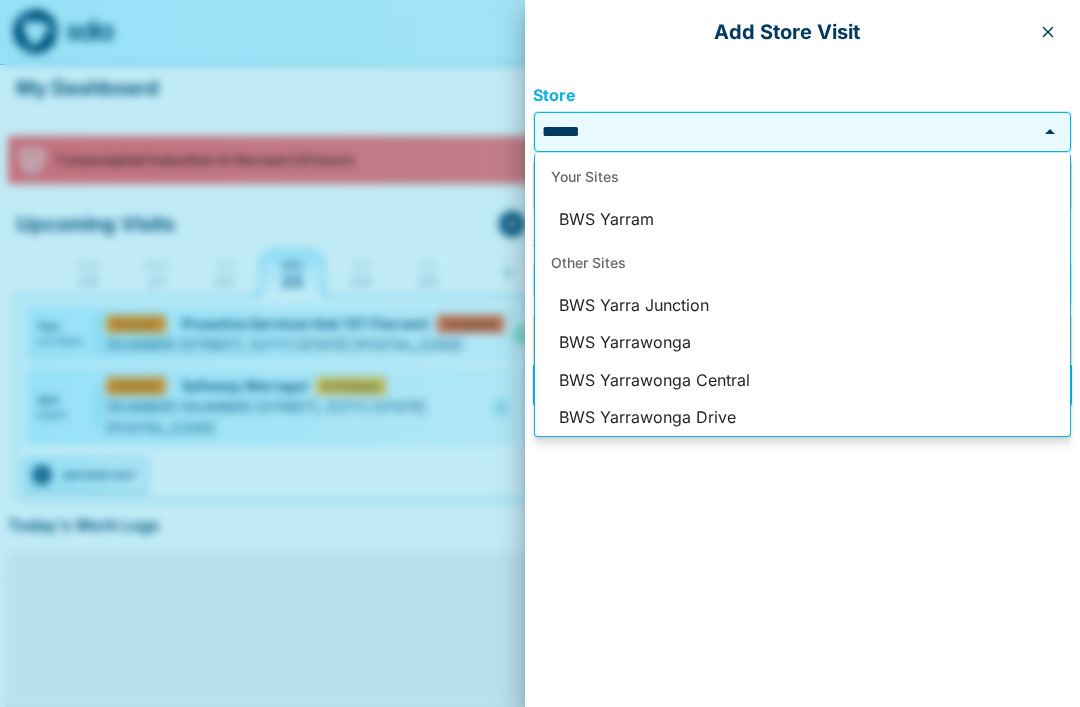 click on "BWS Yarram" at bounding box center [802, 220] 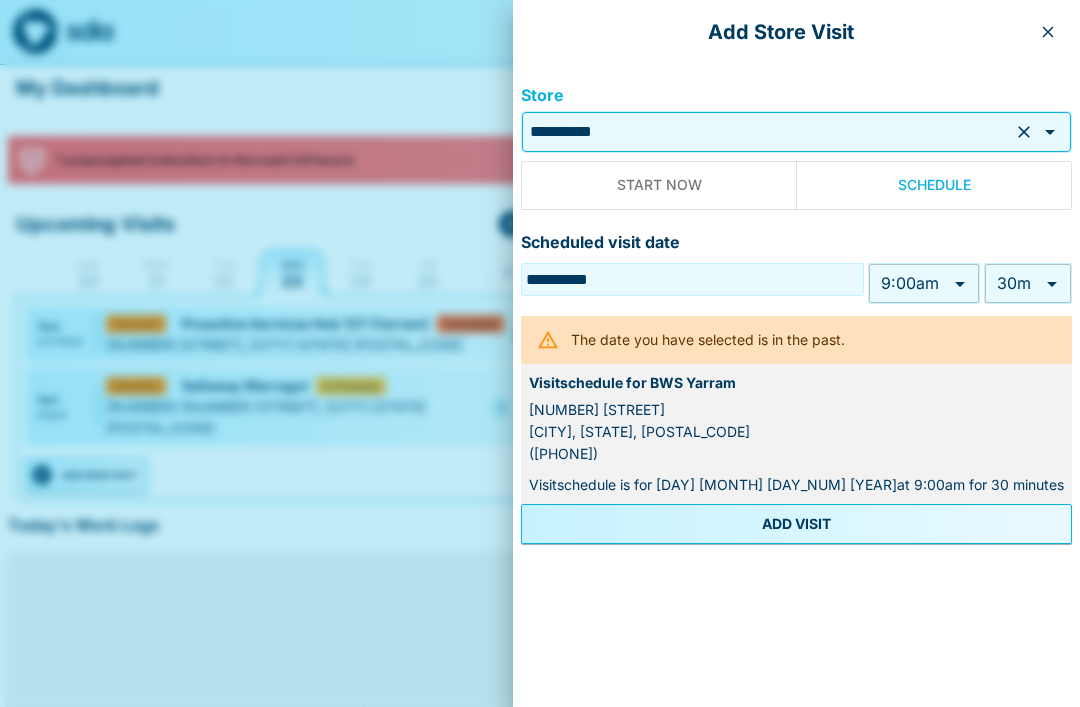 click on "**********" at bounding box center (540, 447) 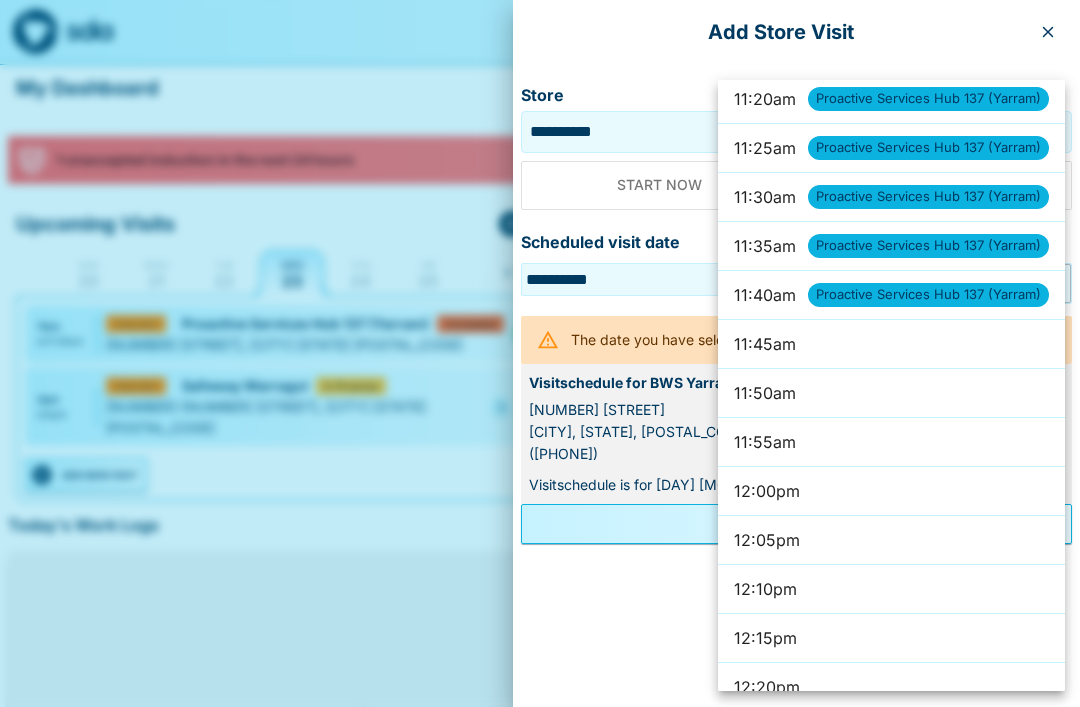 scroll, scrollTop: 6671, scrollLeft: 0, axis: vertical 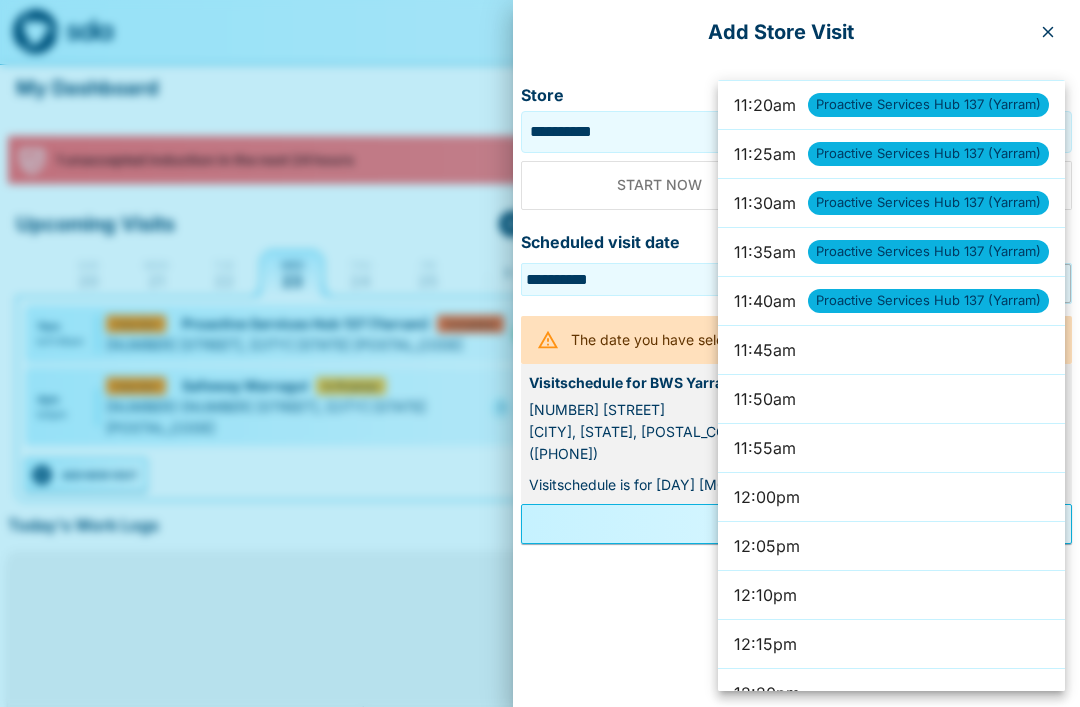 click on "11:45am" at bounding box center (891, 350) 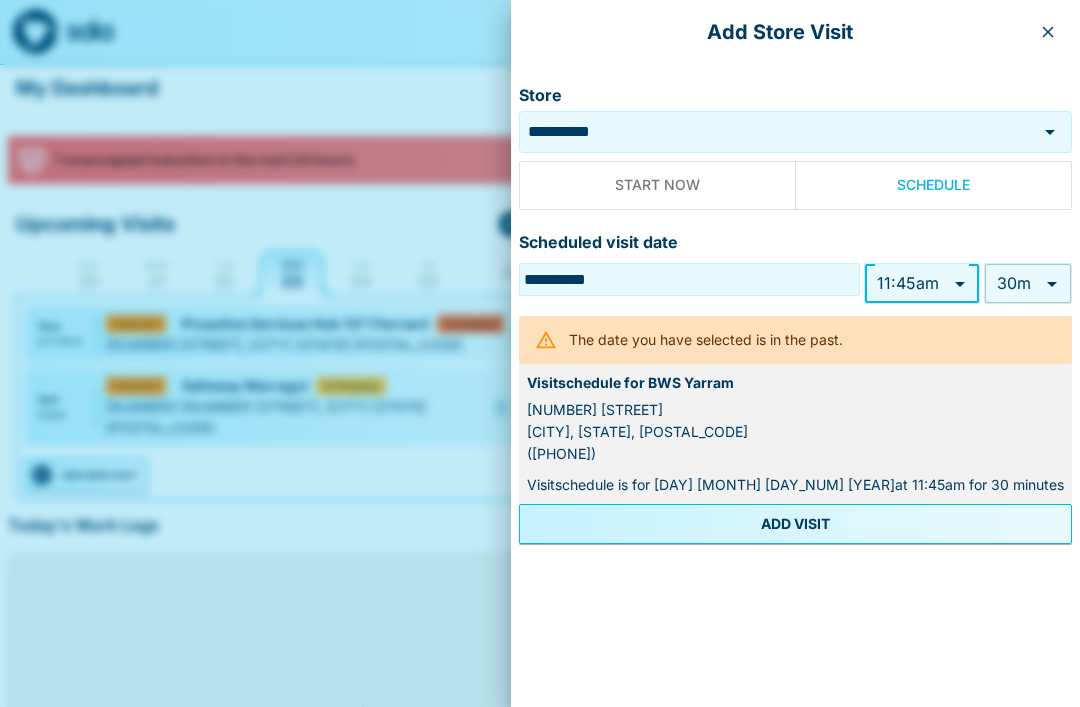 type on "*******" 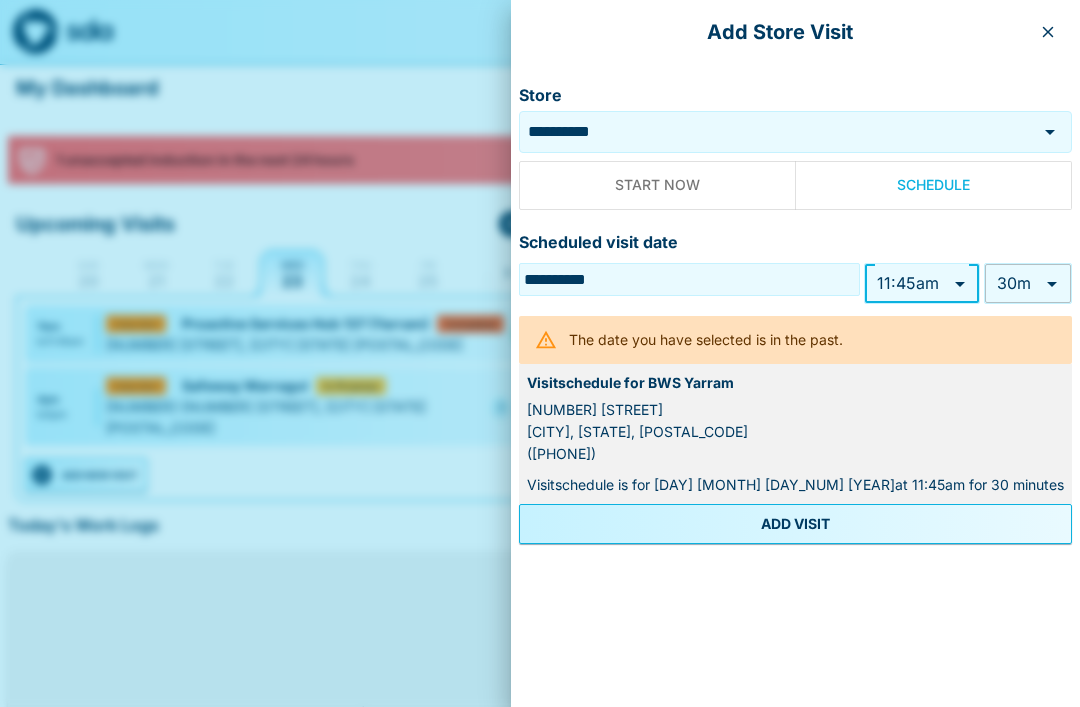 click on "**********" at bounding box center [540, 447] 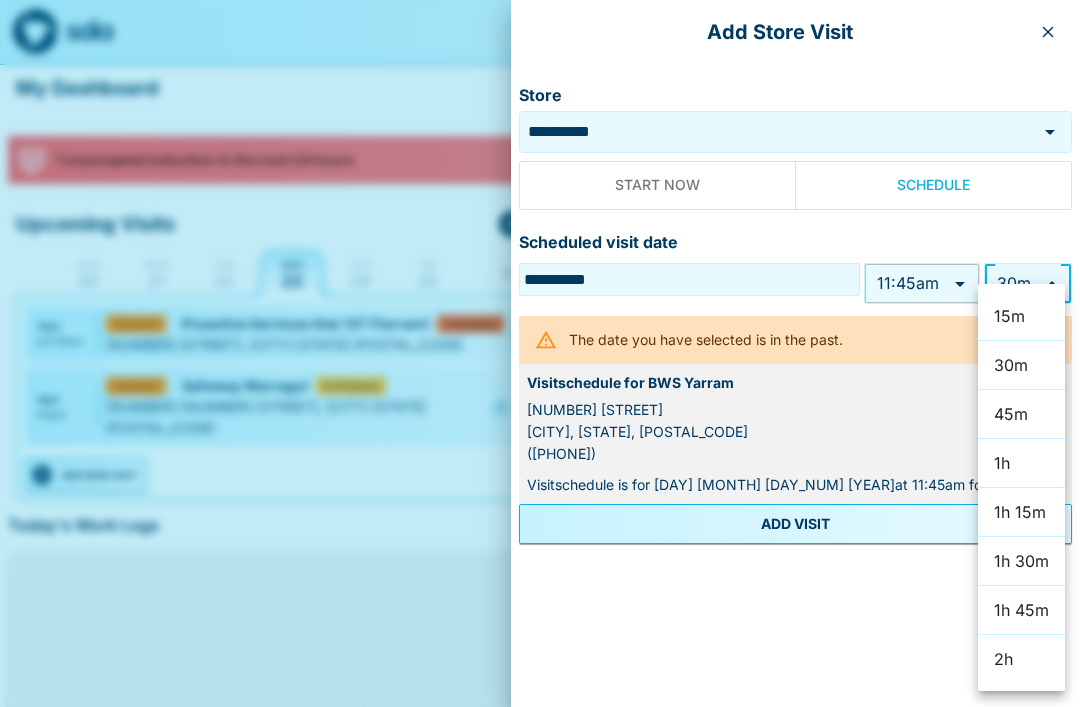 click on "15m" at bounding box center (1021, 316) 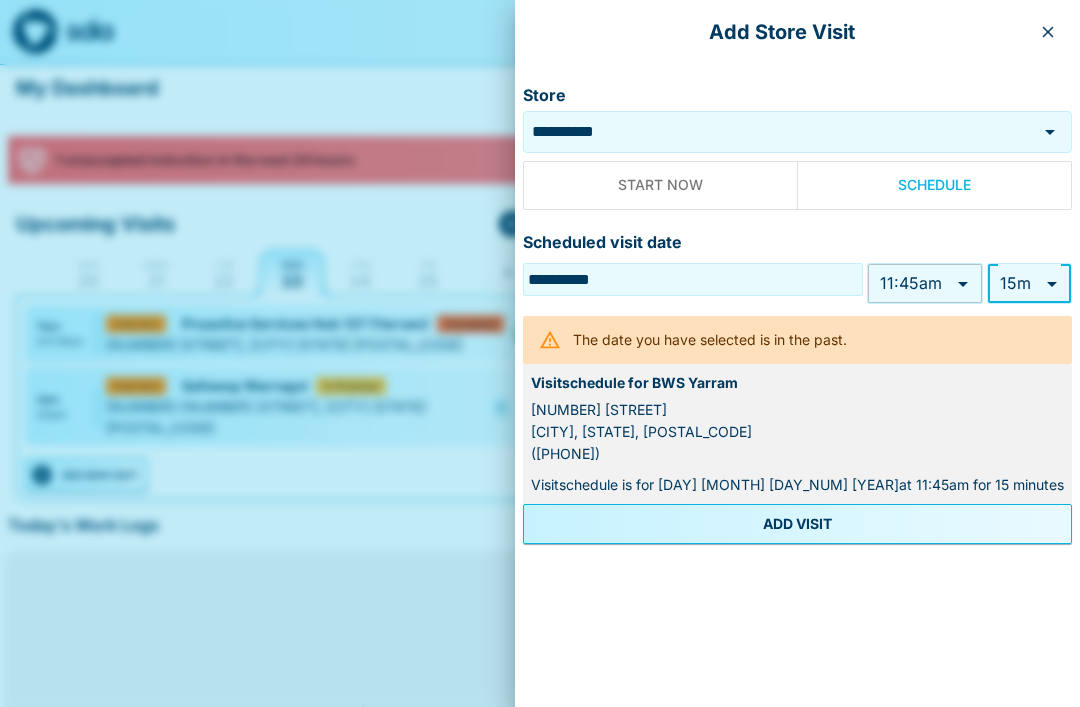 click on "ADD VISIT" at bounding box center (797, 524) 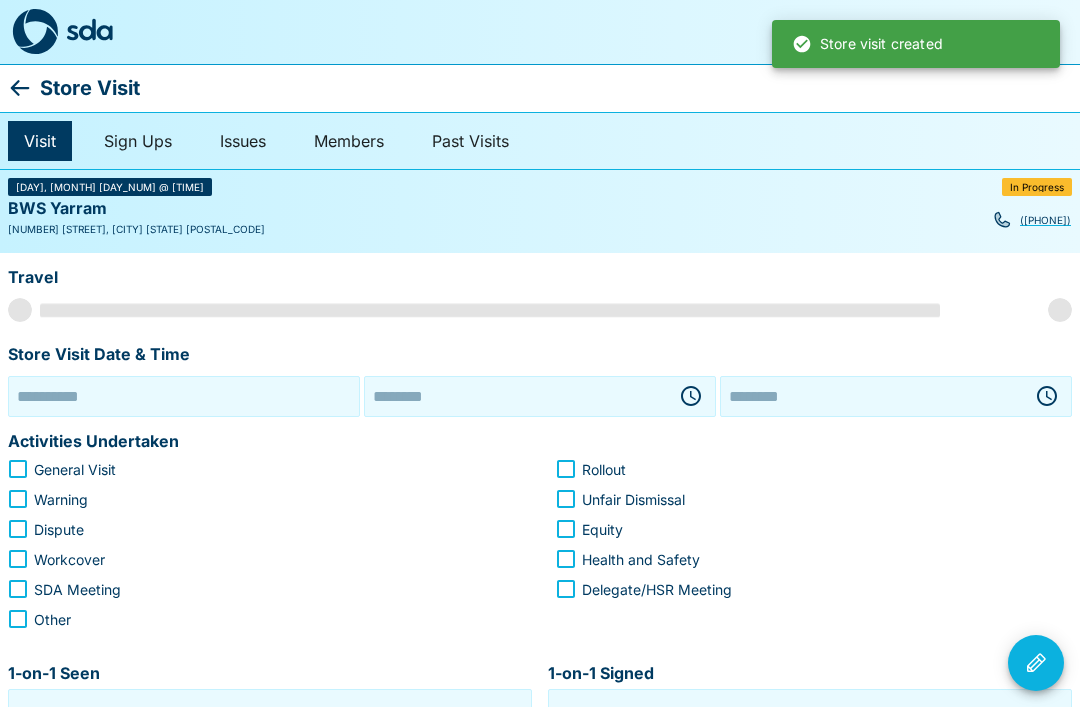 type on "**********" 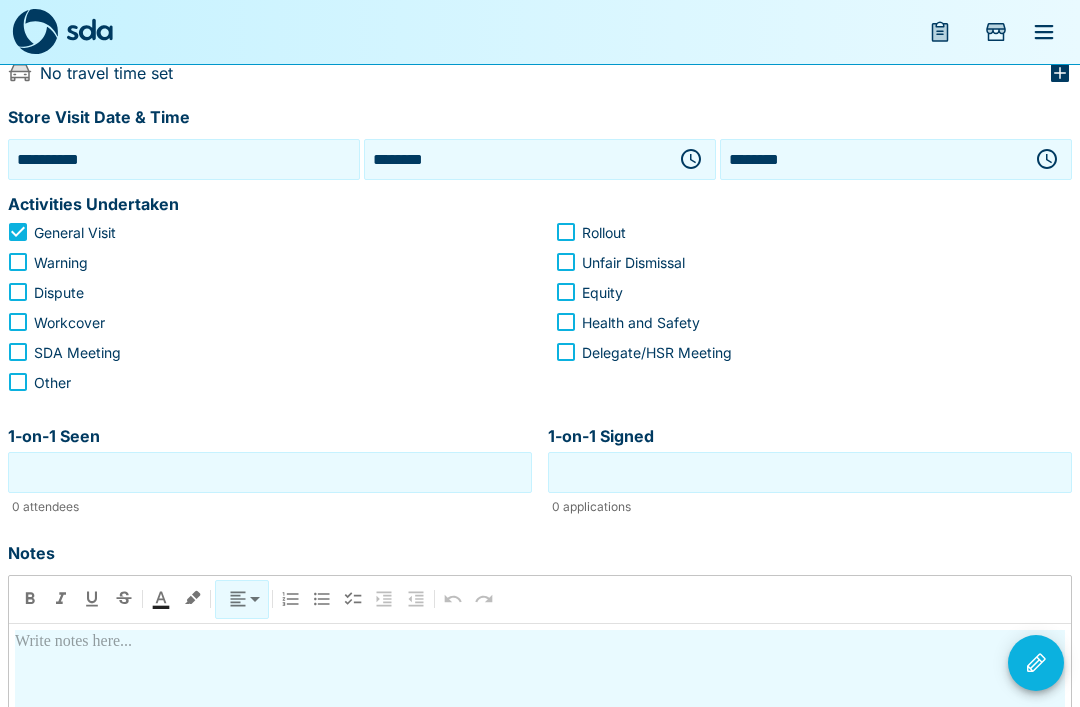 scroll, scrollTop: 324, scrollLeft: 0, axis: vertical 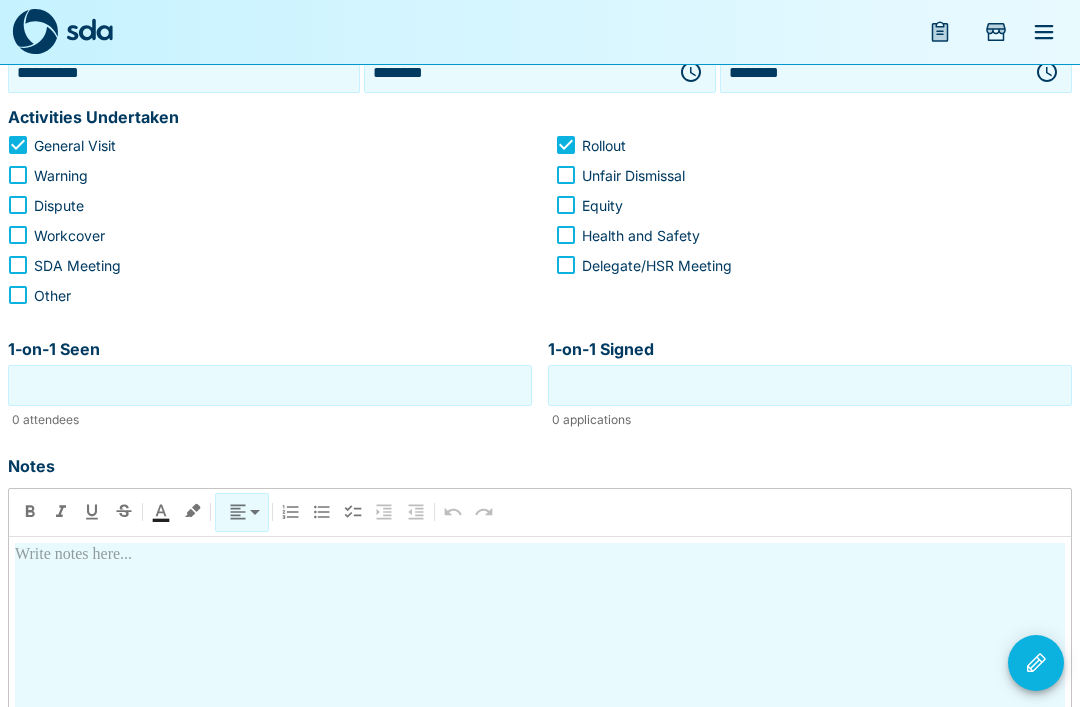 click at bounding box center [540, 720] 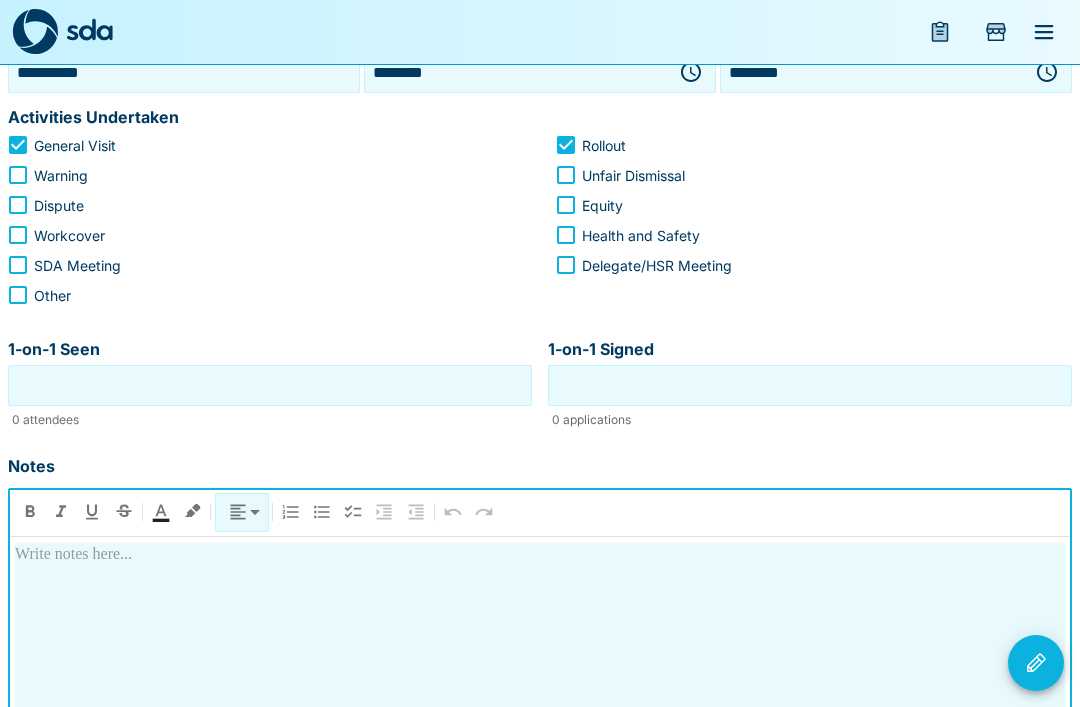 scroll, scrollTop: 336, scrollLeft: 0, axis: vertical 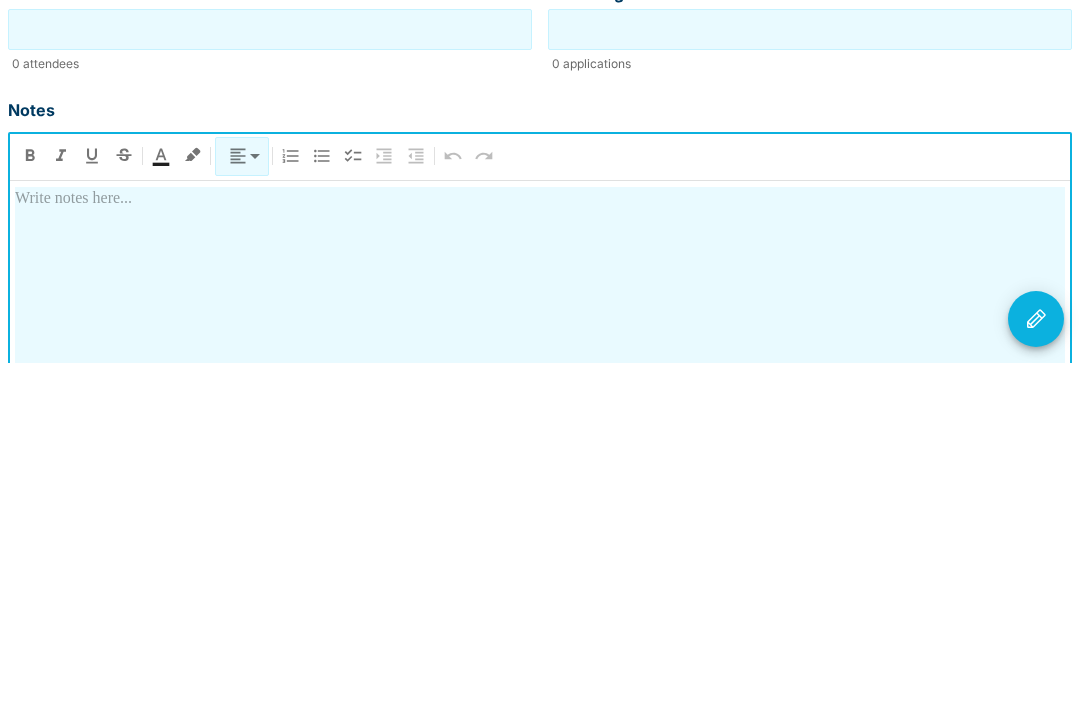 type 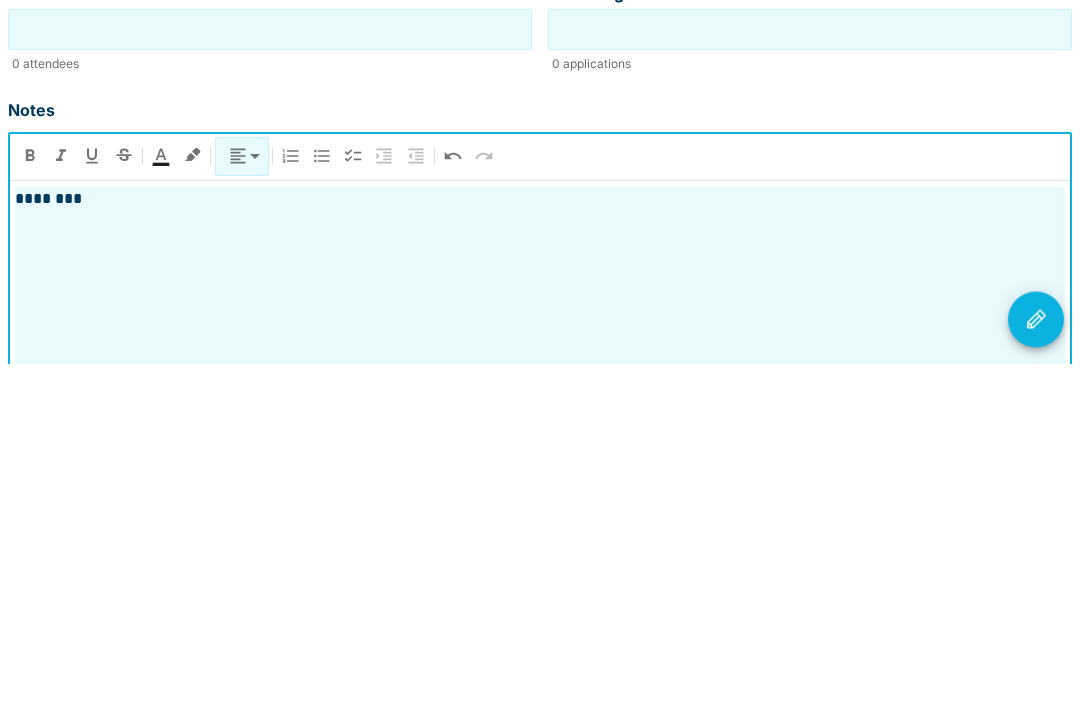 click at bounding box center [1036, 663] 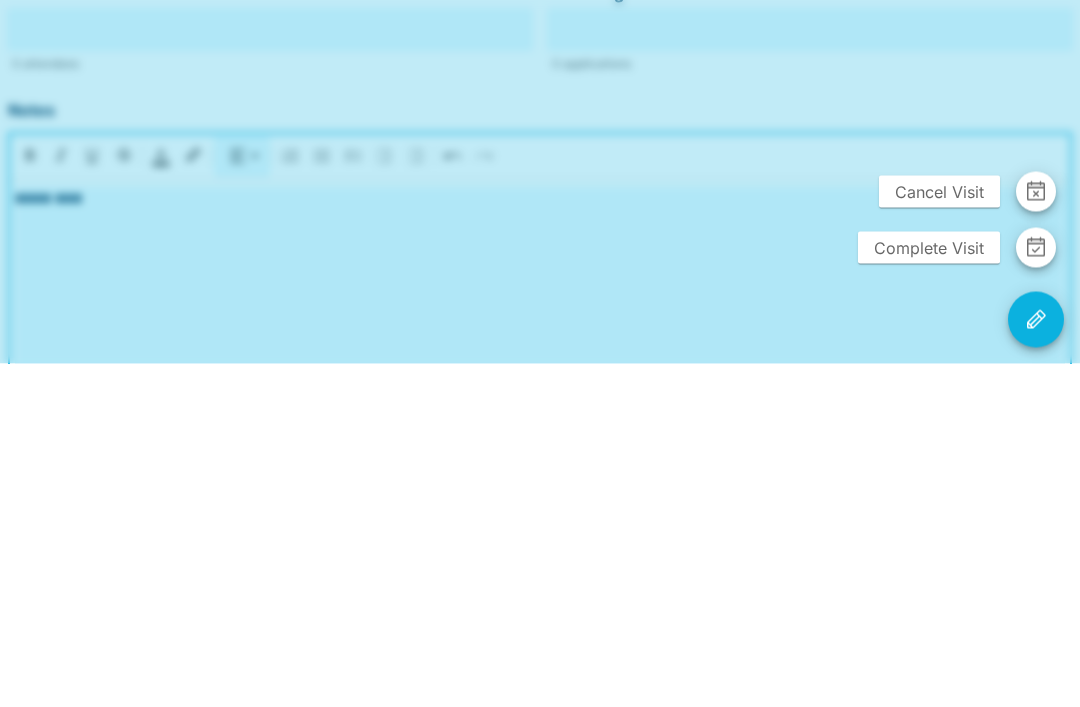 scroll, scrollTop: 500, scrollLeft: 0, axis: vertical 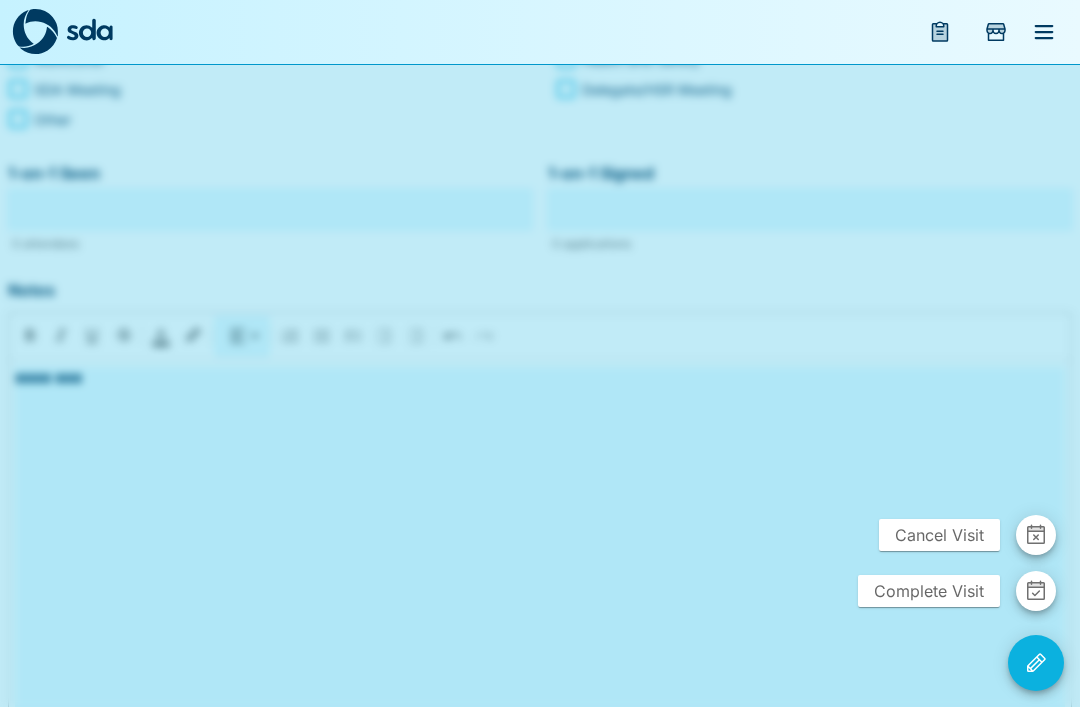 click 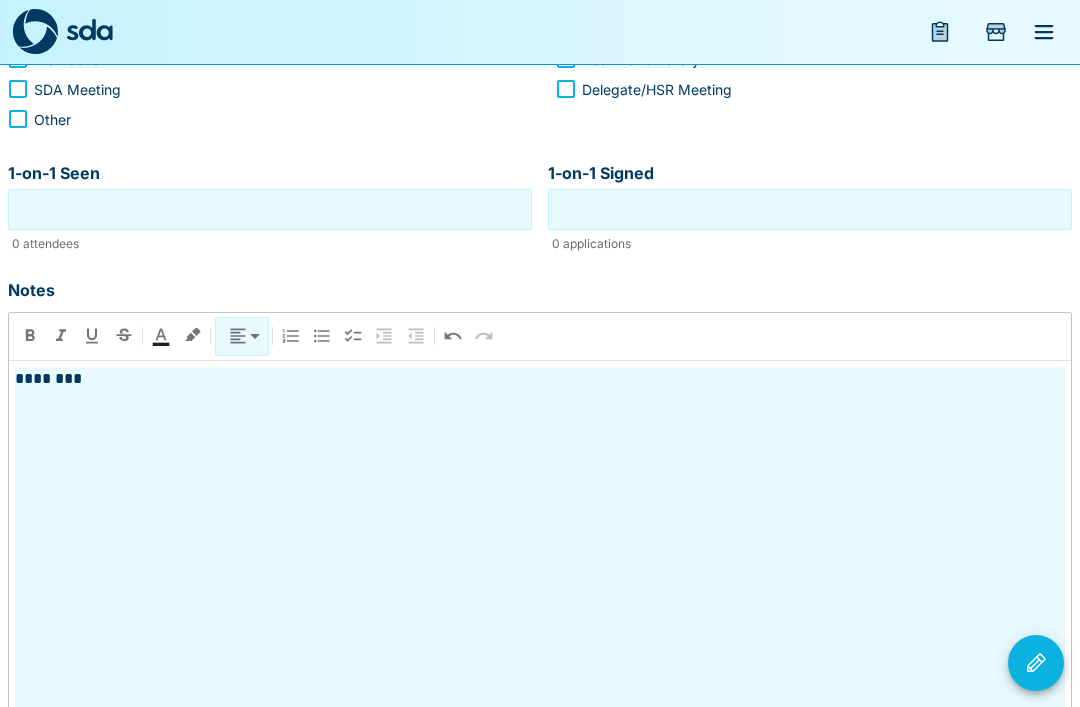 click 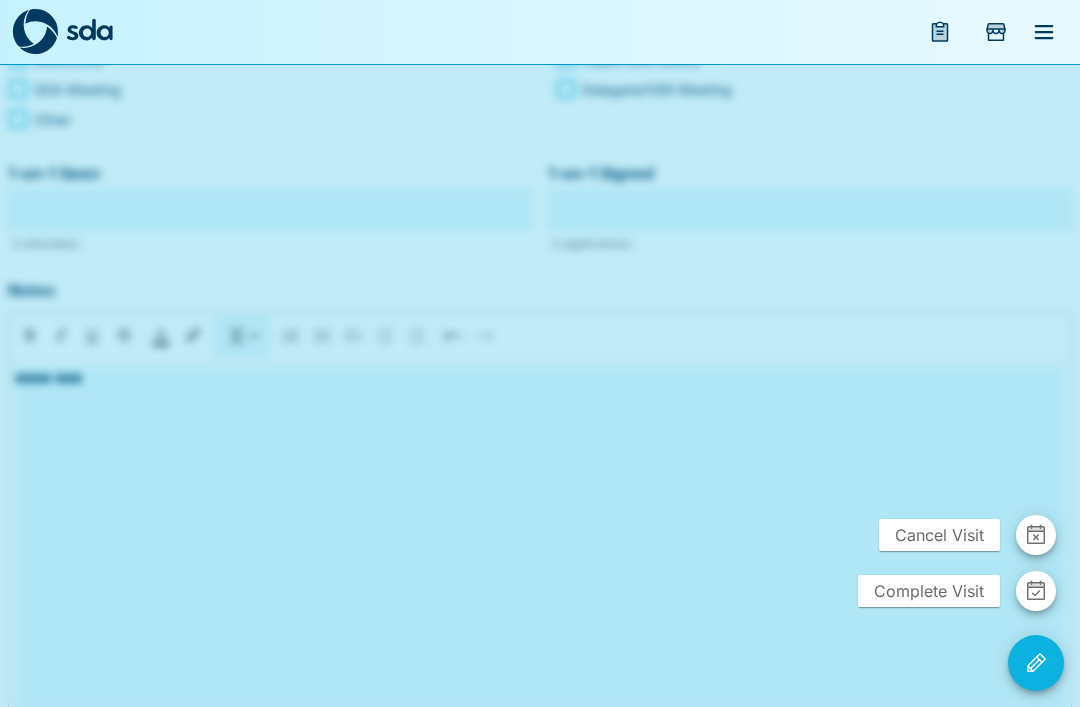 click on "Complete Visit" at bounding box center (929, 591) 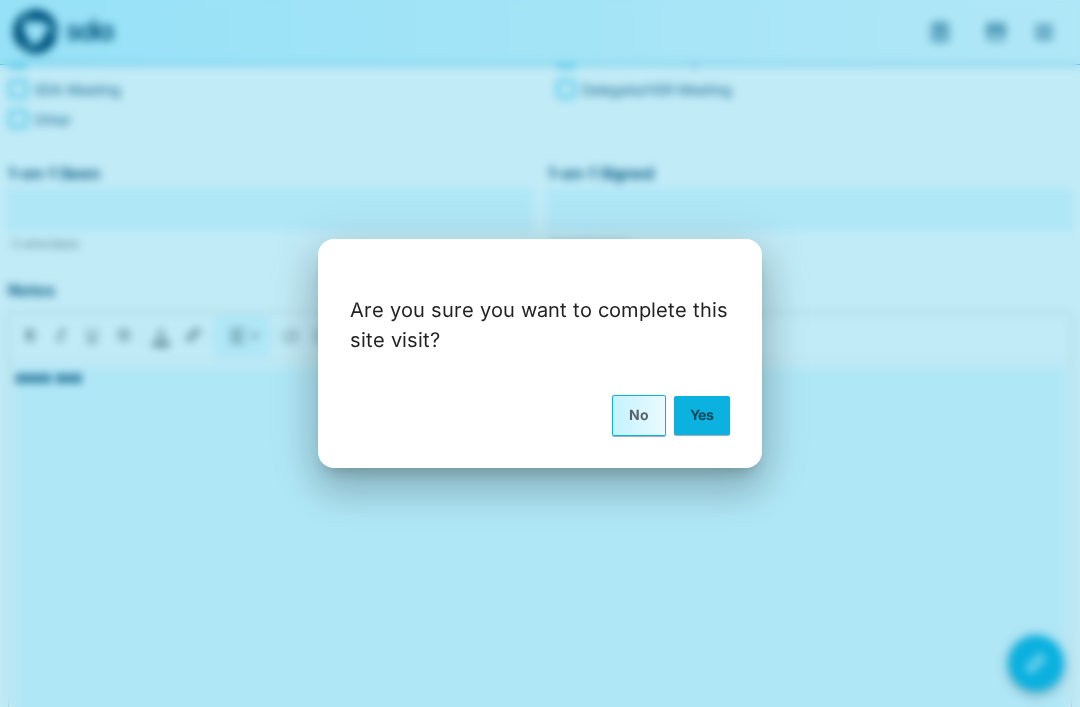 click on "Yes" at bounding box center (702, 415) 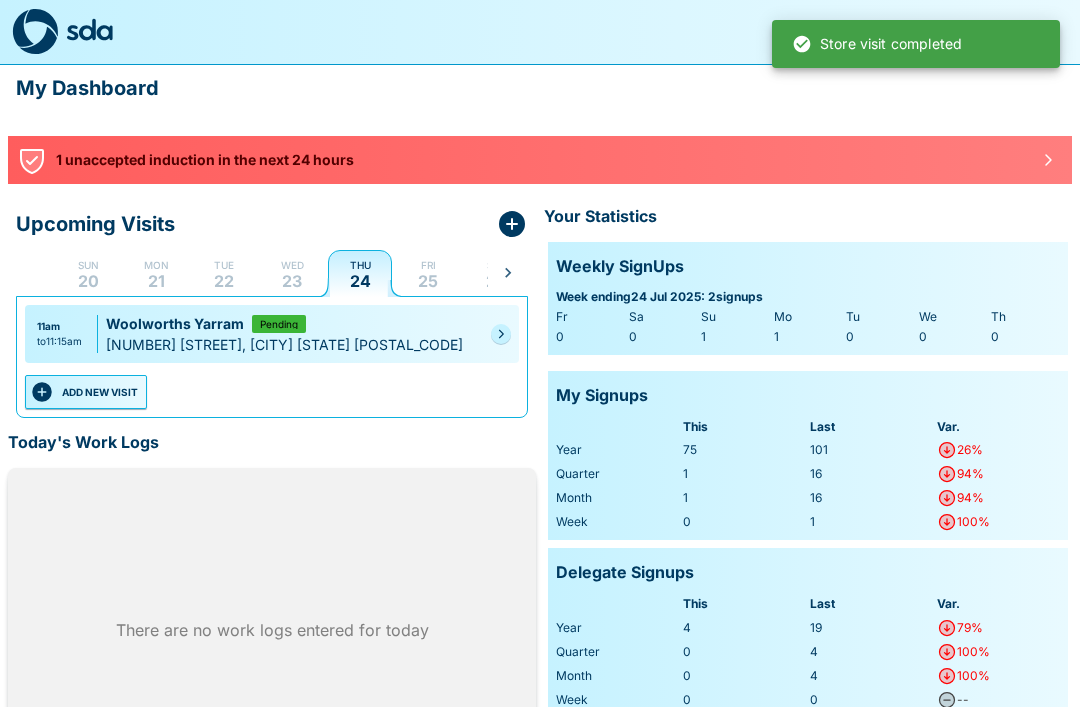 click on "23" at bounding box center [292, 281] 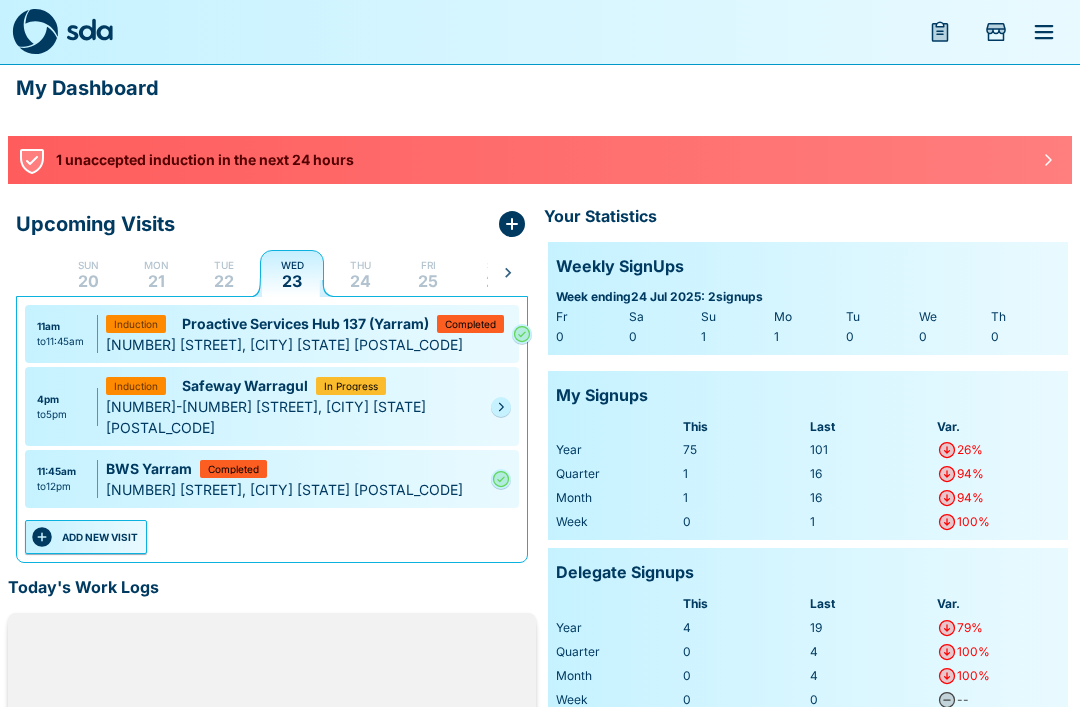 click on "ADD NEW VISIT" at bounding box center [86, 537] 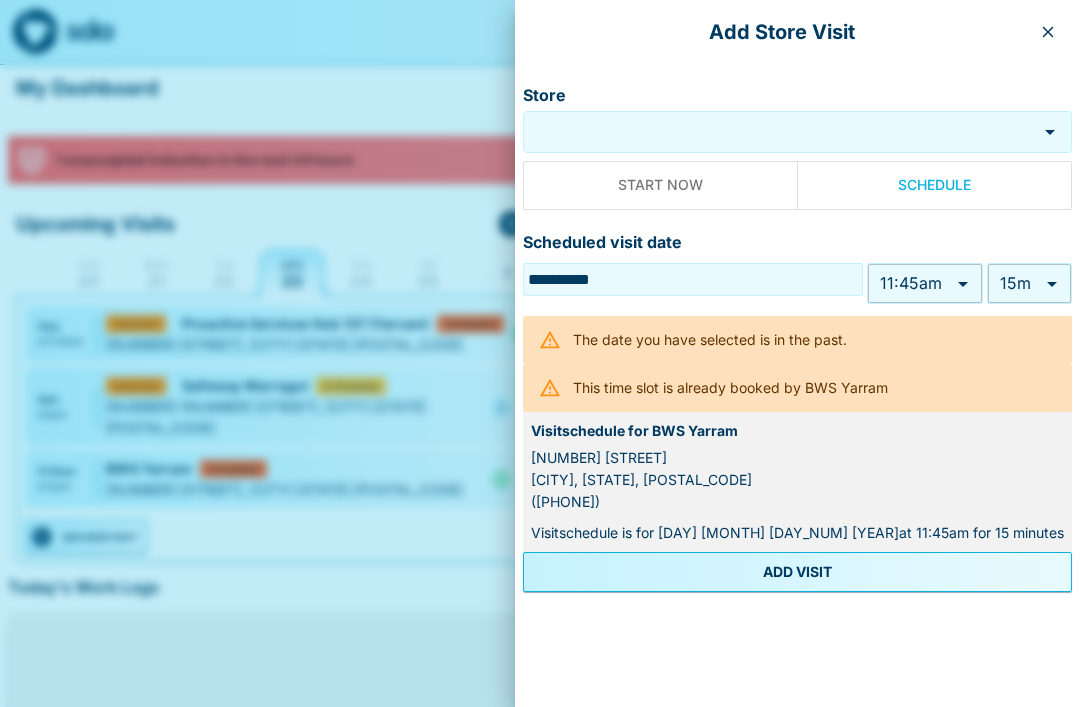 type on "******" 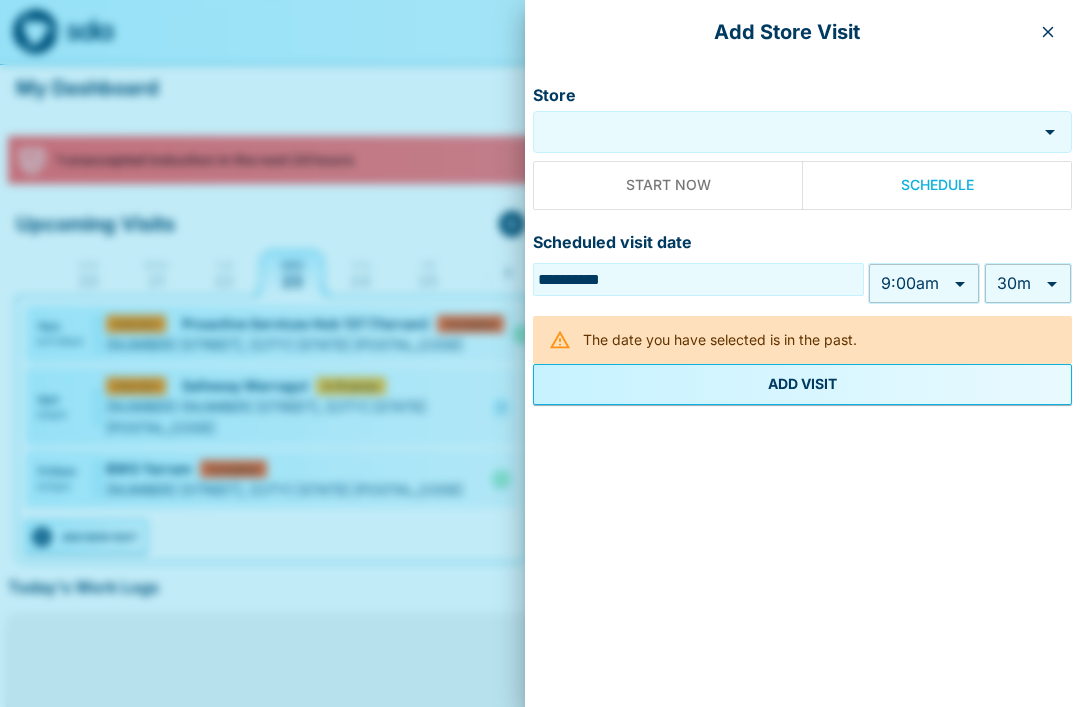 click on "Store" at bounding box center [785, 132] 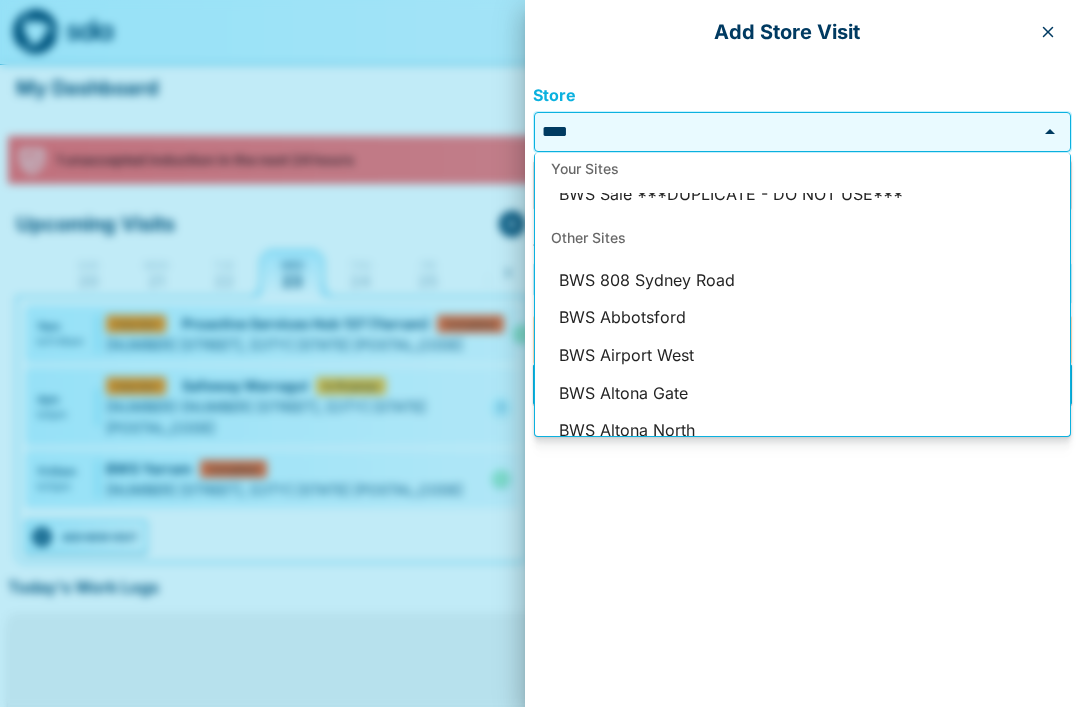 scroll, scrollTop: 0, scrollLeft: 0, axis: both 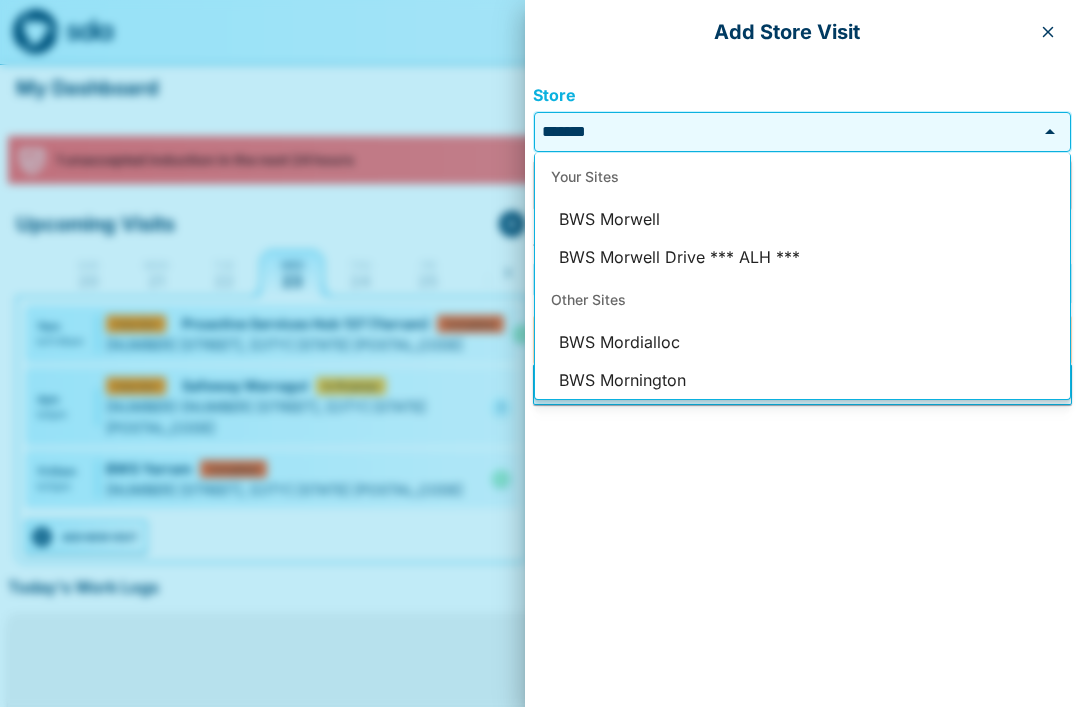 click on "BWS Morwell" at bounding box center (802, 220) 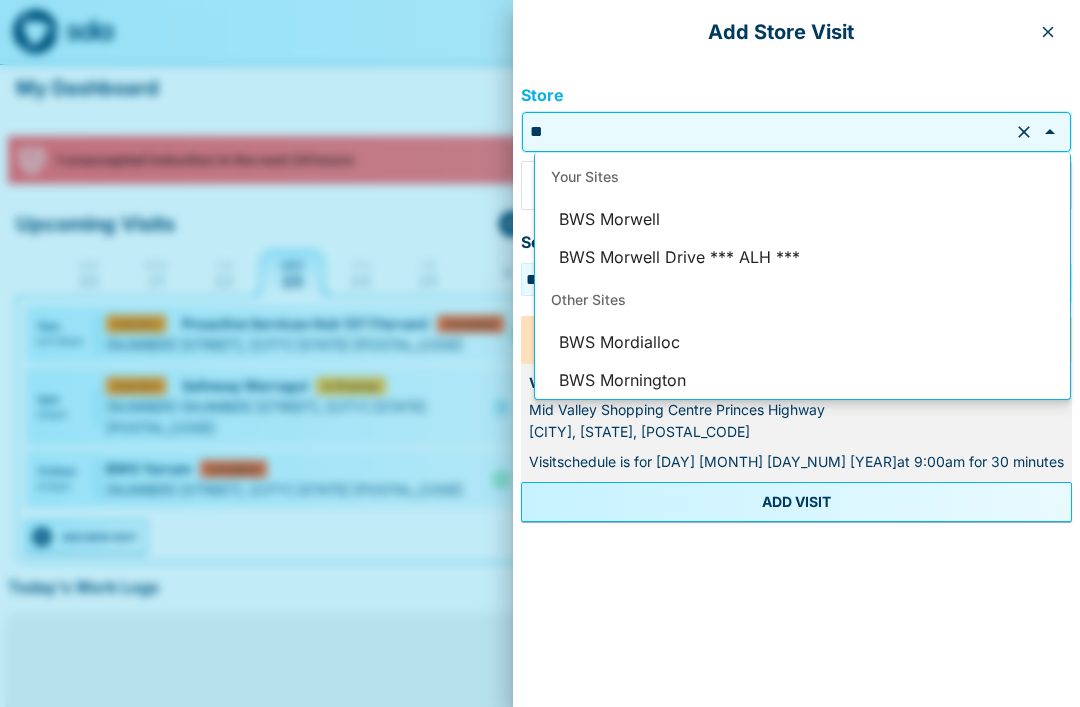 type on "*" 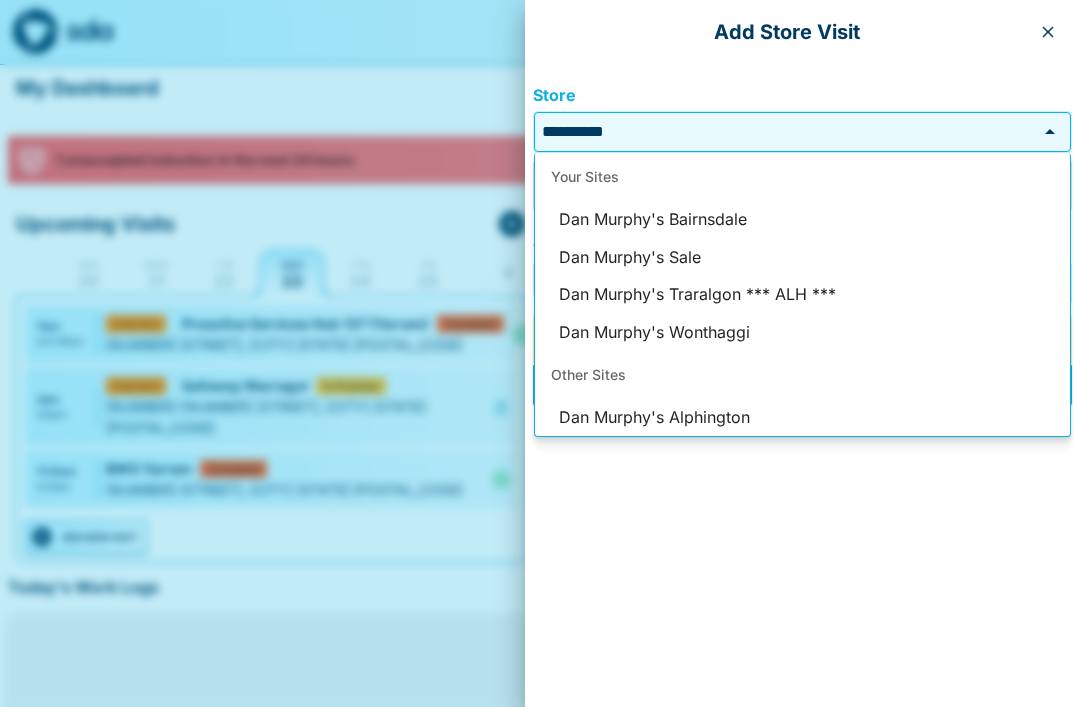click on "**********" at bounding box center (785, 132) 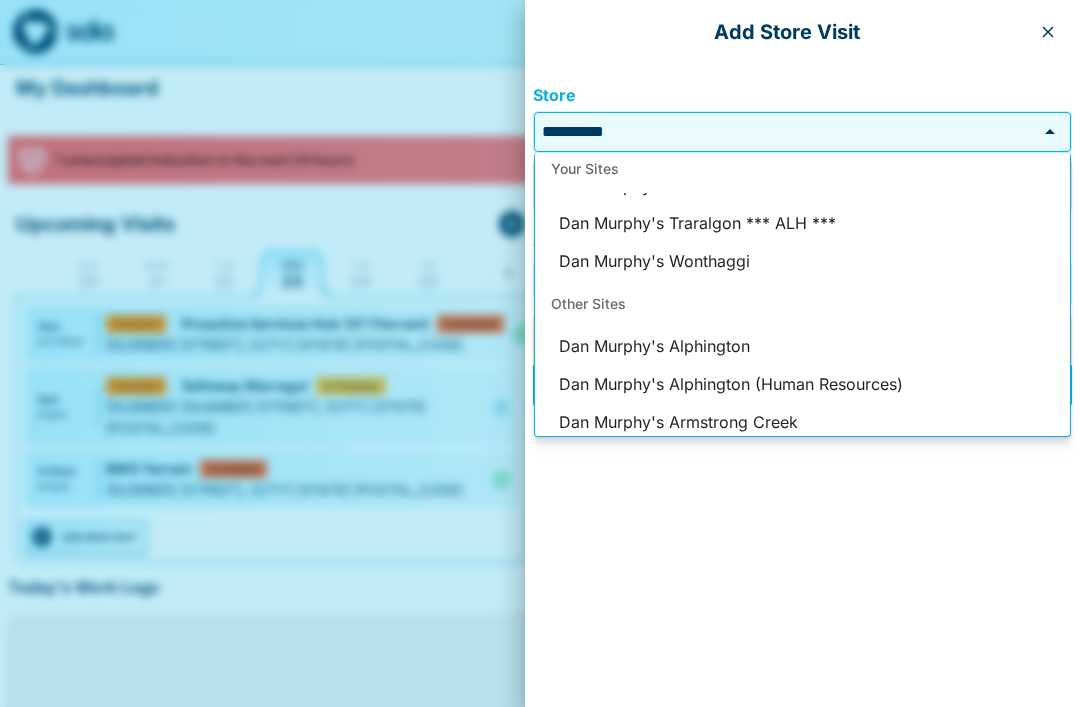 scroll, scrollTop: 72, scrollLeft: 0, axis: vertical 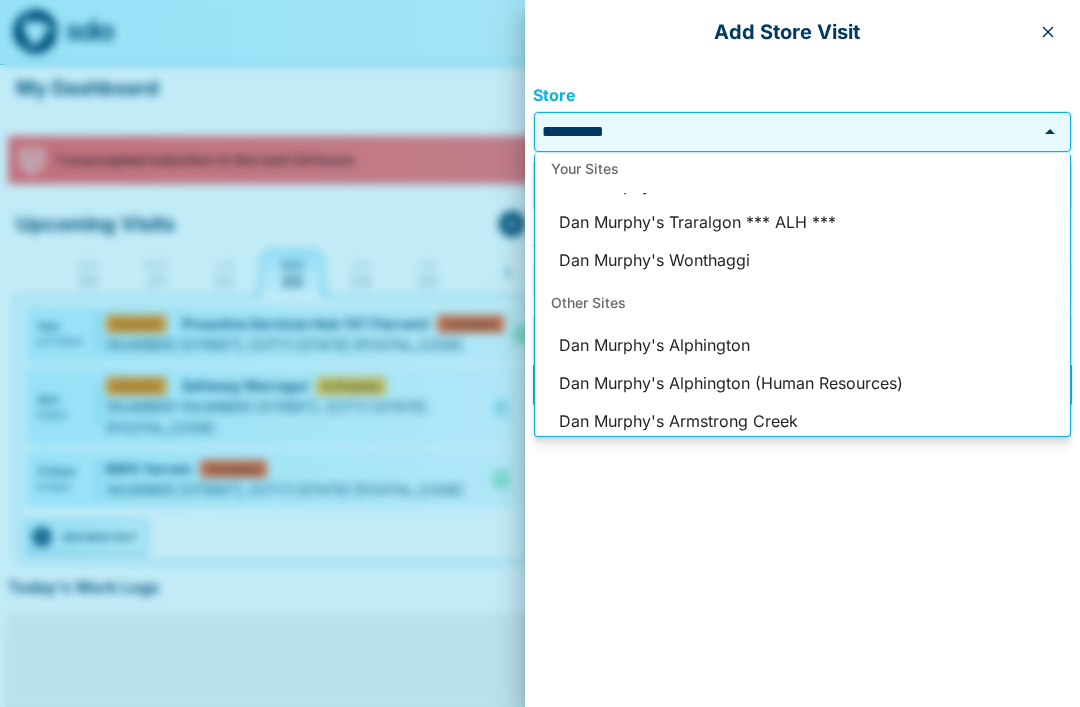 click on "Dan Murphy's Traralgon *** ALH ***" at bounding box center (802, 223) 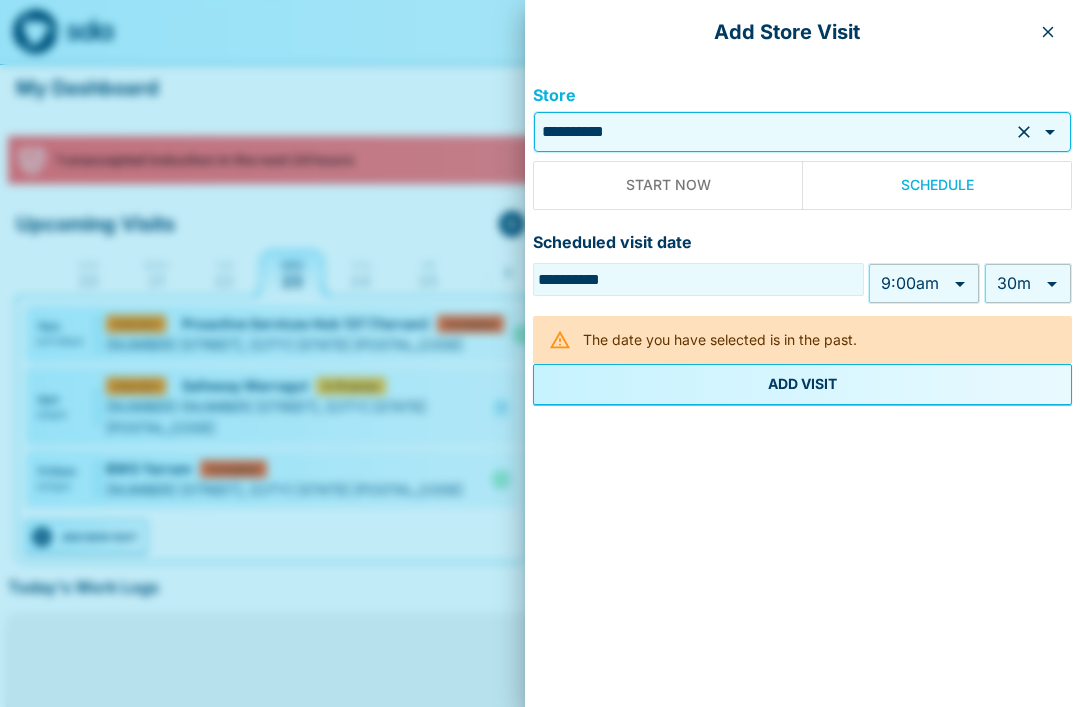 type on "**********" 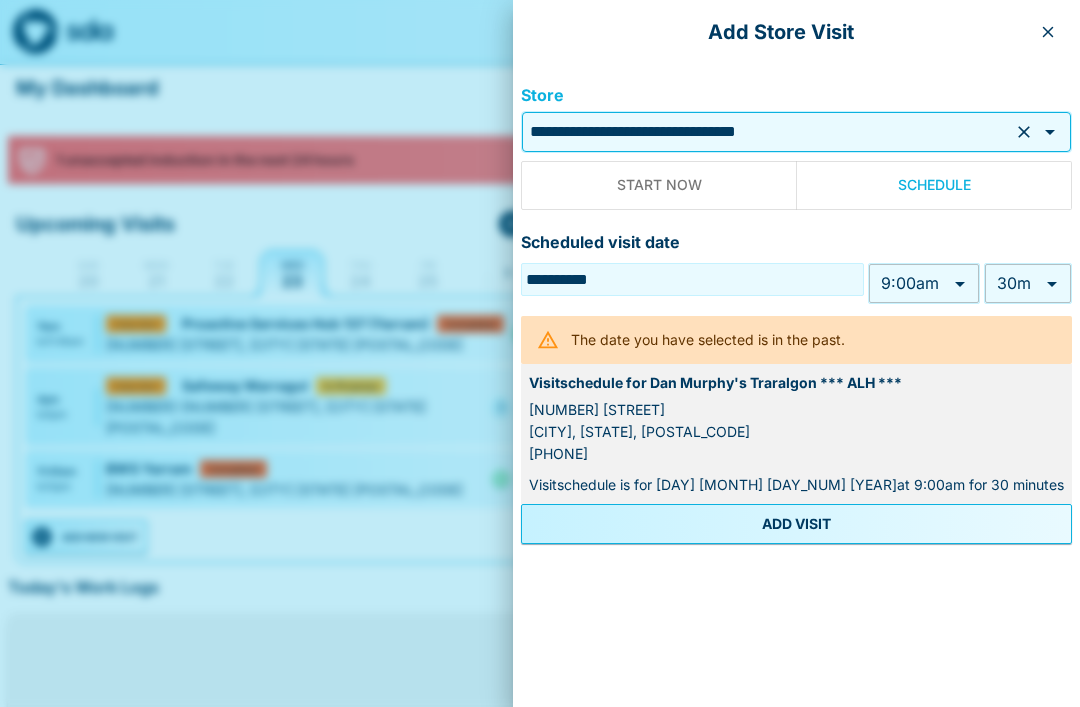 click on "**********" at bounding box center (540, 478) 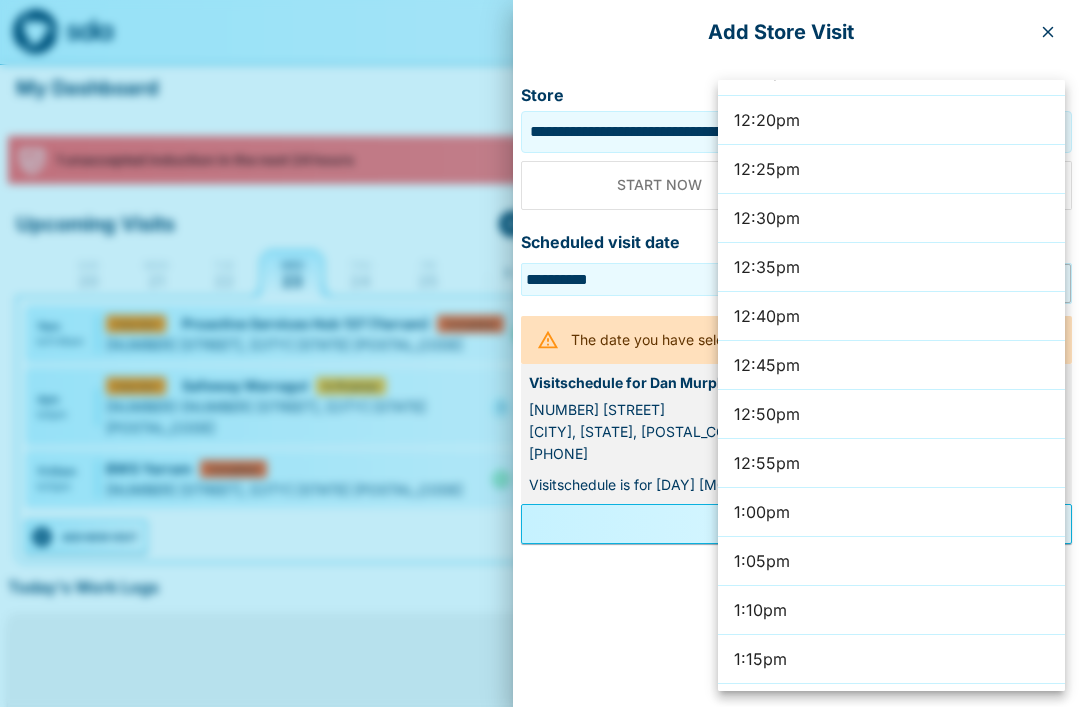 scroll, scrollTop: 7261, scrollLeft: 0, axis: vertical 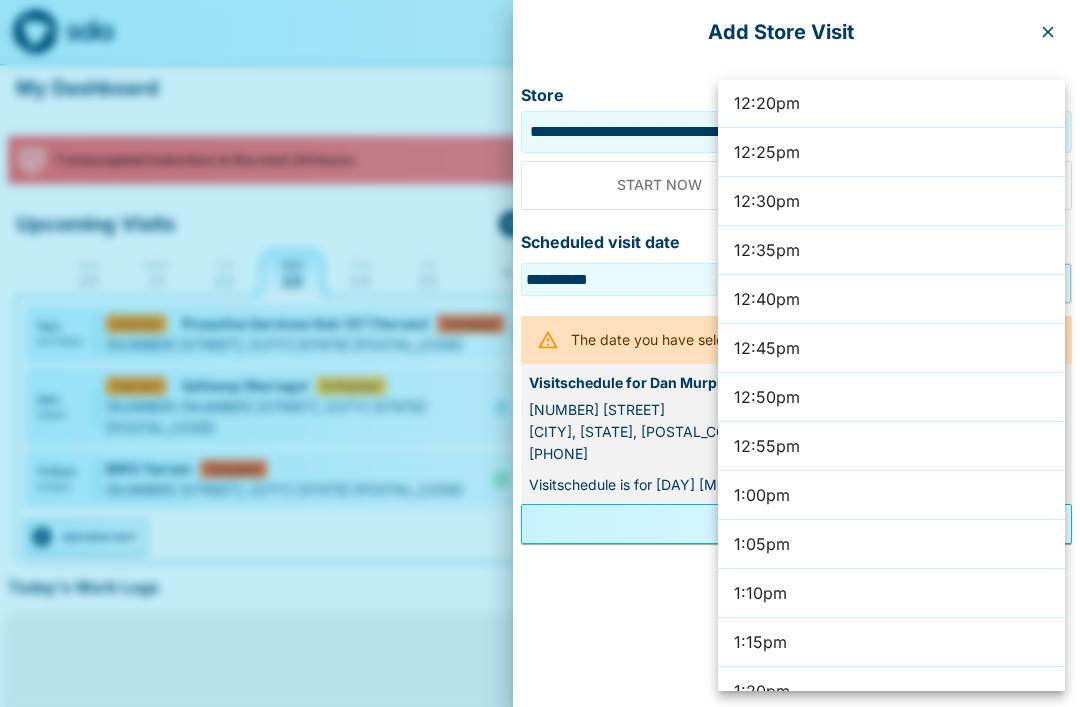 click on "1:00pm" at bounding box center [891, 495] 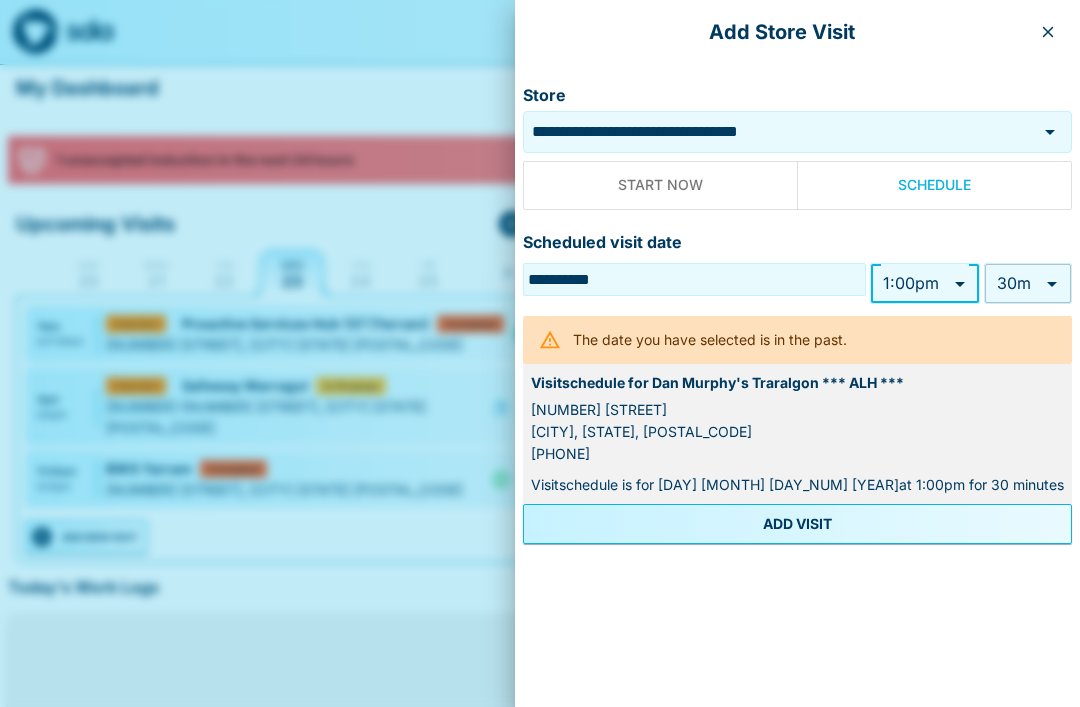 click on "**********" at bounding box center [540, 478] 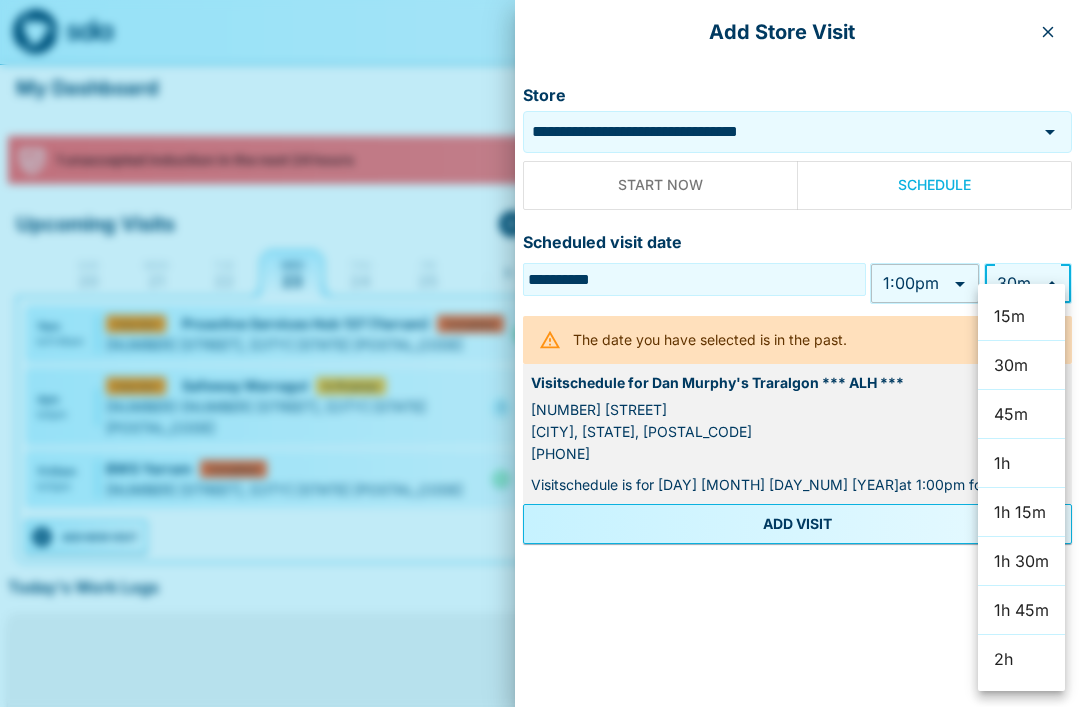 click on "15m" at bounding box center [1021, 316] 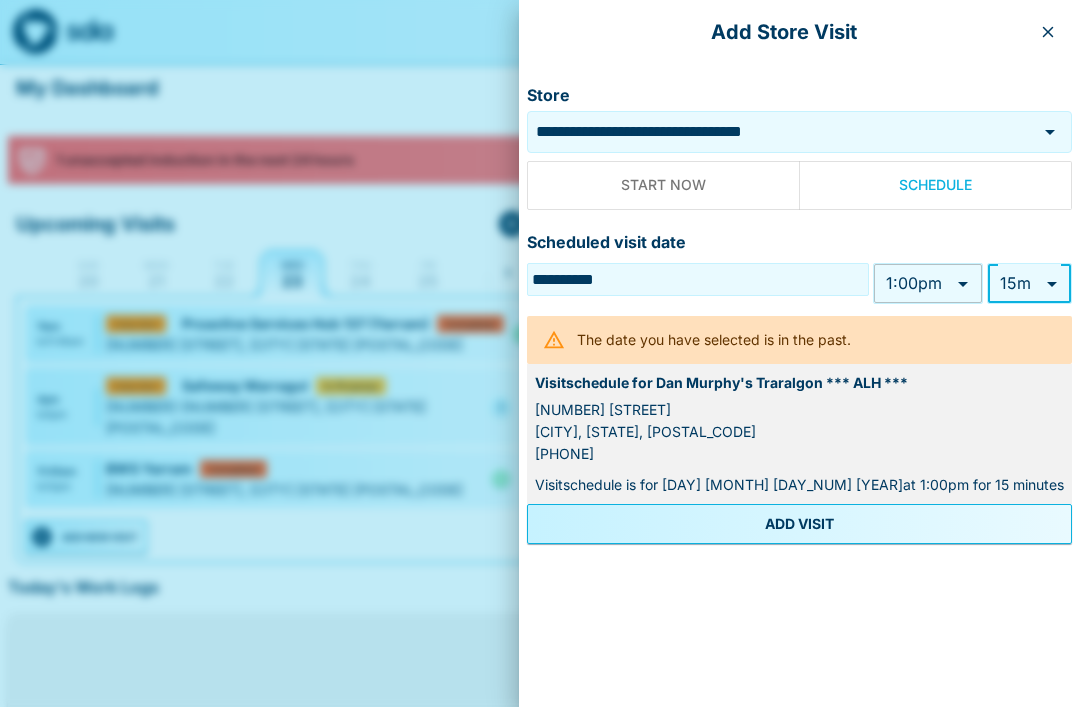 click on "ADD VISIT" at bounding box center (799, 524) 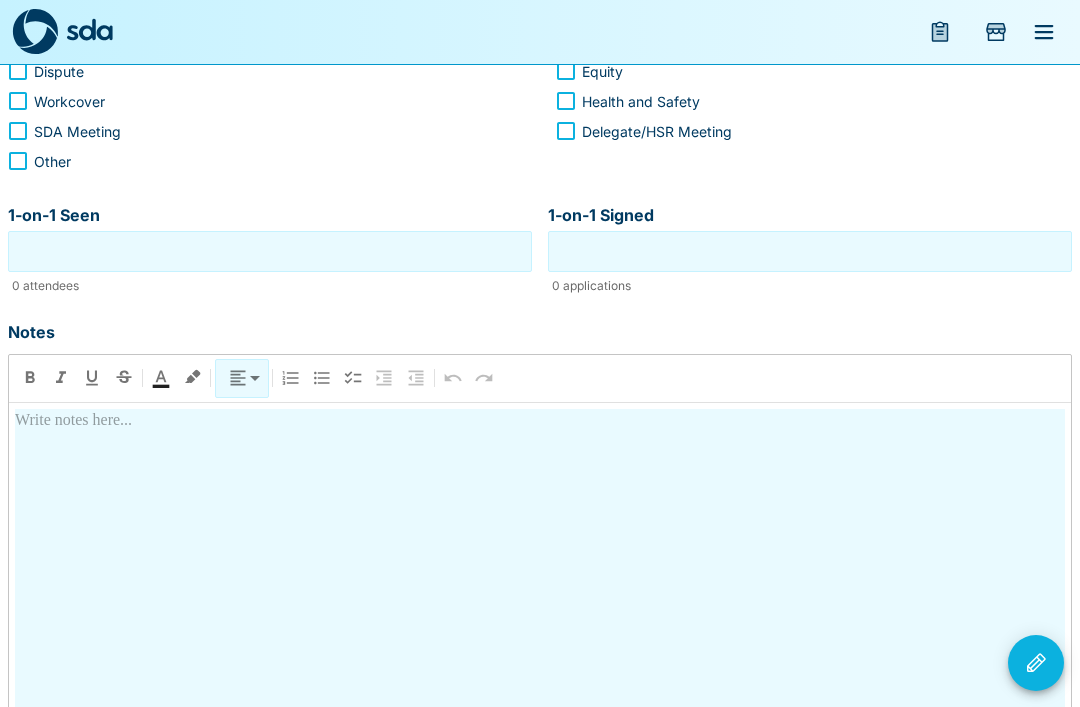 scroll, scrollTop: 500, scrollLeft: 0, axis: vertical 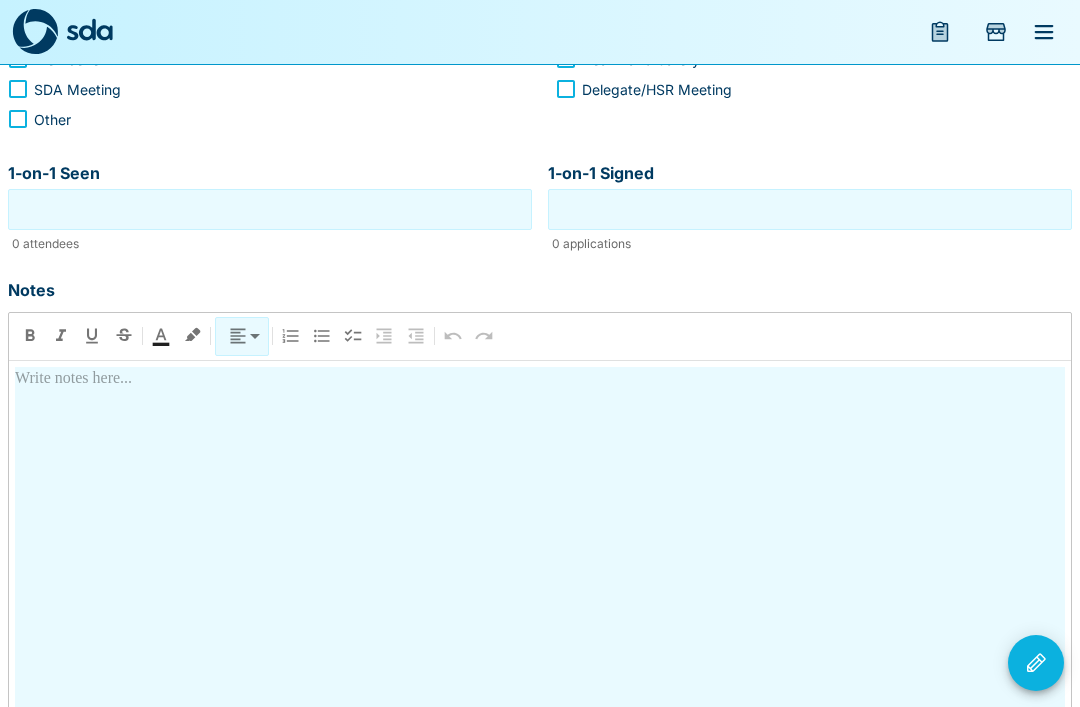 click 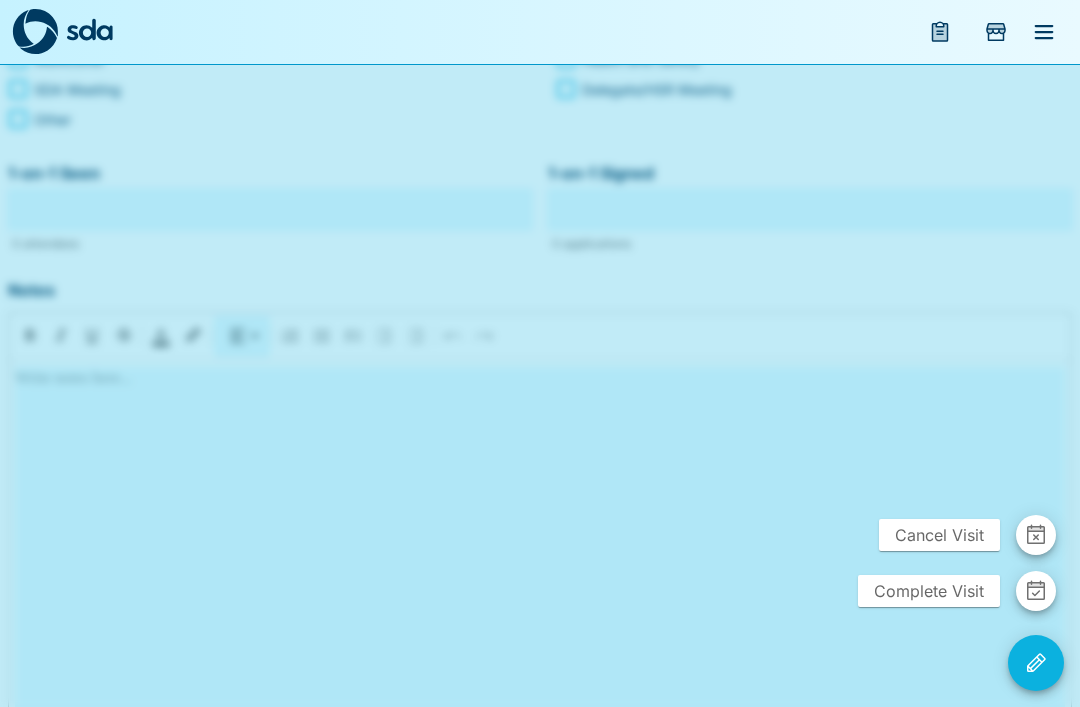 click 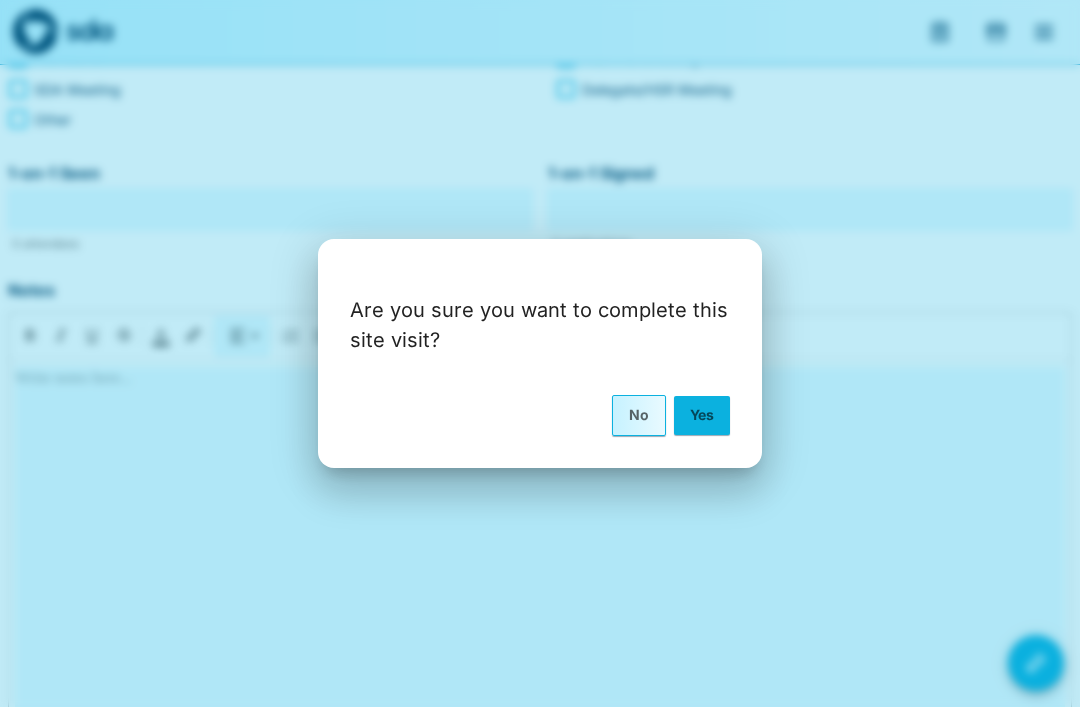 click on "Yes" at bounding box center (702, 415) 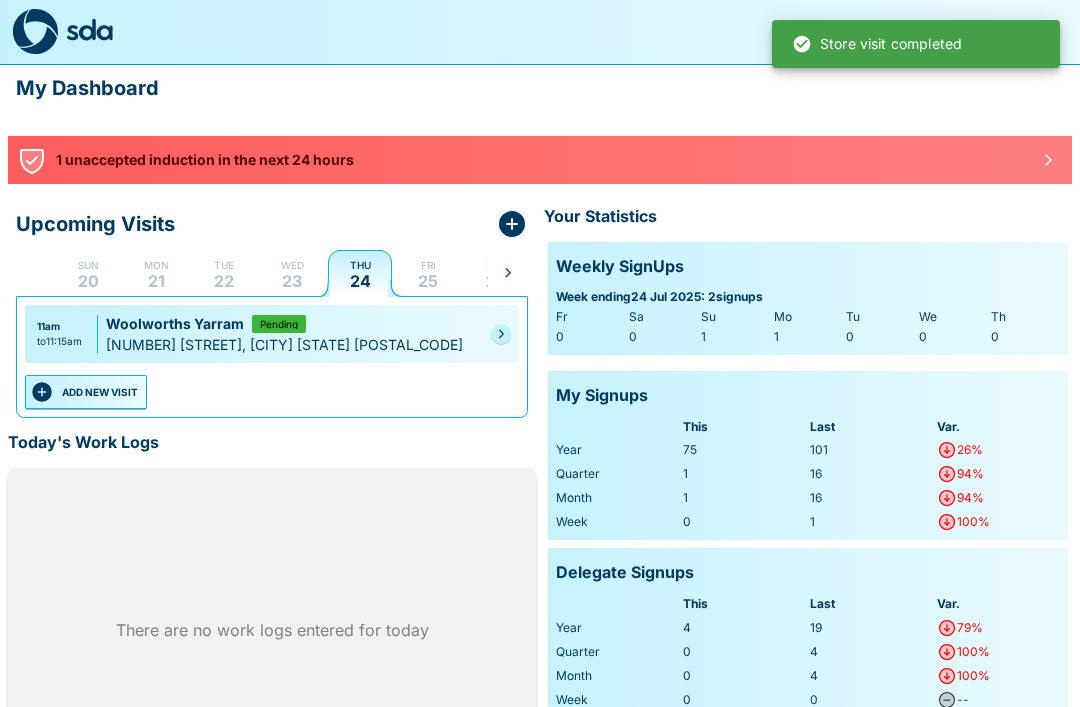 click on "23" at bounding box center [292, 281] 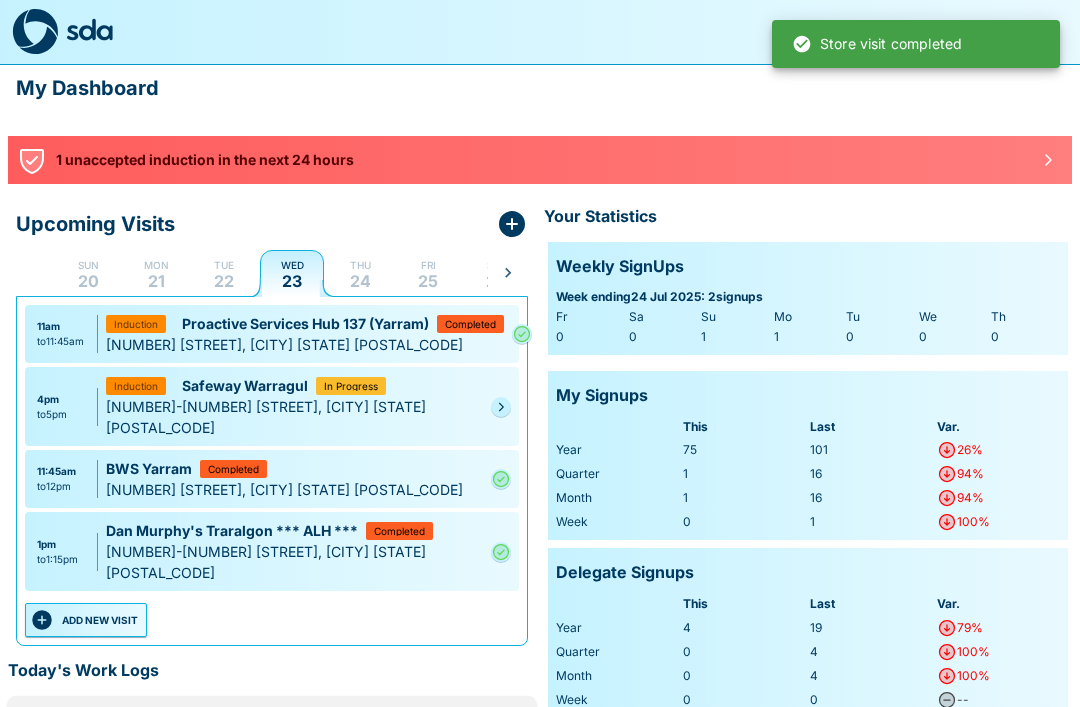 click on "ADD NEW VISIT" at bounding box center (86, 620) 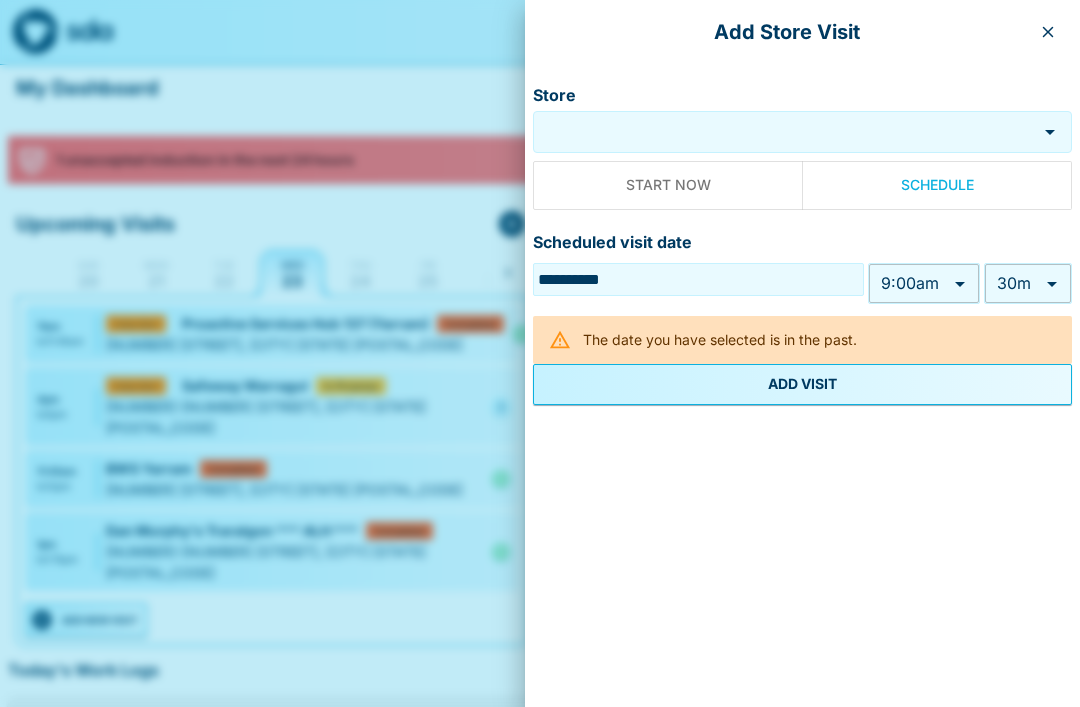 click on "Store" at bounding box center (785, 132) 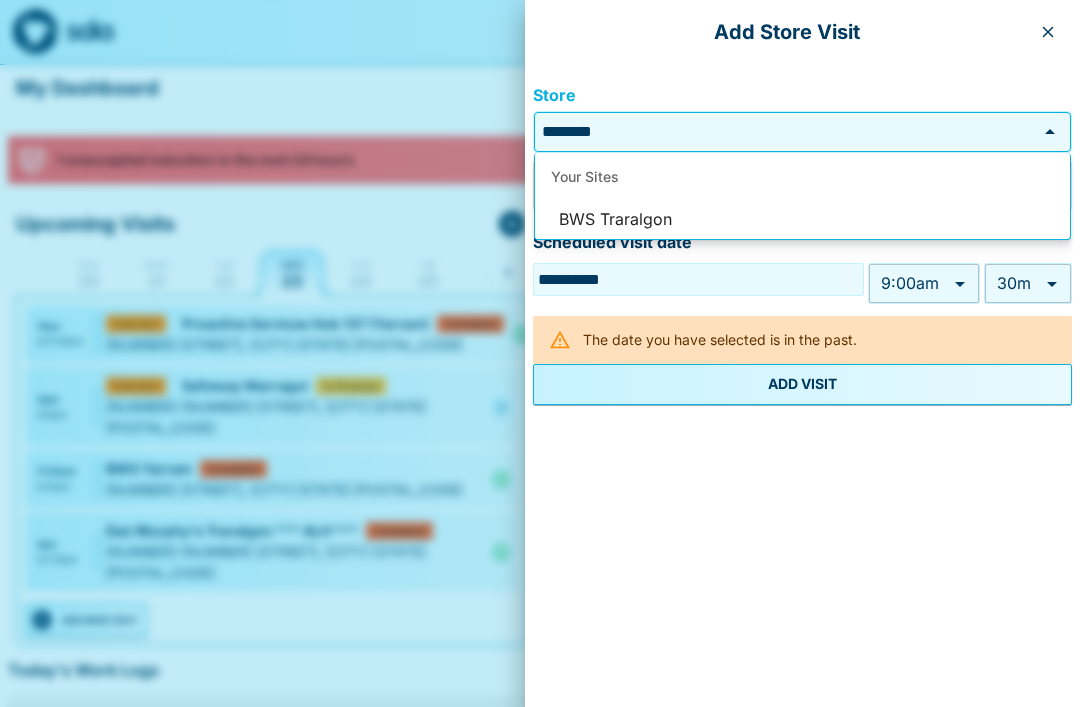 click on "BWS Traralgon" at bounding box center (802, 220) 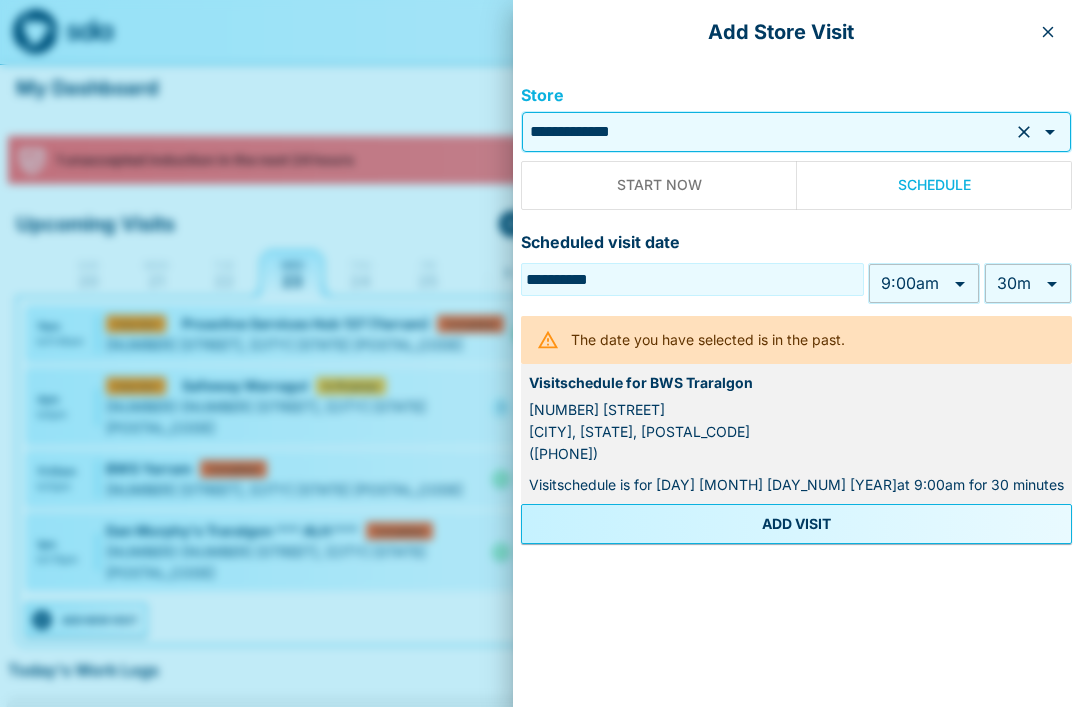 click on "My Dashboard 1 unaccepted induction in the next 24 hours Upcoming Visits Sun 20 Mon 21 Tue 22 Wed 23 Thu 24 Fri 25 Sat 26 Sun 27 Mon 28 Tue 29 Wed 30 Thu 31 Fri 1 Sat 2 Sun 3 Mon 4 Tue 5 Wed 6 Thu 7 Fri 8 Sat 9 Sun 10 Mon 11 Tue 12 Wed 13 Thu 14 Fri 15 Sat 16 Sun 17 Mon 18 [TIME] to  [TIME] Proactive Services Hub 137 (Yarram) Completed Induction [NUMBER] [STREET], [CITY] [STATE] [POSTAL_CODE] [TIME] to  [TIME] Safeway Warragul In Progress Induction [NUMBER]-[NUMBER] [STREET], [CITY] [STATE] [POSTAL_CODE] [TIME] to  [TIME] BWS Yarram Completed [NUMBER] [STREET], [CITY] [STATE] [POSTAL_CODE] [TIME] to  [TIME] Dan Murphy's Traralgon *** ALH *** Completed [NUMBER]-[NUMBER] [STREET], [CITY] [STATE] [POSTAL_CODE] ADD NEW VISIT Today's Work Logs There are no work logs entered for today Your Statistics Weekly SignUps Week ending  [DAY] [MONTH] [YEAR] :   2  signups Fr Sa Su Mo Tu We Th 0 0 1 1 0 0 0 My Signups   This Last Var. Year 75 101 26% Quarter 1 16 94% Month 1 16 94% Week 0 1 100% Delegate Signups   This Last Var. Year 4 19 79% Quarter 0 4 100% Month 0 4 100% Week 0 0 --
Store" at bounding box center (540, 520) 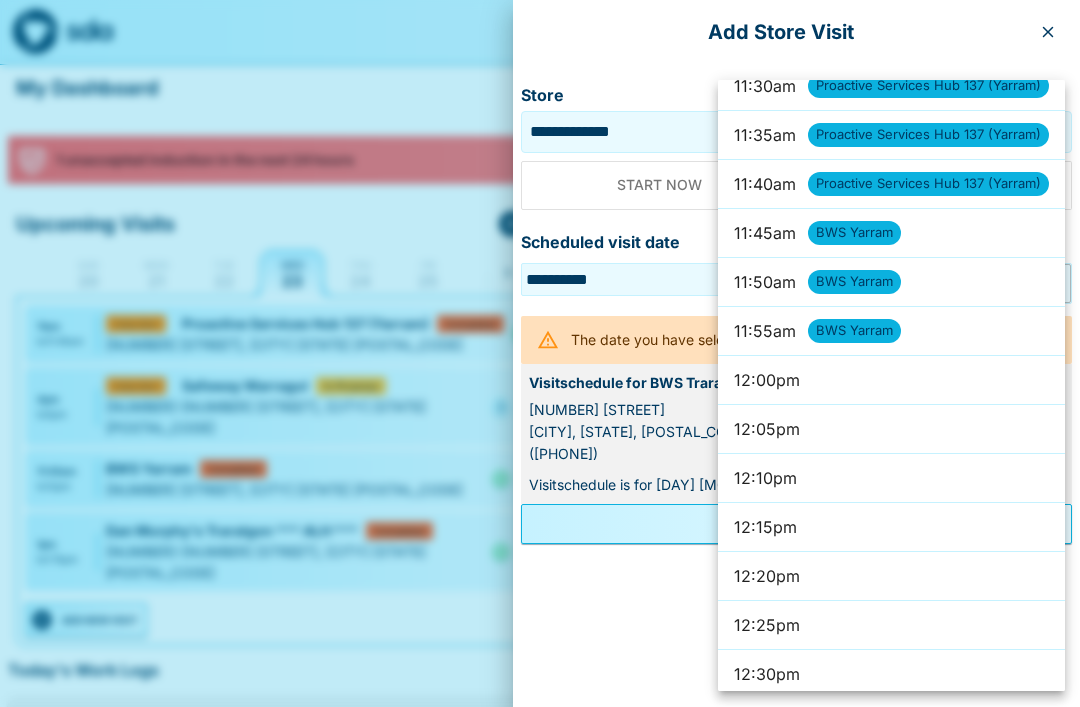 scroll, scrollTop: 6787, scrollLeft: 0, axis: vertical 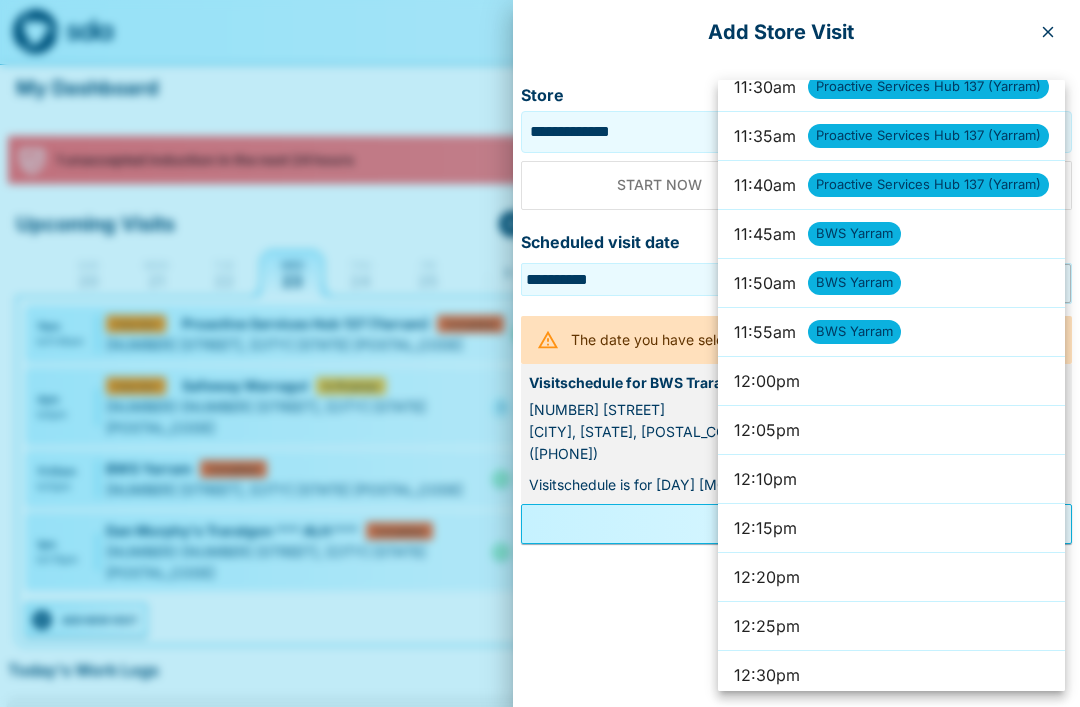 click at bounding box center (540, 353) 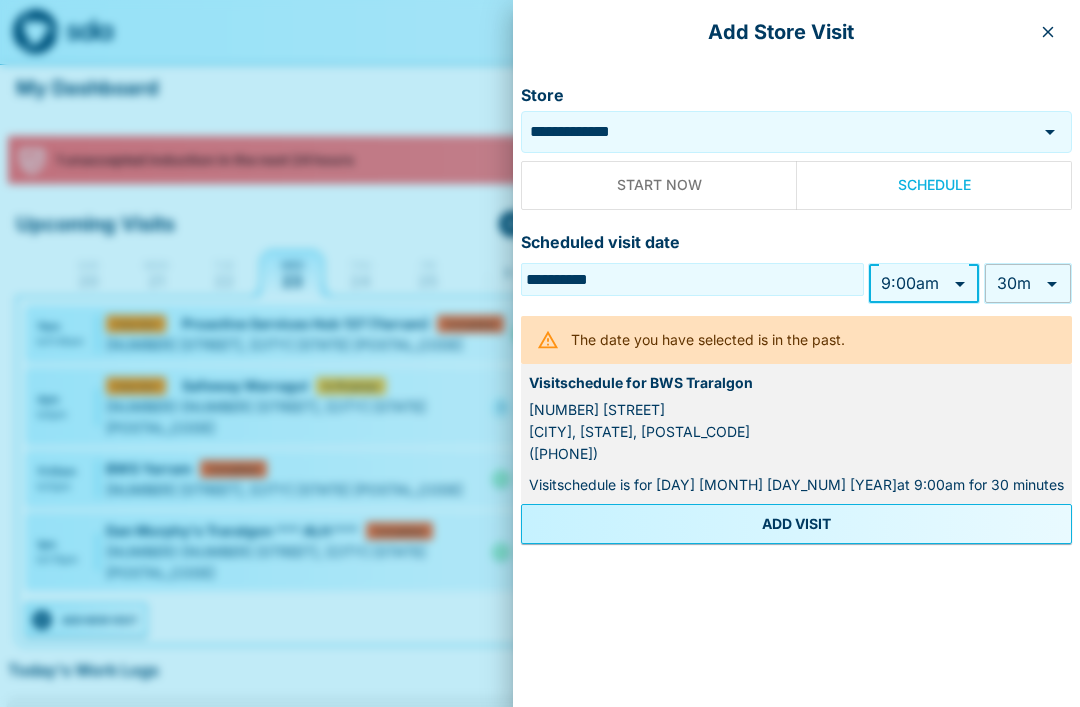click at bounding box center (1048, 32) 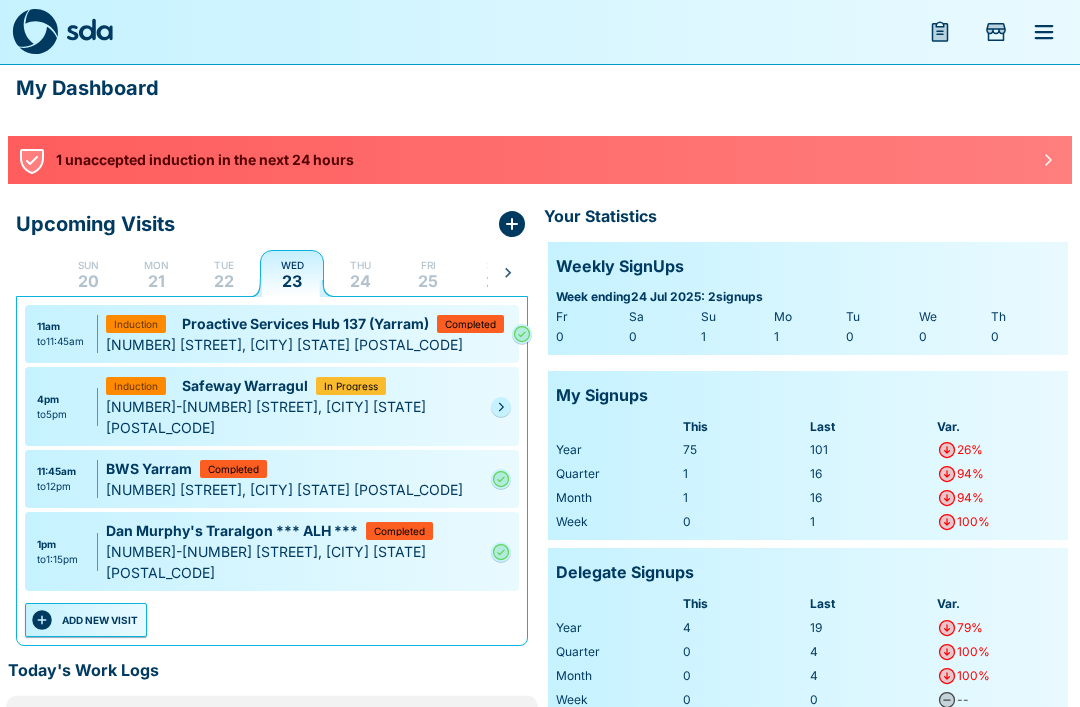 click on "ADD NEW VISIT" at bounding box center [86, 620] 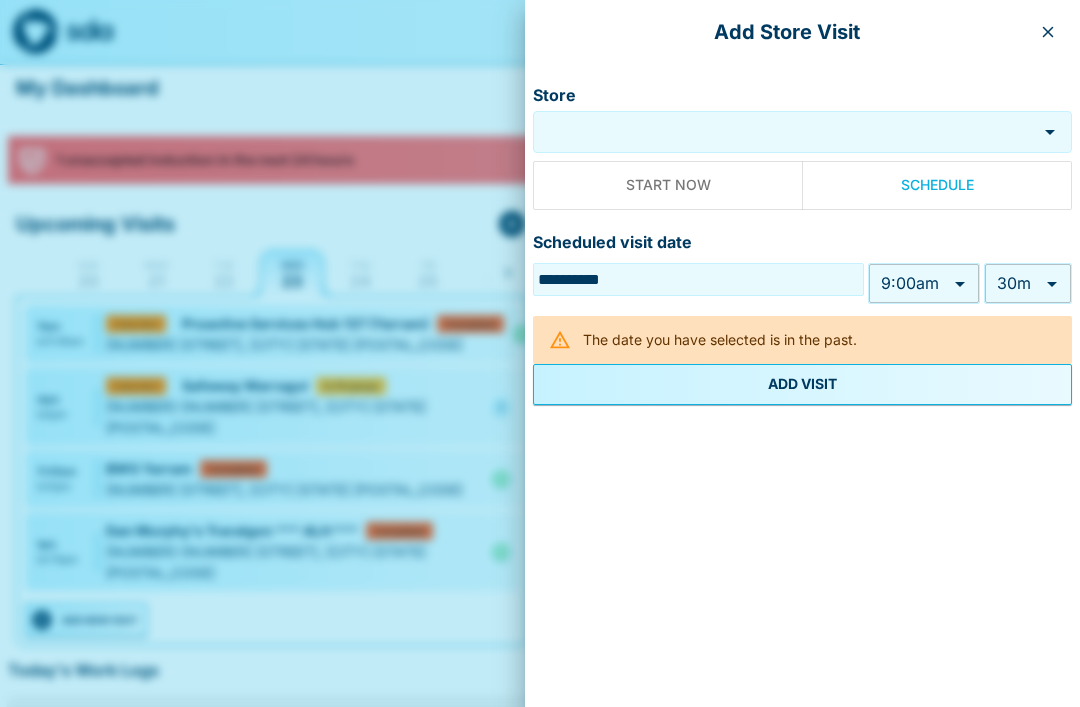 click on "My Dashboard 1 unaccepted induction in the next 24 hours Upcoming Visits Sun 20 Mon 21 Tue 22 Wed 23 Thu 24 Fri 25 Sat 26 Sun 27 Mon 28 Tue 29 Wed 30 Thu 31 Fri 1 Sat 2 Sun 3 Mon 4 Tue 5 Wed 6 Thu 7 Fri 8 Sat 9 Sun 10 Mon 11 Tue 12 Wed 13 Thu 14 Fri 15 Sat 16 Sun 17 Mon 18 [TIME] to  [TIME] Proactive Services Hub 137 (Yarram) Completed Induction [NUMBER] [STREET], [CITY] [STATE] [POSTAL_CODE] [TIME] to  [TIME] Safeway Warragul In Progress Induction [NUMBER]-[NUMBER] [STREET], [CITY] [STATE] [POSTAL_CODE] [TIME] to  [TIME] BWS Yarram Completed [NUMBER] [STREET], [CITY] [STATE] [POSTAL_CODE] [TIME] to  [TIME] Dan Murphy's Traralgon *** ALH *** Completed [NUMBER]-[NUMBER] [STREET], [CITY] [STATE] [POSTAL_CODE] ADD NEW VISIT Today's Work Logs There are no work logs entered for today Your Statistics Weekly SignUps Week ending  [DAY] [MONTH] [YEAR] :   2  signups Fr Sa Su Mo Tu We Th 0 0 1 1 0 0 0 My Signups   This Last Var. Year 75 101 26% Quarter 1 16 94% Month 1 16 94% Week 0 1 100% Delegate Signups   This Last Var. Year 4 19 79% Quarter 0 4 100% Month 0 4 100% Week 0 0 --
Store" at bounding box center (540, 520) 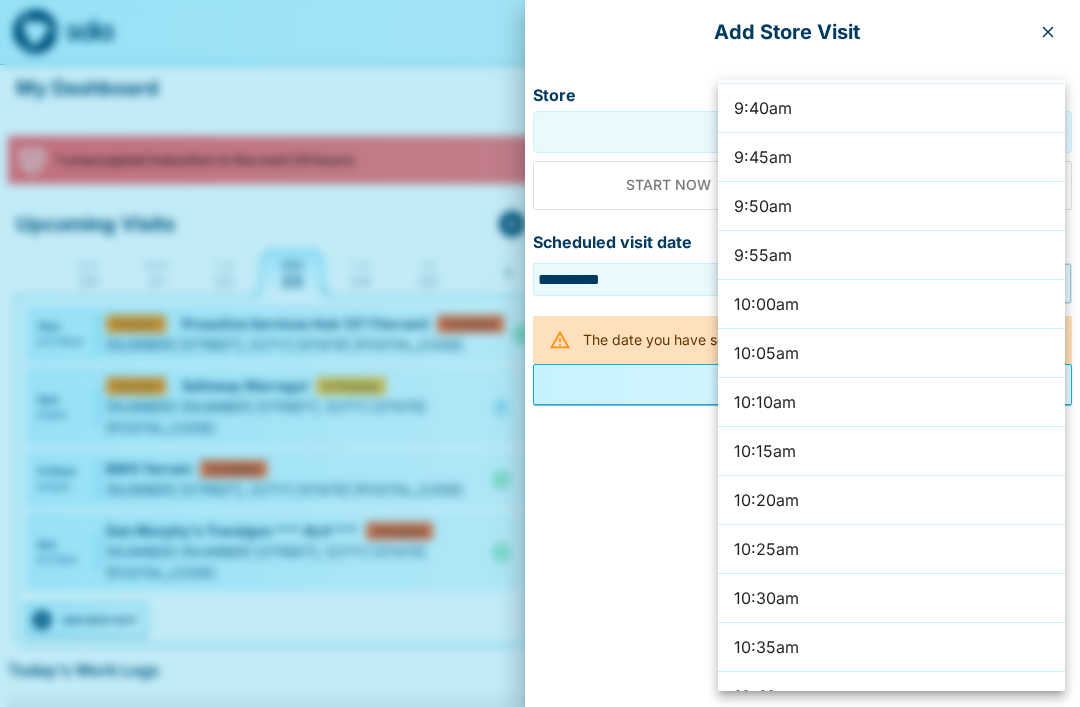scroll, scrollTop: 5727, scrollLeft: 0, axis: vertical 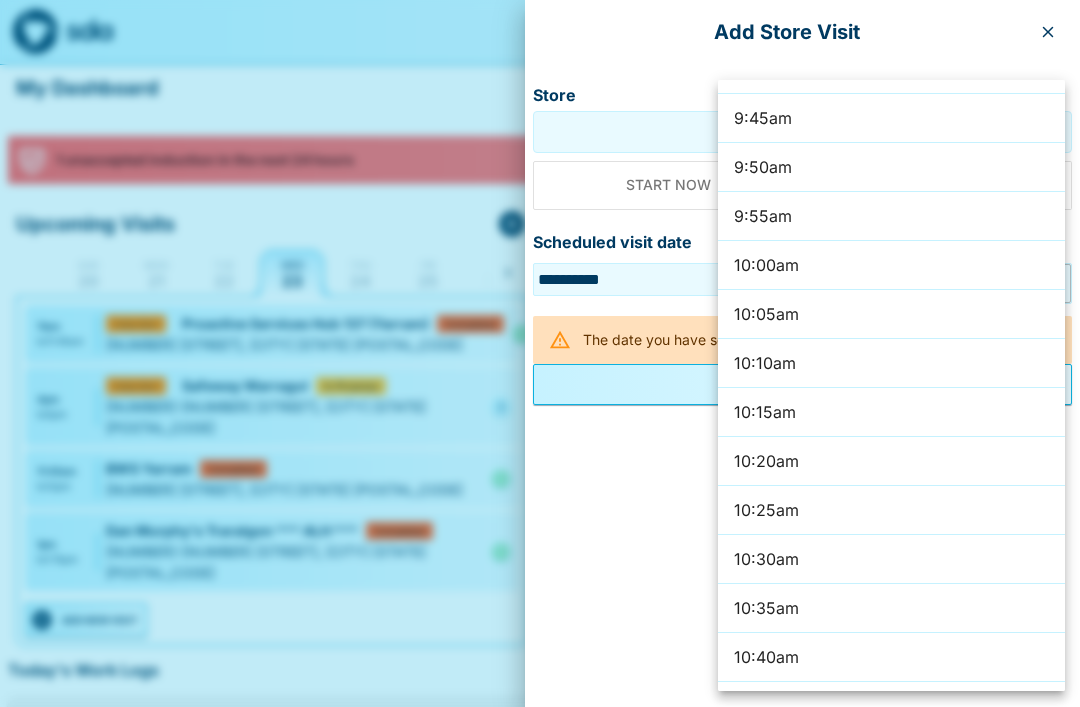 click at bounding box center (540, 353) 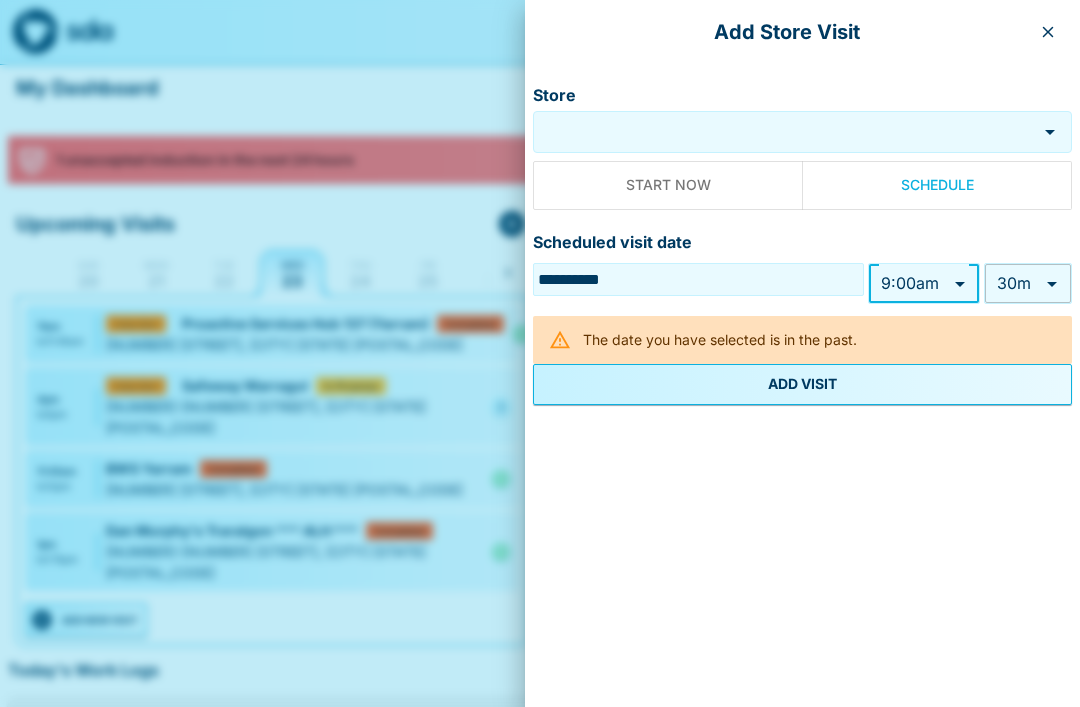 click on "Add Store Visit" at bounding box center (802, 32) 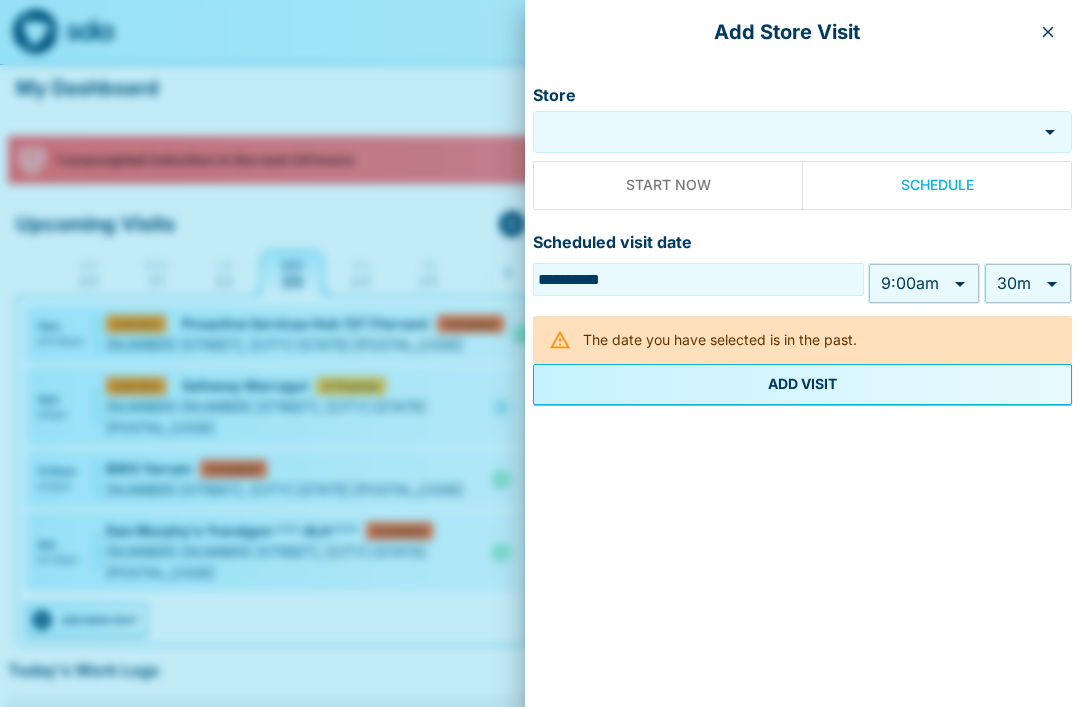 click 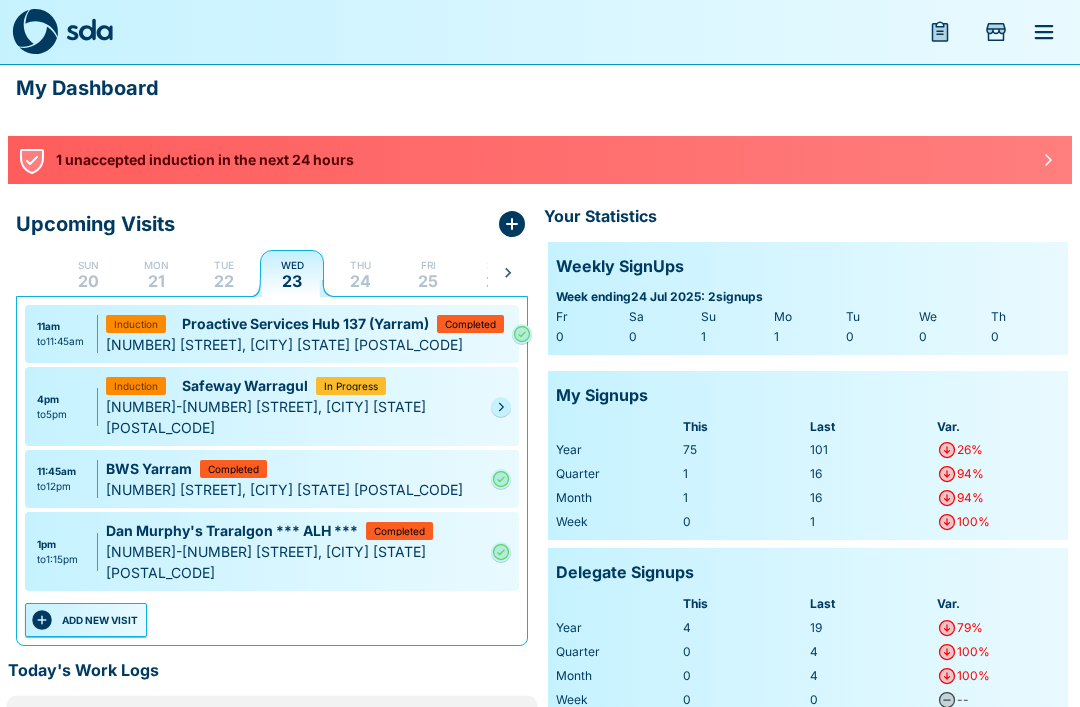 click on "ADD NEW VISIT" at bounding box center [86, 620] 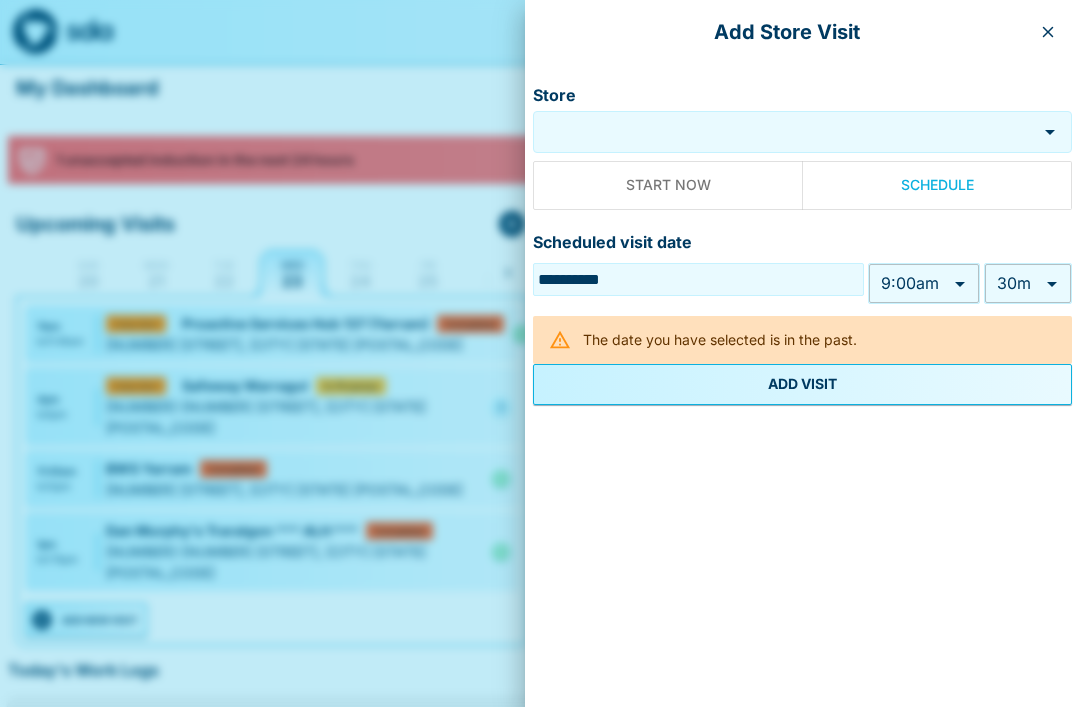 click on "My Dashboard 1 unaccepted induction in the next 24 hours Upcoming Visits Sun 20 Mon 21 Tue 22 Wed 23 Thu 24 Fri 25 Sat 26 Sun 27 Mon 28 Tue 29 Wed 30 Thu 31 Fri 1 Sat 2 Sun 3 Mon 4 Tue 5 Wed 6 Thu 7 Fri 8 Sat 9 Sun 10 Mon 11 Tue 12 Wed 13 Thu 14 Fri 15 Sat 16 Sun 17 Mon 18 [TIME] to  [TIME] Proactive Services Hub 137 (Yarram) Completed Induction [NUMBER] [STREET], [CITY] [STATE] [POSTAL_CODE] [TIME] to  [TIME] Safeway Warragul In Progress Induction [NUMBER]-[NUMBER] [STREET], [CITY] [STATE] [POSTAL_CODE] [TIME] to  [TIME] BWS Yarram Completed [NUMBER] [STREET], [CITY] [STATE] [POSTAL_CODE] [TIME] to  [TIME] Dan Murphy's Traralgon *** ALH *** Completed [NUMBER]-[NUMBER] [STREET], [CITY] [STATE] [POSTAL_CODE] ADD NEW VISIT Today's Work Logs There are no work logs entered for today Your Statistics Weekly SignUps Week ending  [DAY] [MONTH] [YEAR] :   2  signups Fr Sa Su Mo Tu We Th 0 0 1 1 0 0 0 My Signups   This Last Var. Year 75 101 26% Quarter 1 16 94% Month 1 16 94% Week 0 1 100% Delegate Signups   This Last Var. Year 4 19 79% Quarter 0 4 100% Month 0 4 100% Week 0 0 --
Store" at bounding box center (540, 520) 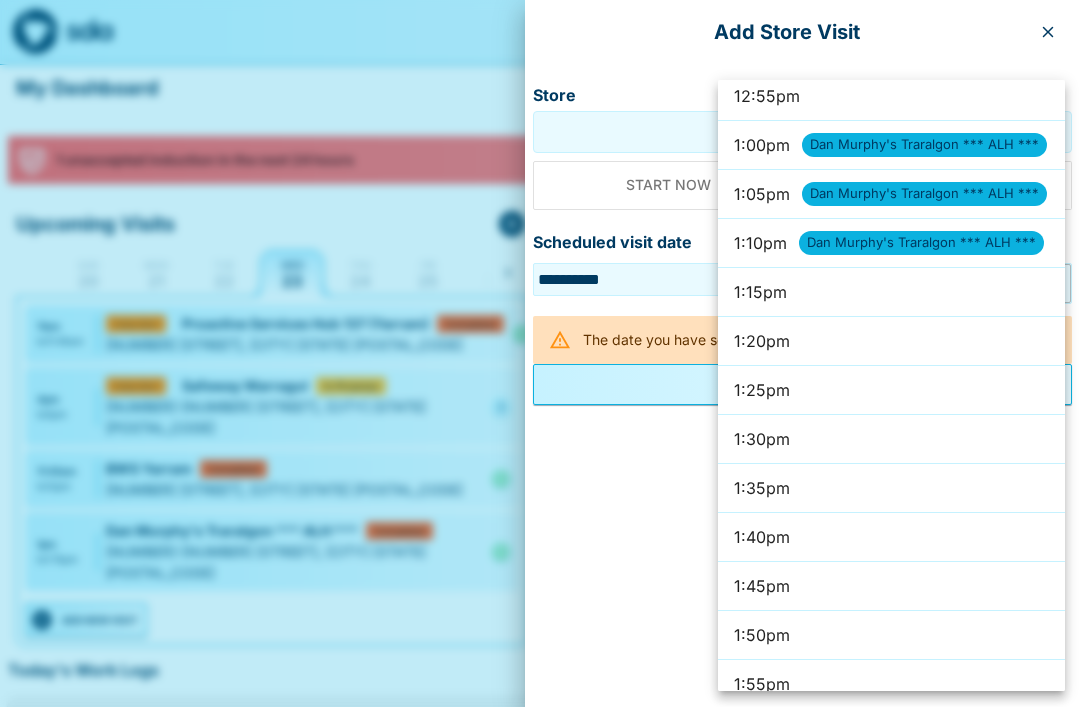 scroll, scrollTop: 7566, scrollLeft: 0, axis: vertical 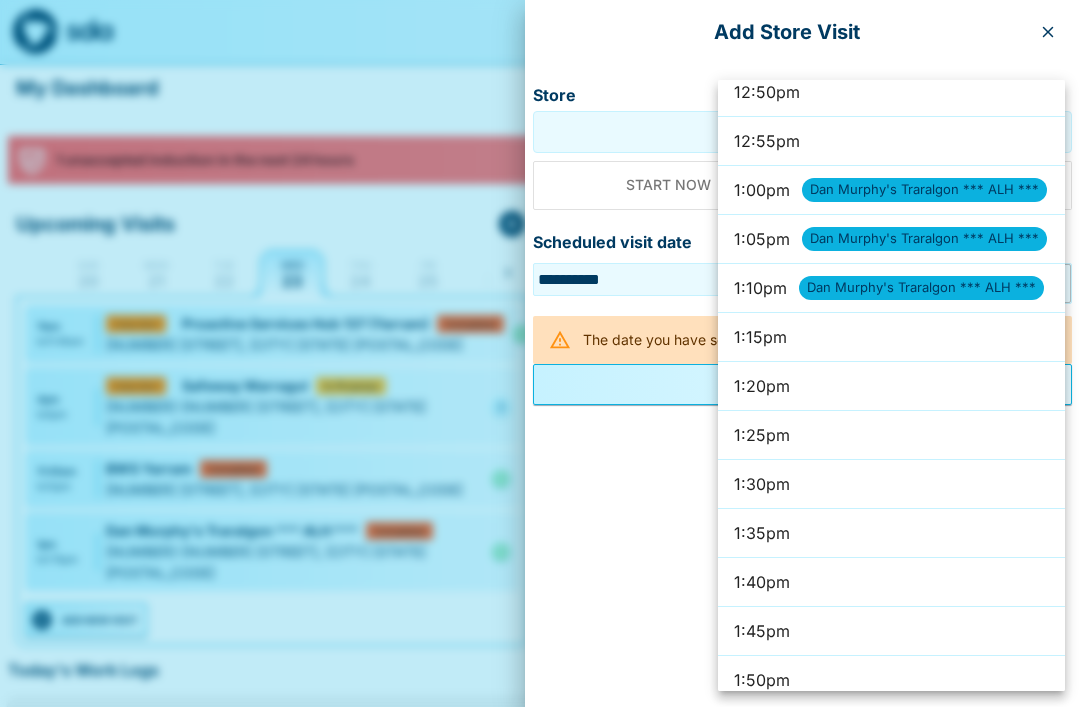 click on "1:30pm" at bounding box center (891, 484) 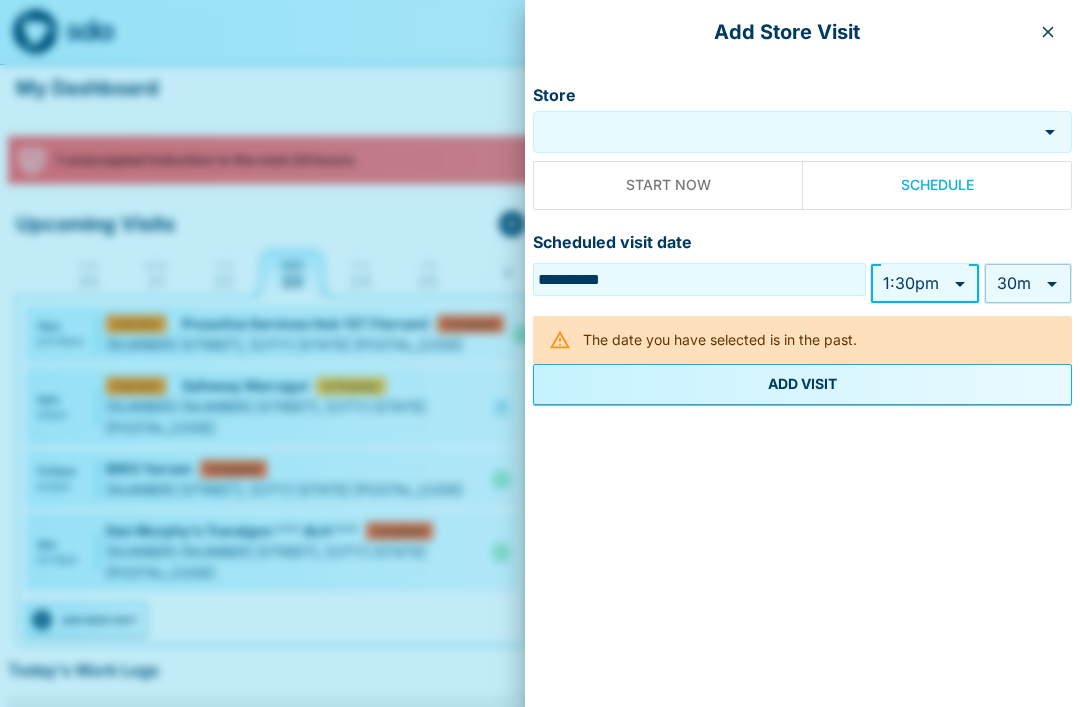 click on "My Dashboard 1 unaccepted induction in the next 24 hours Upcoming Visits Sun 20 Mon 21 Tue 22 Wed 23 Thu 24 Fri 25 Sat 26 Sun 27 Mon 28 Tue 29 Wed 30 Thu 31 Fri 1 Sat 2 Sun 3 Mon 4 Tue 5 Wed 6 Thu 7 Fri 8 Sat 9 Sun 10 Mon 11 Tue 12 Wed 13 Thu 14 Fri 15 Sat 16 Sun 17 Mon 18 [TIME] to  [TIME] Proactive Services Hub 137 (Yarram) Completed Induction [NUMBER] [STREET], [CITY] [STATE] [POSTAL_CODE] [TIME] to  [TIME] Safeway Warragul In Progress Induction [NUMBER]-[NUMBER] [STREET], [CITY] [STATE] [POSTAL_CODE] [TIME] to  [TIME] BWS Yarram Completed [NUMBER] [STREET], [CITY] [STATE] [POSTAL_CODE] [TIME] to  [TIME] Dan Murphy's Traralgon *** ALH *** Completed [NUMBER]-[NUMBER] [STREET], [CITY] [STATE] [POSTAL_CODE] ADD NEW VISIT Today's Work Logs There are no work logs entered for today Your Statistics Weekly SignUps Week ending  [DAY] [MONTH] [YEAR] :   2  signups Fr Sa Su Mo Tu We Th 0 0 1 1 0 0 0 My Signups   This Last Var. Year 75 101 26% Quarter 1 16 94% Month 1 16 94% Week 0 1 100% Delegate Signups   This Last Var. Year 4 19 79% Quarter 0 4 100% Month 0 4 100% Week 0 0 --
Store" at bounding box center [540, 520] 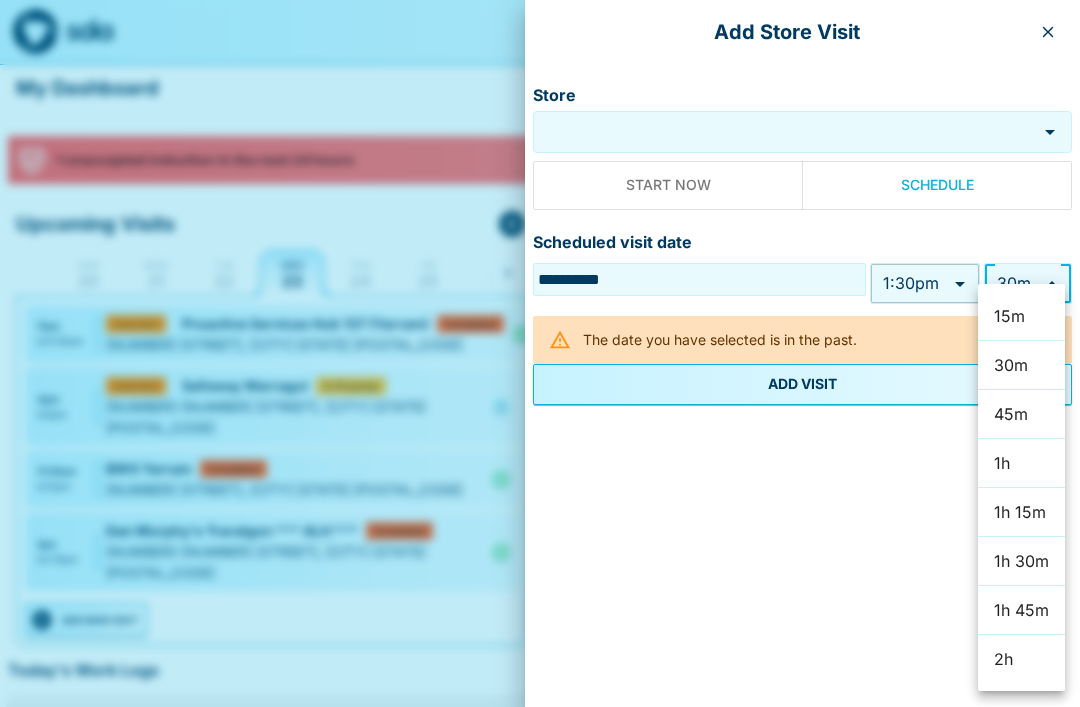 click on "15m" at bounding box center [1021, 316] 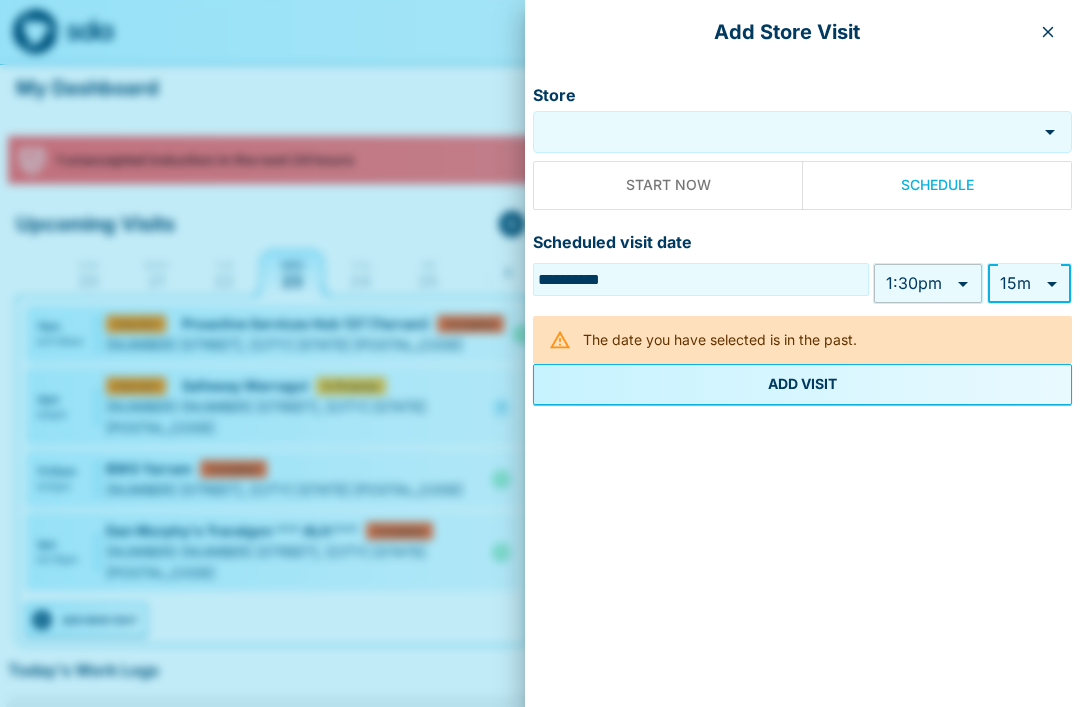 click on "Add Store Visit" at bounding box center (802, 32) 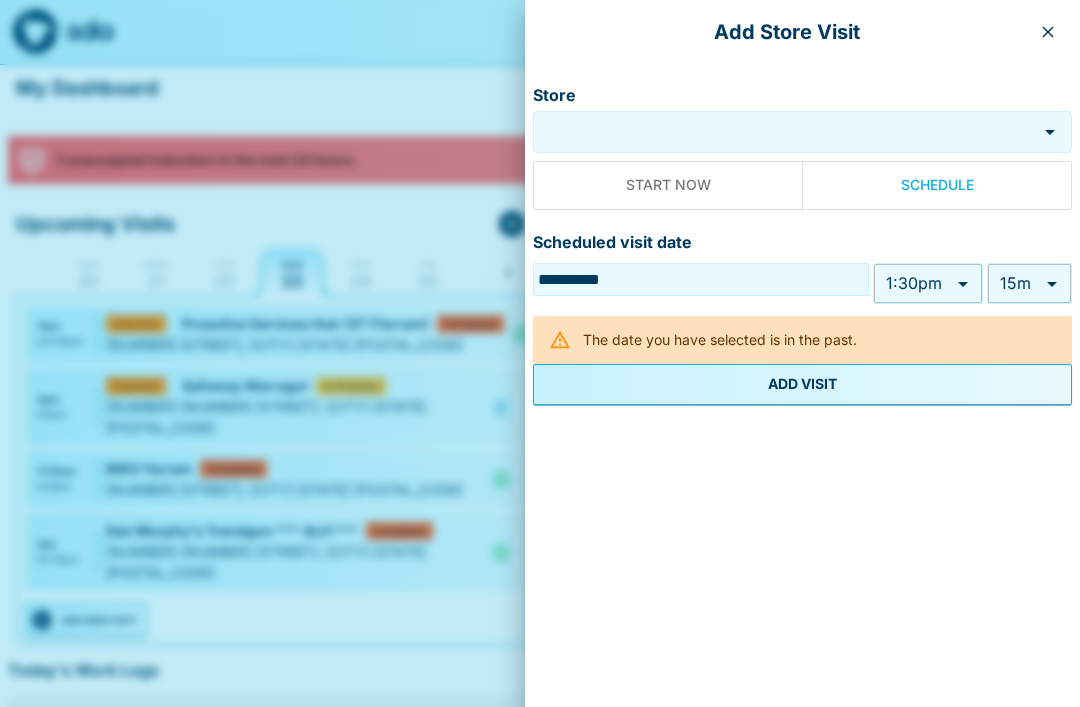 click at bounding box center [1048, 32] 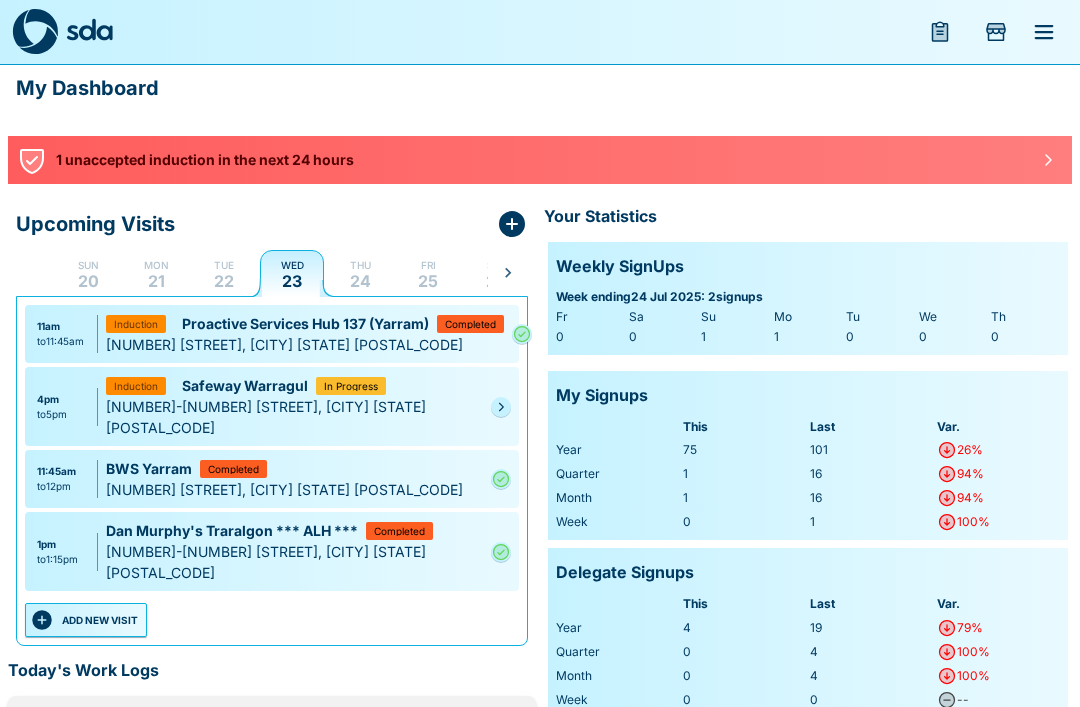click on "ADD NEW VISIT" at bounding box center [86, 620] 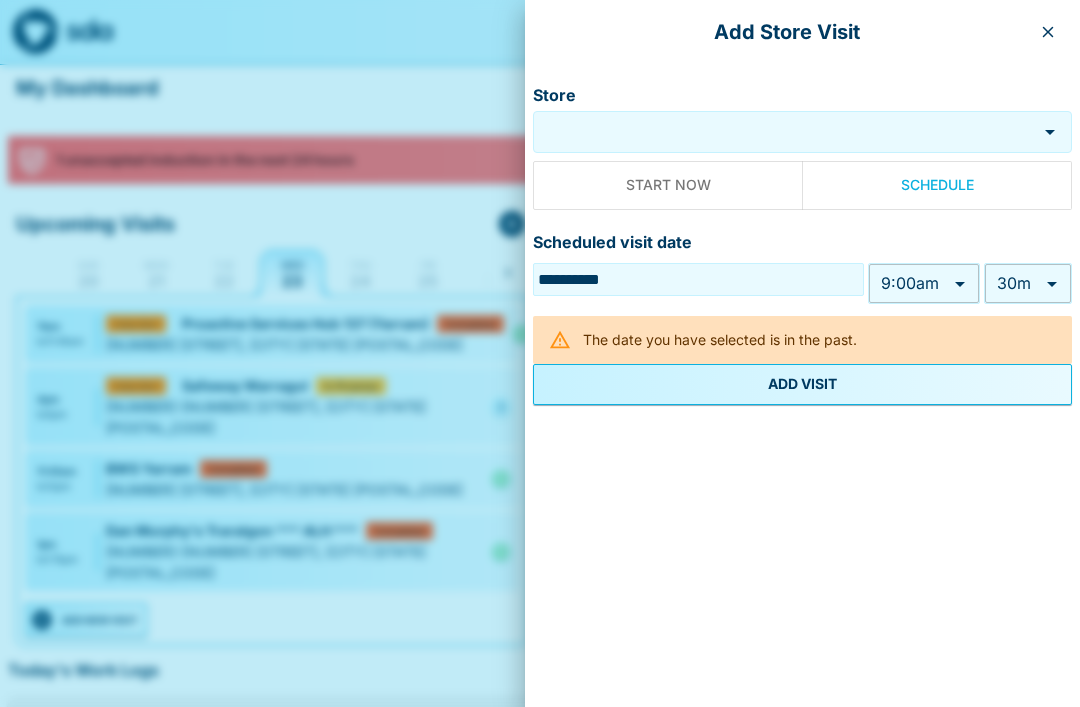 click on "Store" at bounding box center (785, 132) 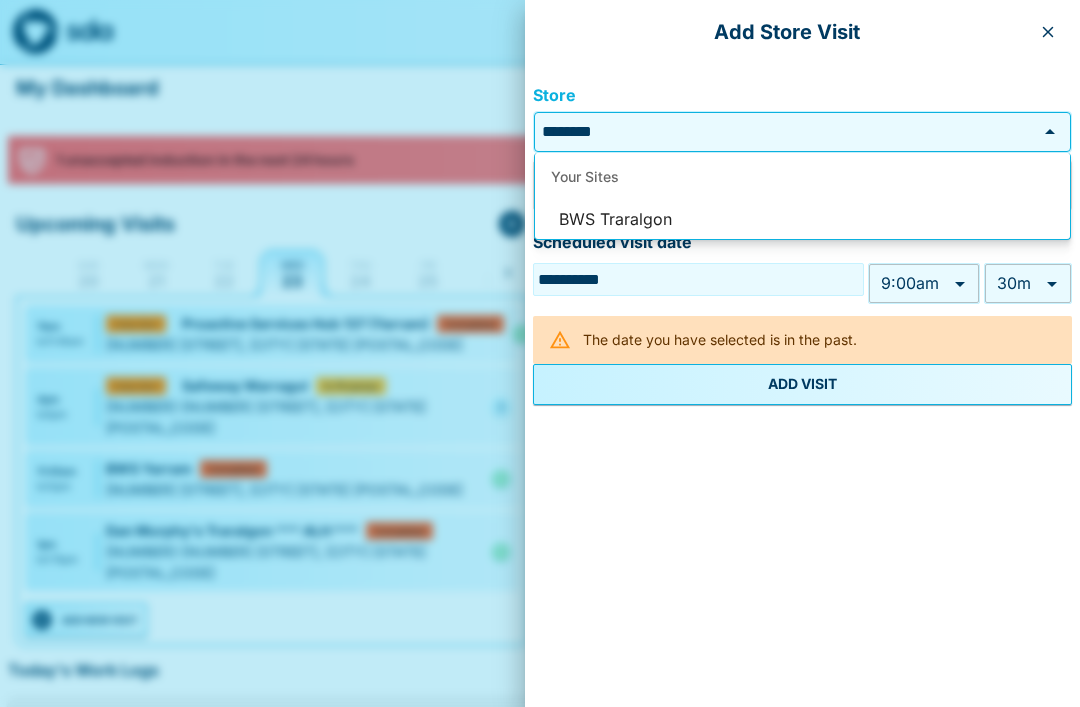click on "BWS Traralgon" at bounding box center [802, 220] 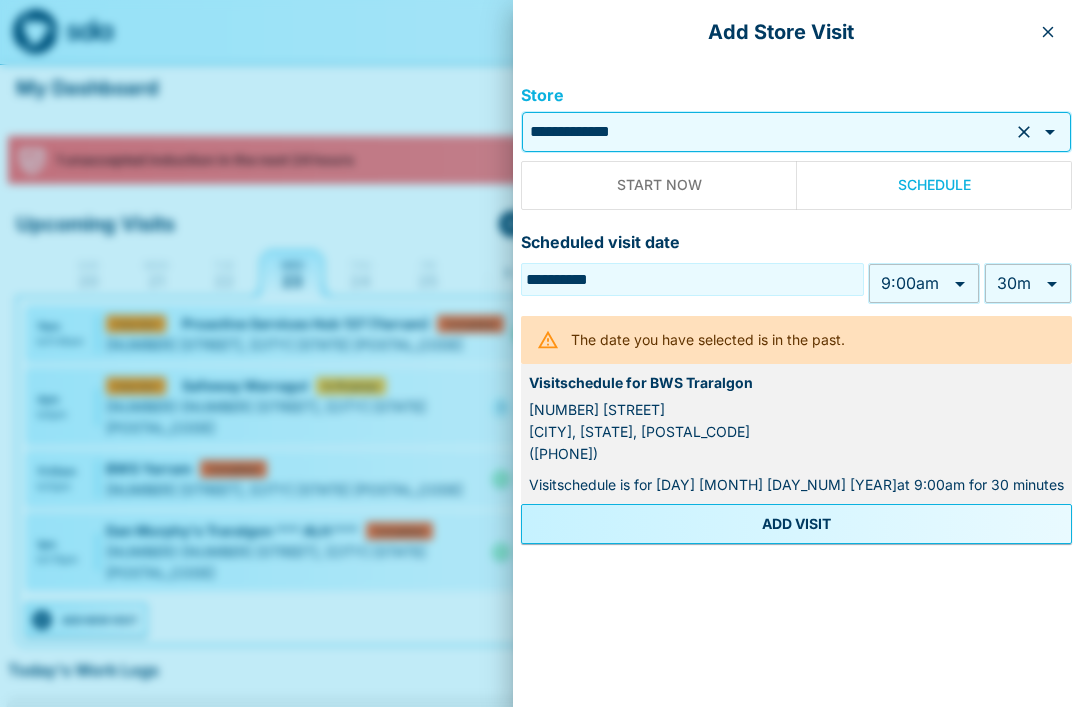 click on "My Dashboard 1 unaccepted induction in the next 24 hours Upcoming Visits Sun 20 Mon 21 Tue 22 Wed 23 Thu 24 Fri 25 Sat 26 Sun 27 Mon 28 Tue 29 Wed 30 Thu 31 Fri 1 Sat 2 Sun 3 Mon 4 Tue 5 Wed 6 Thu 7 Fri 8 Sat 9 Sun 10 Mon 11 Tue 12 Wed 13 Thu 14 Fri 15 Sat 16 Sun 17 Mon 18 [TIME] to  [TIME] Proactive Services Hub 137 (Yarram) Completed Induction [NUMBER] [STREET], [CITY] [STATE] [POSTAL_CODE] [TIME] to  [TIME] Safeway Warragul In Progress Induction [NUMBER]-[NUMBER] [STREET], [CITY] [STATE] [POSTAL_CODE] [TIME] to  [TIME] BWS Yarram Completed [NUMBER] [STREET], [CITY] [STATE] [POSTAL_CODE] [TIME] to  [TIME] Dan Murphy's Traralgon *** ALH *** Completed [NUMBER]-[NUMBER] [STREET], [CITY] [STATE] [POSTAL_CODE] ADD NEW VISIT Today's Work Logs There are no work logs entered for today Your Statistics Weekly SignUps Week ending  [DAY] [MONTH] [YEAR] :   2  signups Fr Sa Su Mo Tu We Th 0 0 1 1 0 0 0 My Signups   This Last Var. Year 75 101 26% Quarter 1 16 94% Month 1 16 94% Week 0 1 100% Delegate Signups   This Last Var. Year 4 19 79% Quarter 0 4 100% Month 0 4 100% Week 0 0 --
Store" at bounding box center [540, 520] 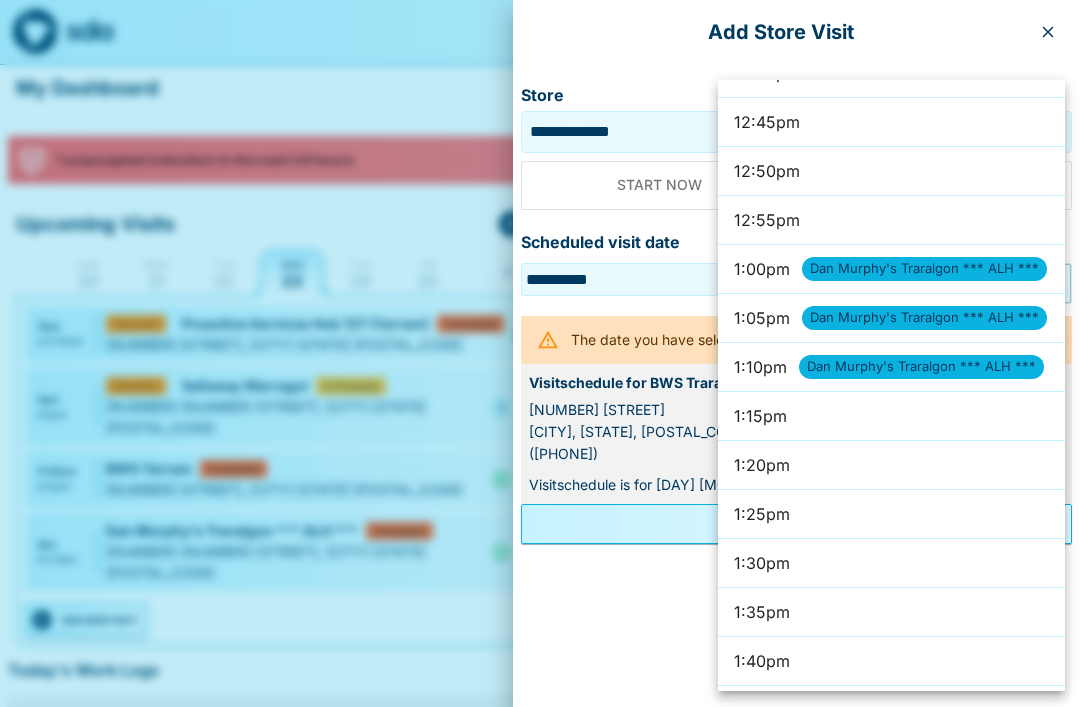 scroll, scrollTop: 7492, scrollLeft: 0, axis: vertical 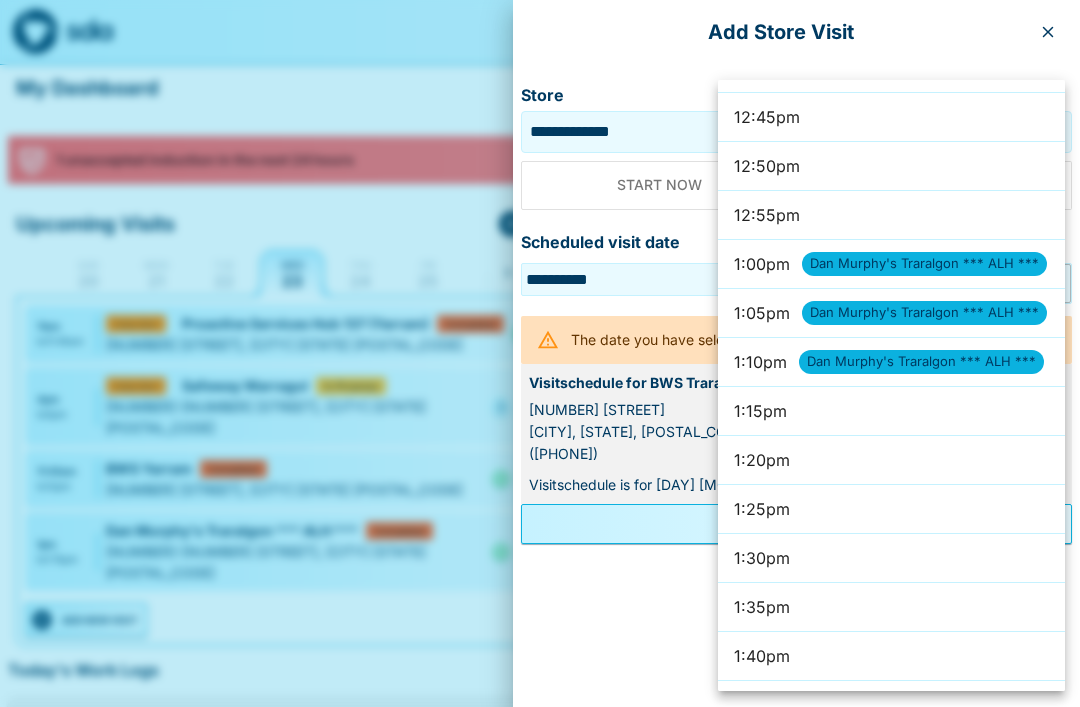 click on "1:30pm" at bounding box center (891, 558) 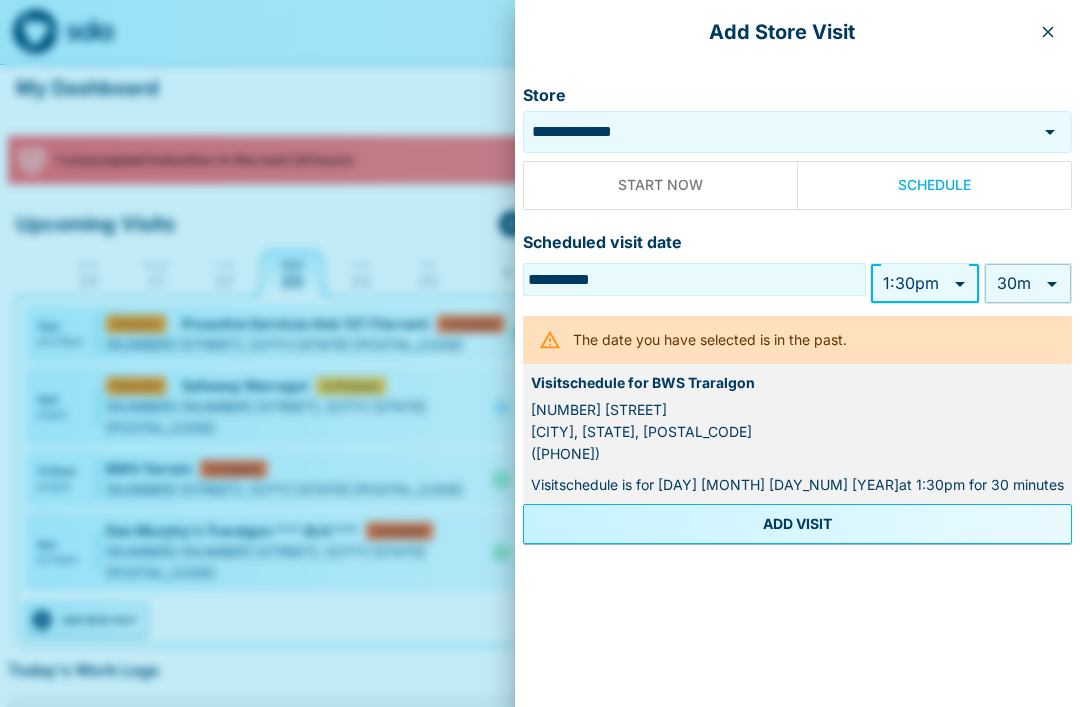 click on "ADD VISIT" at bounding box center (797, 524) 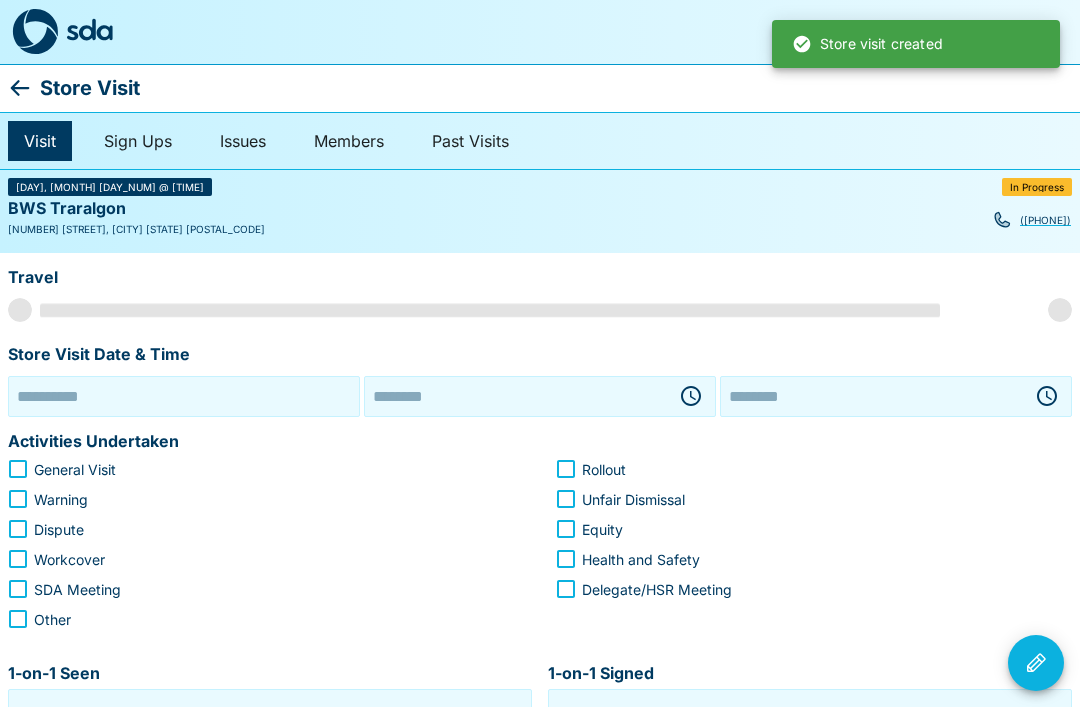 type on "**********" 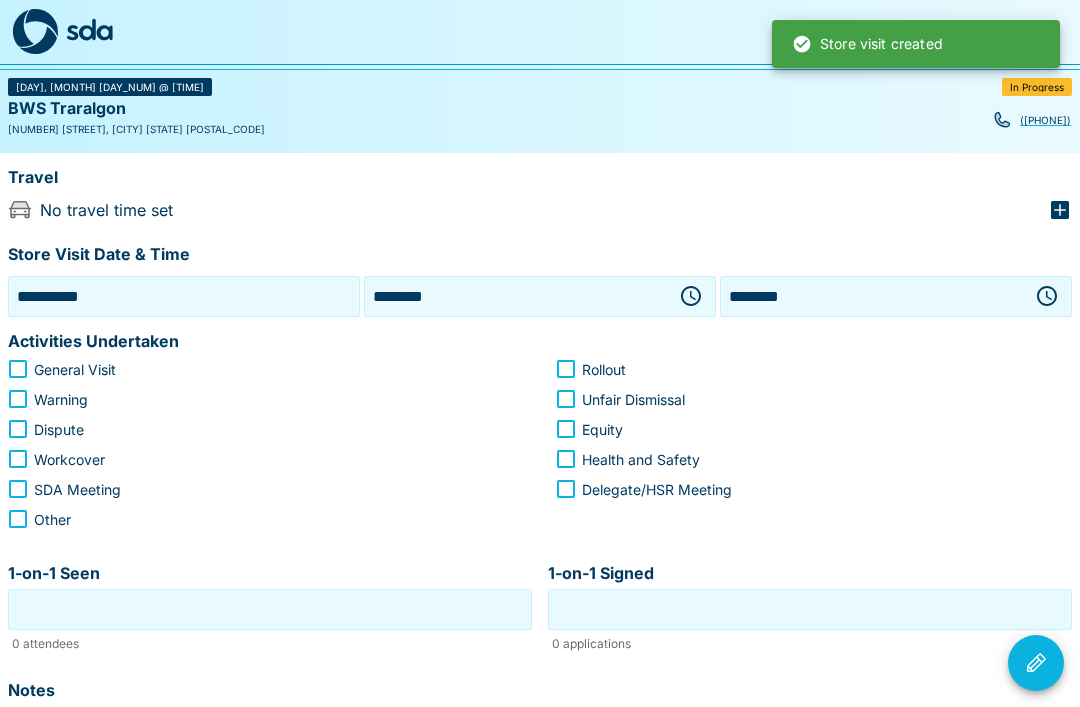 scroll, scrollTop: 87, scrollLeft: 0, axis: vertical 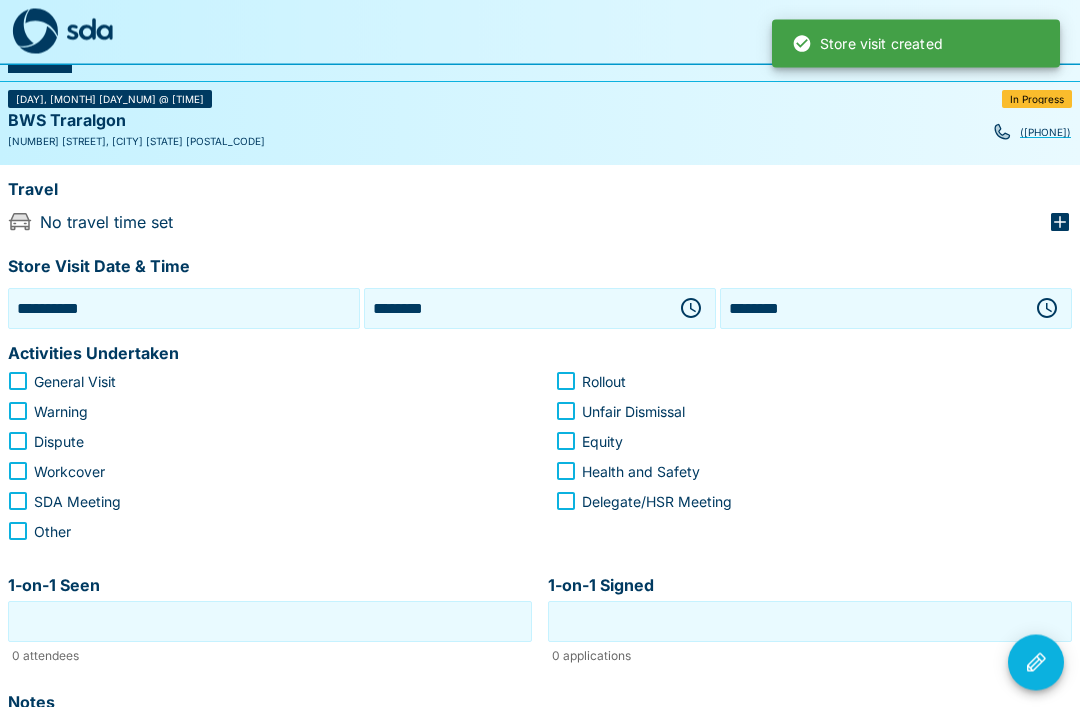 click on "********" at bounding box center (872, 309) 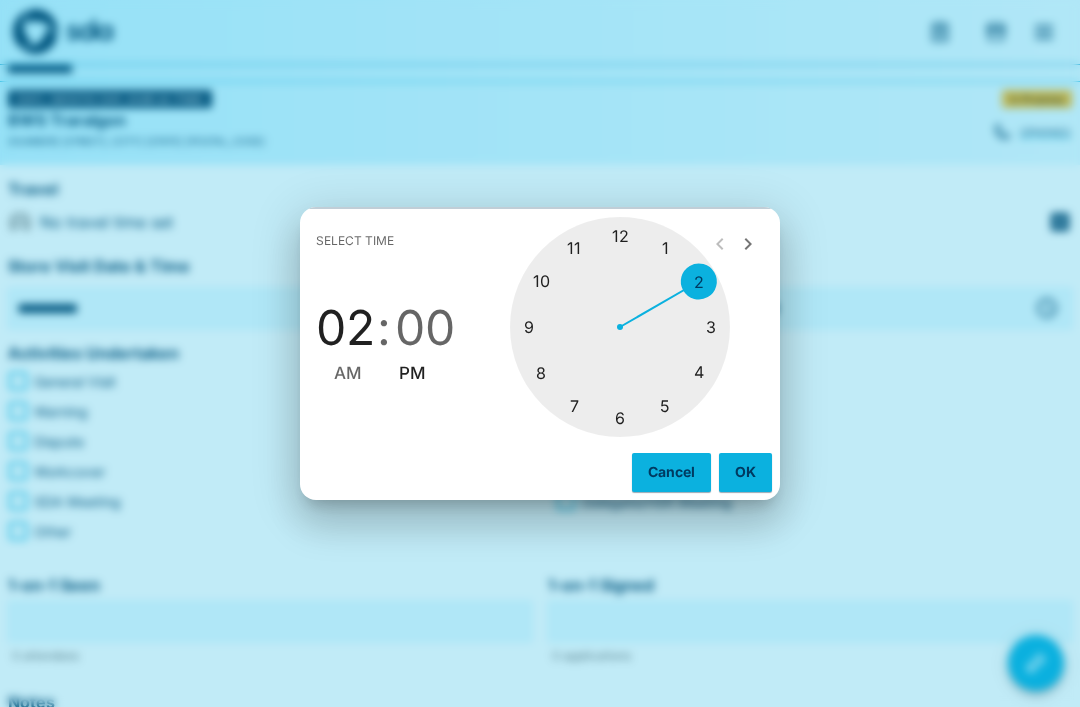 click at bounding box center (620, 327) 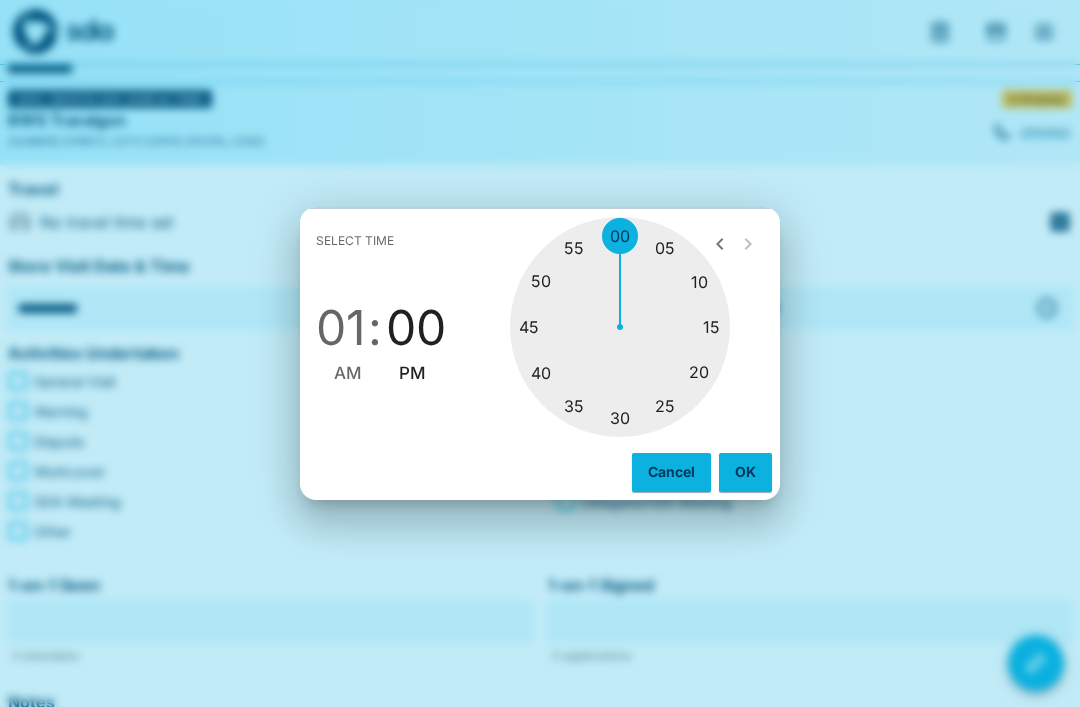 click at bounding box center (620, 327) 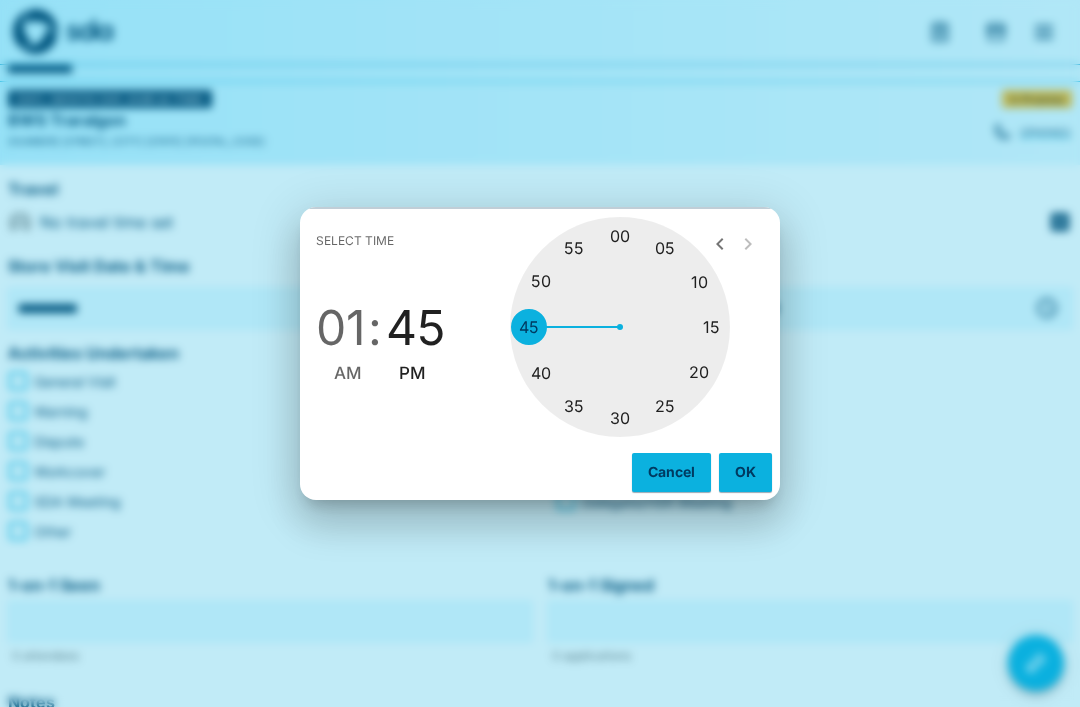 click on "PM" at bounding box center (412, 373) 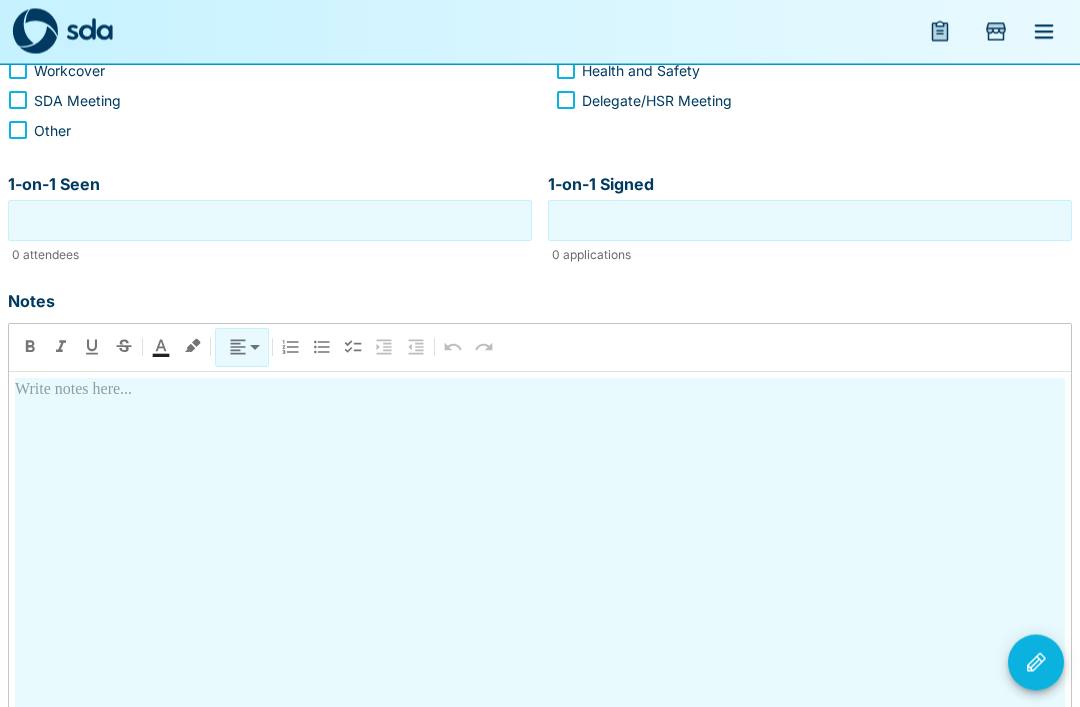 scroll, scrollTop: 500, scrollLeft: 0, axis: vertical 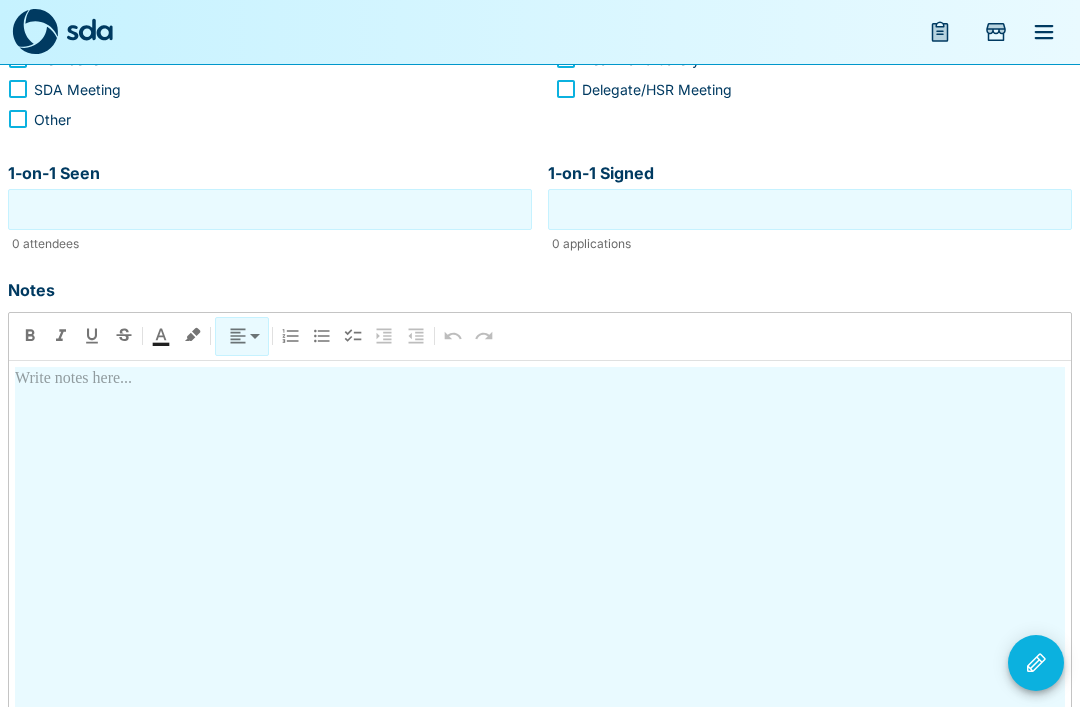 click 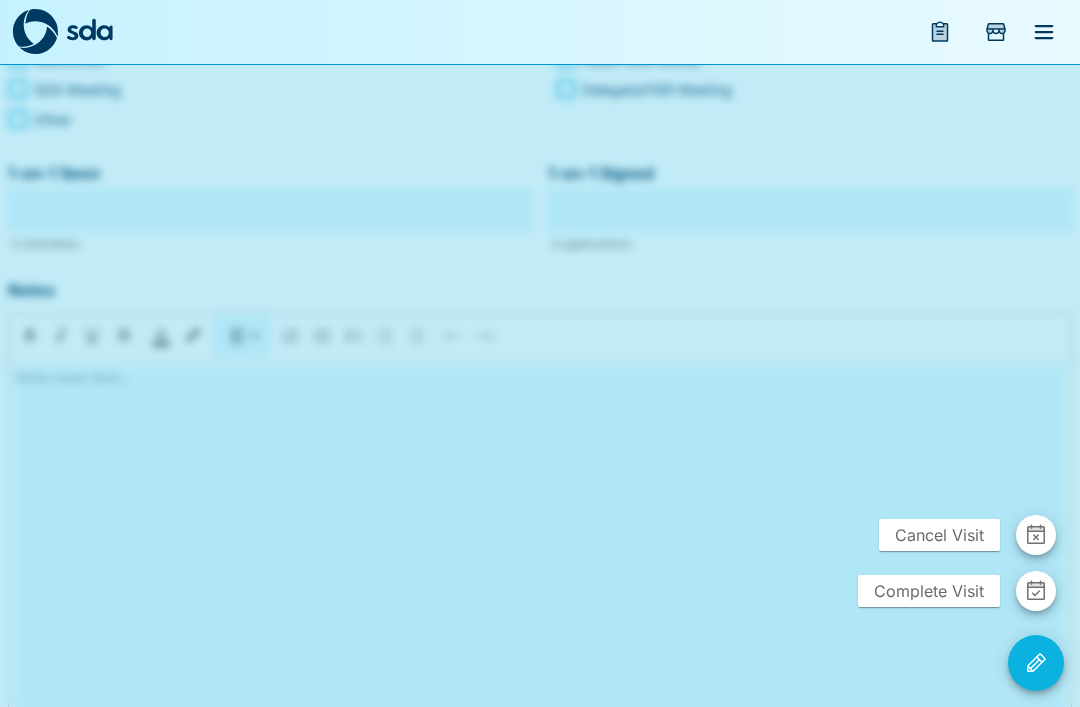 click 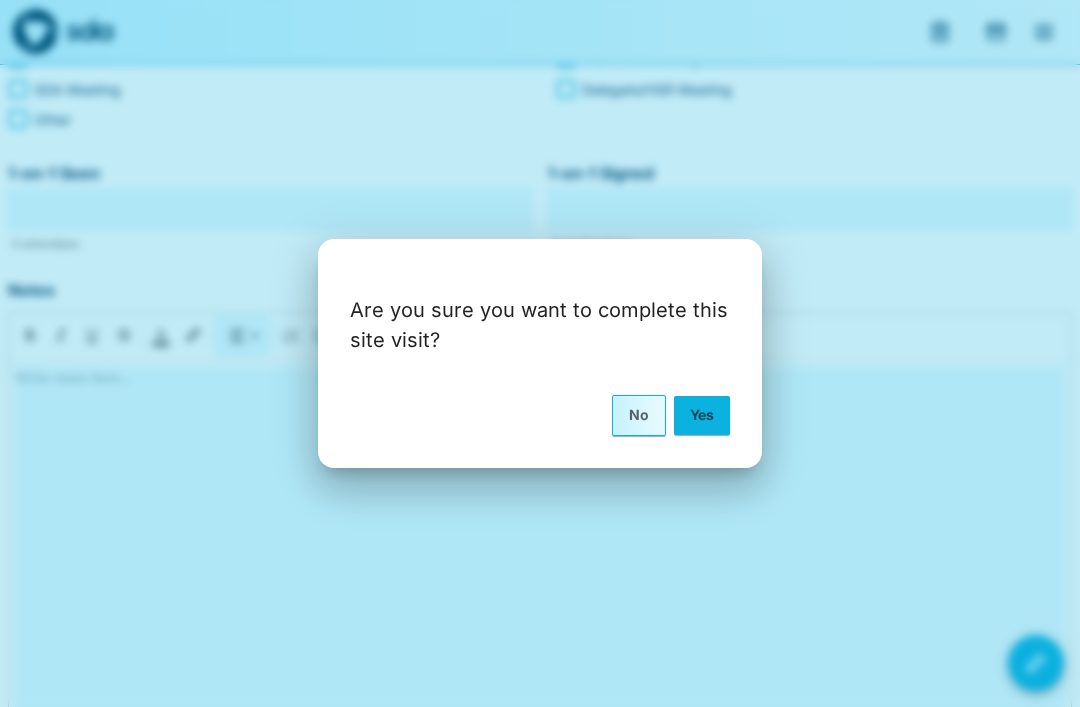 click on "Yes" at bounding box center [702, 415] 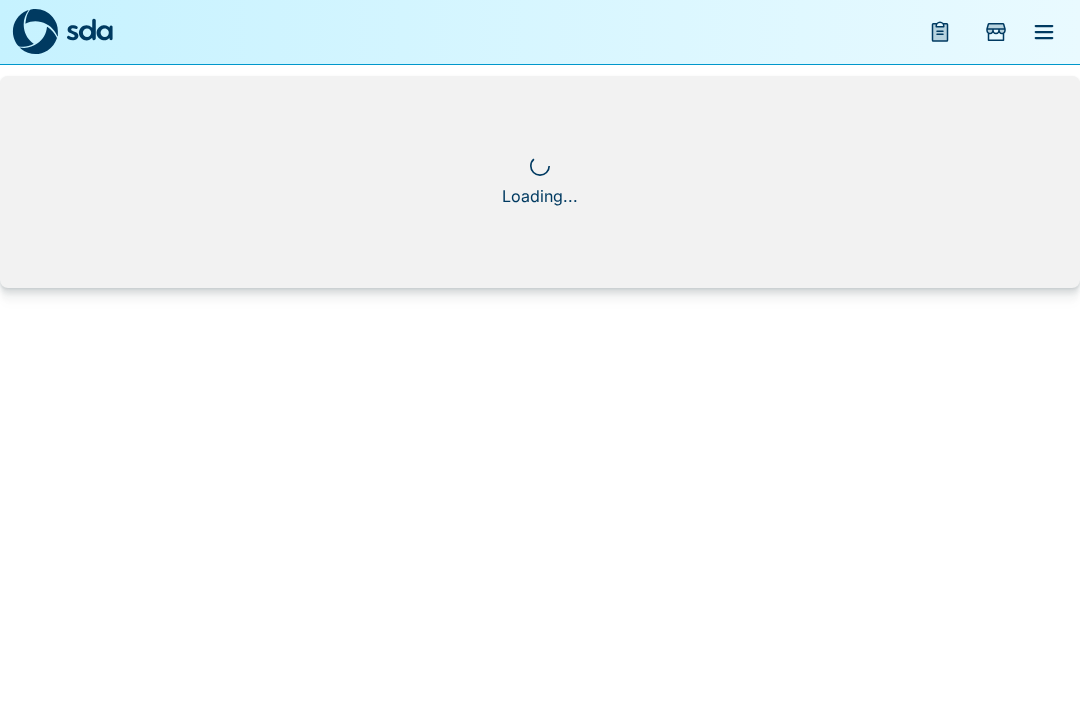 scroll, scrollTop: 0, scrollLeft: 0, axis: both 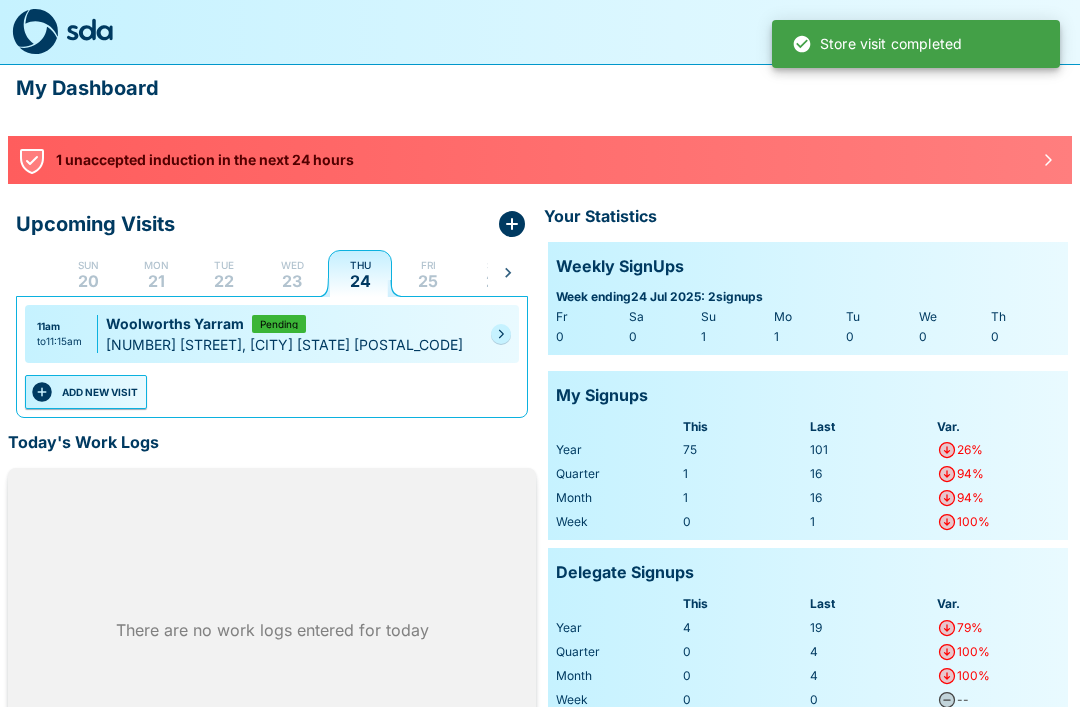 click on "23" at bounding box center [292, 281] 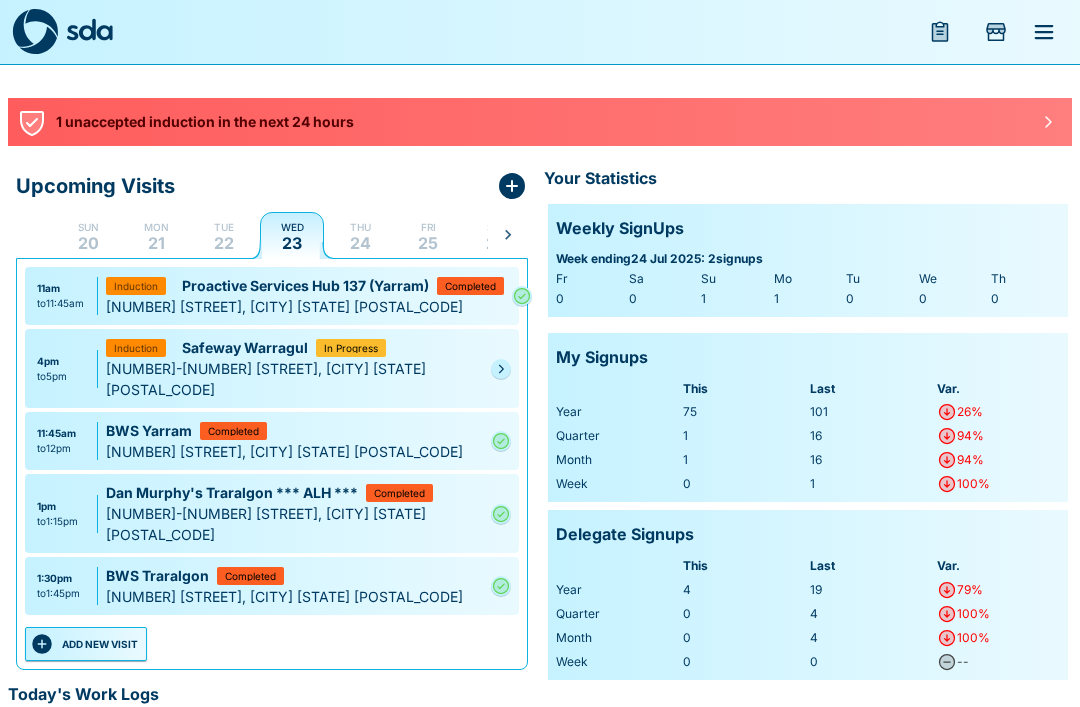 scroll, scrollTop: 43, scrollLeft: 0, axis: vertical 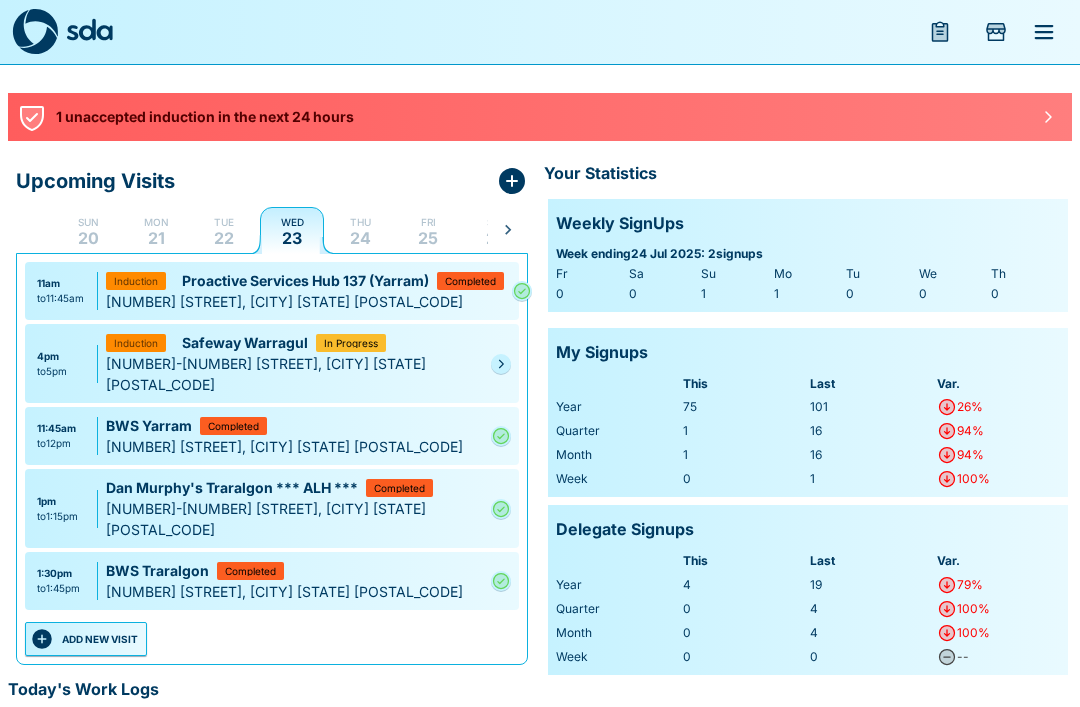 click on "ADD NEW VISIT" at bounding box center [86, 639] 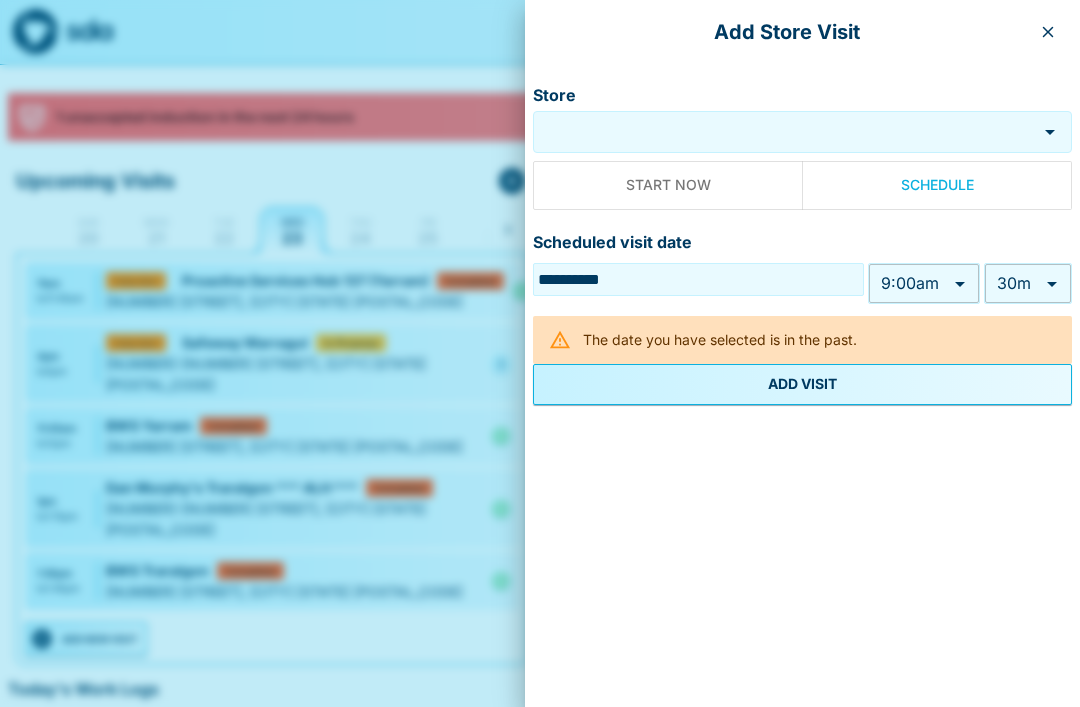 click on "My Dashboard 1 unaccepted induction in the next 24 hours Upcoming Visits Sun 20 Mon 21 Tue 22 Wed 23 Thu 24 Fri 25 Sat 26 Sun 27 Mon 28 Tue 29 Wed 30 Thu 31 Fri 1 Sat 2 Sun 3 Mon 4 Tue 5 Wed 6 Thu 7 Fri 8 Sat 9 Sun 10 Mon 11 Tue 12 Wed 13 Thu 14 Fri 15 Sat 16 Sun 17 Mon 18 [TIME] to  [TIME] Proactive Services Hub 137 (Yarram) Completed Induction [NUMBER] [STREET], [CITY] [STATE] [POSTAL_CODE] [TIME] to  [TIME] Safeway Warragul In Progress Induction [NUMBER]-[NUMBER] [STREET], [CITY] [STATE] [POSTAL_CODE] [TIME] to  [TIME] BWS Yarram Completed [NUMBER] [STREET], [CITY] [STATE] [POSTAL_CODE] [TIME] to  [TIME] Dan Murphy's Traralgon *** ALH *** Completed [NUMBER]-[NUMBER] [STREET], [CITY] [STATE] [POSTAL_CODE] [TIME] to  [TIME] BWS Traralgon Completed [NUMBER] [STREET], [CITY] [STATE] [POSTAL_CODE] ADD NEW VISIT Today's Work Logs There are no work logs entered for today Your Statistics Weekly SignUps Week ending  [DAY] [MONTH] [YEAR] :   2  signups Fr Sa Su Mo Tu We Th 0 0 1 1 0 0 0 My Signups   This Last Var. Year 75 101 26% Quarter 1 16 94% Month 1 16 94% Week 0 1 100% Delegate Signups   This Last Var. Year 4 19 79% Quarter 0 4 100% Month 0 4 100% Week 0 0 --
Store" at bounding box center [540, 508] 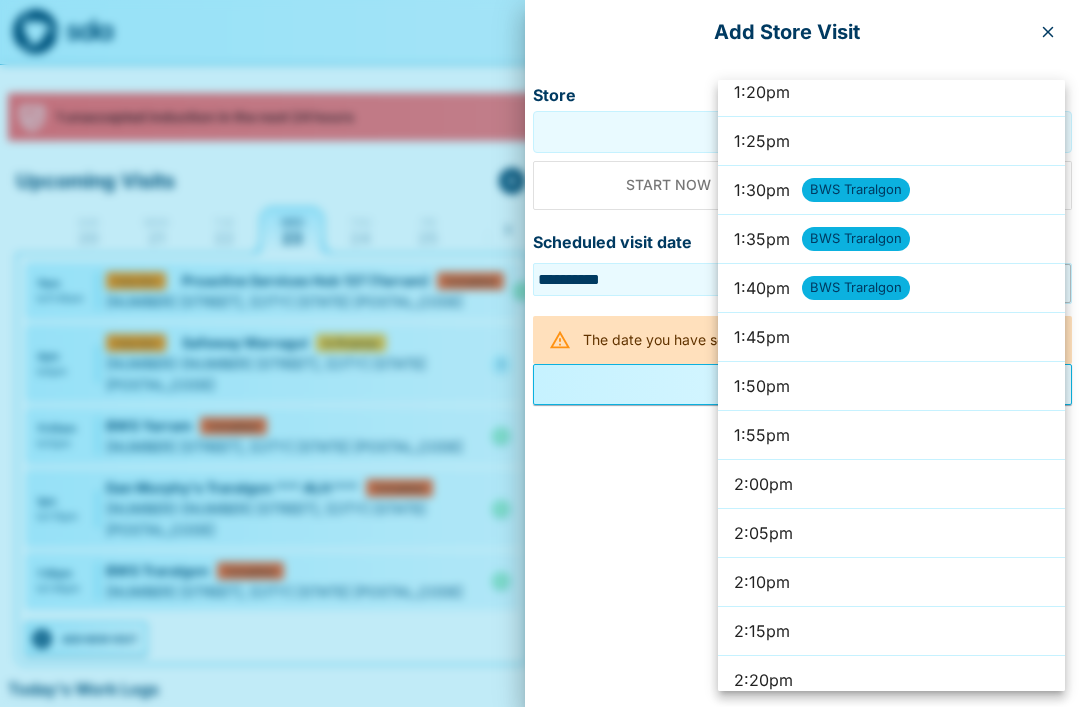 scroll, scrollTop: 7861, scrollLeft: 0, axis: vertical 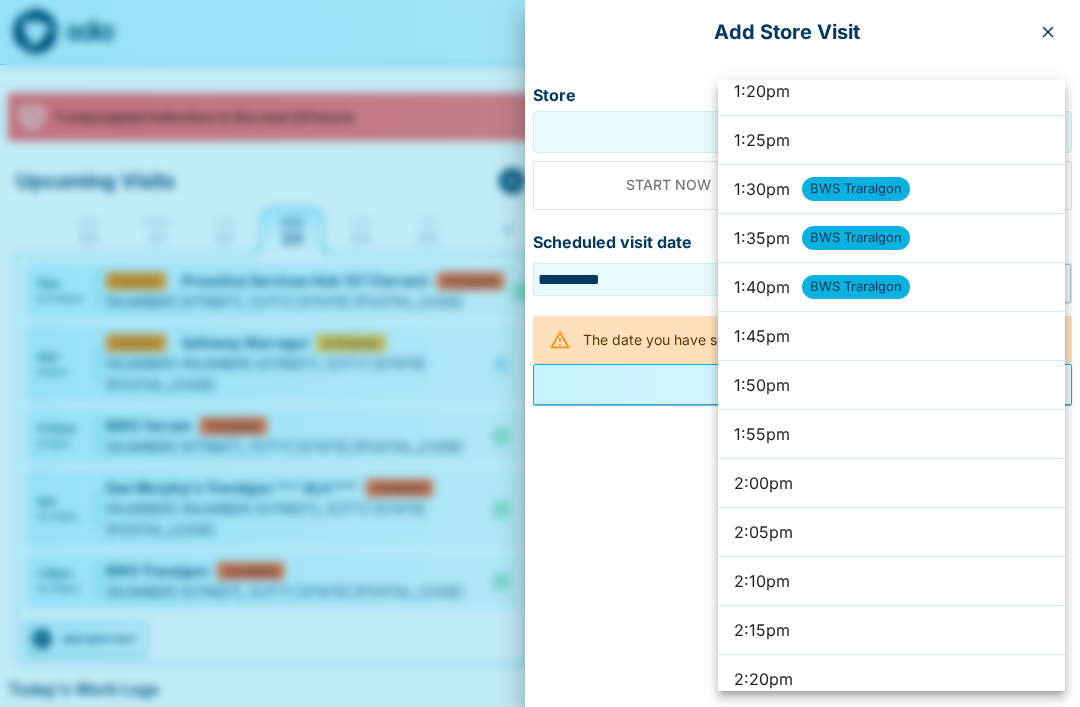 click on "2:00pm" at bounding box center (891, 483) 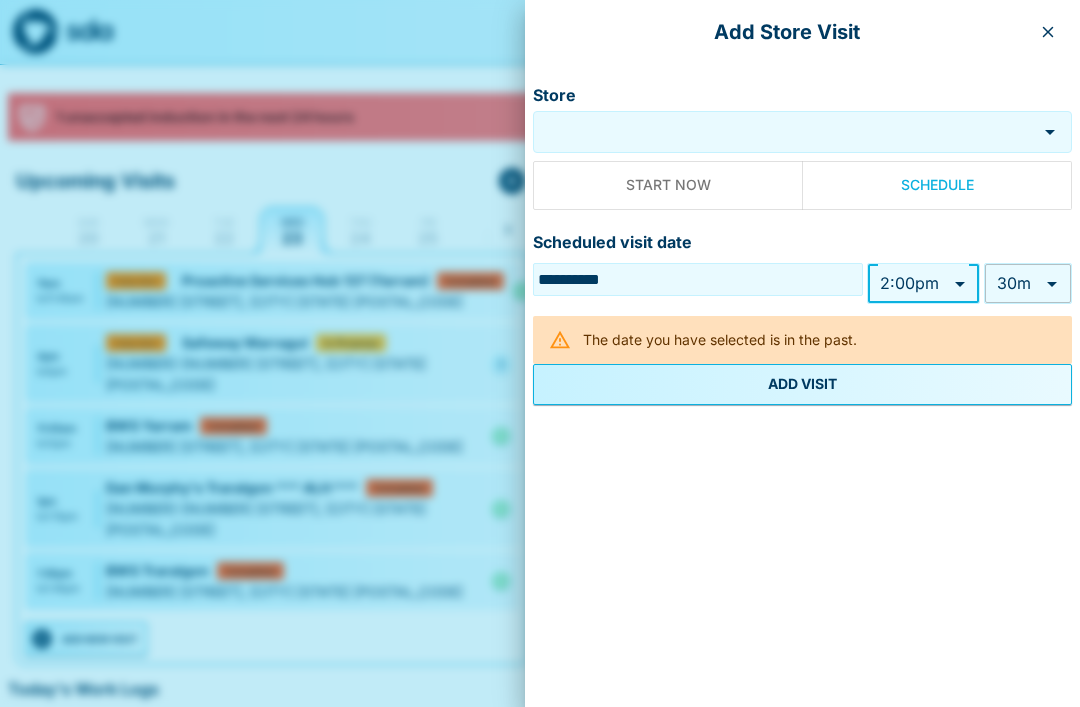 type on "******" 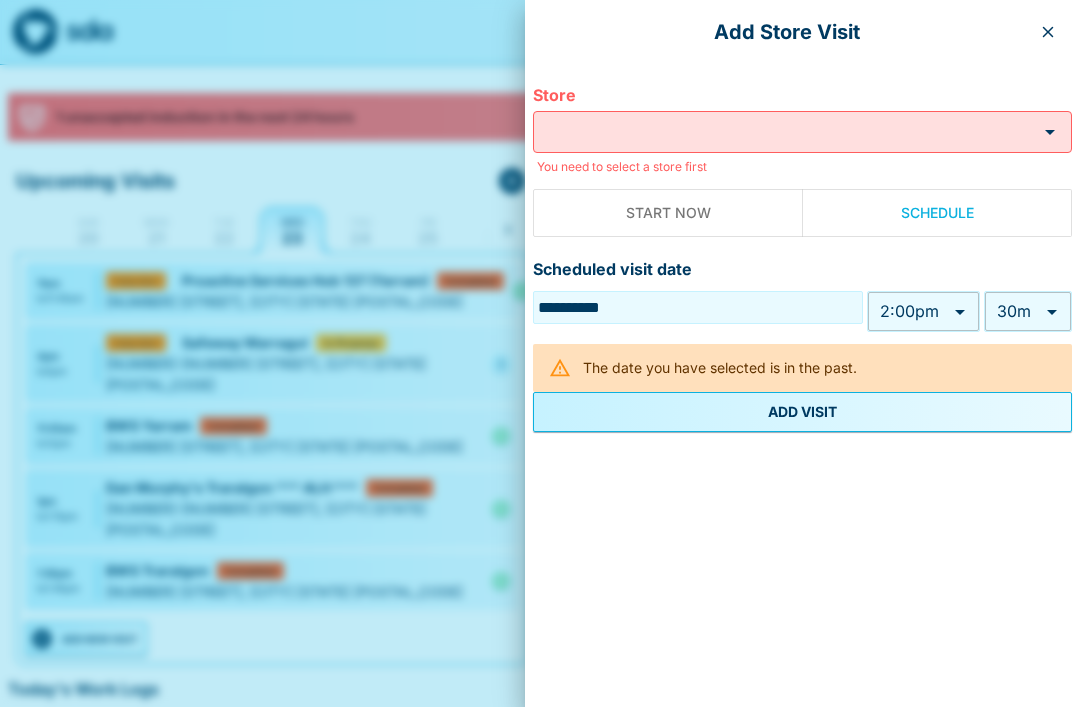 click on "Store" at bounding box center [785, 132] 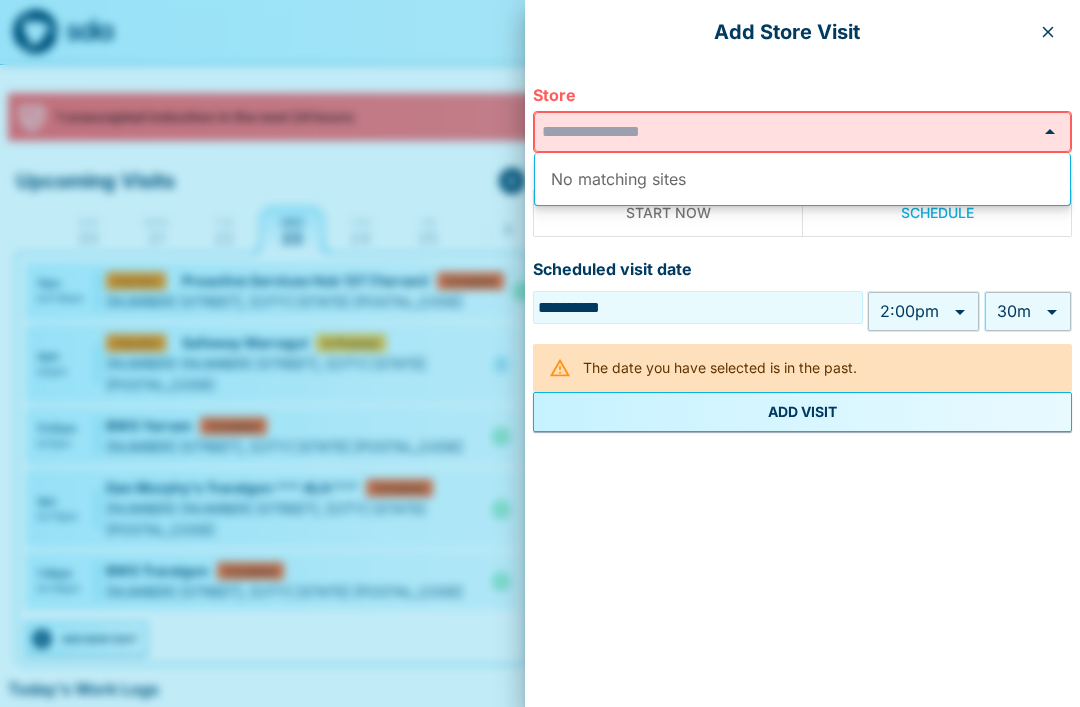 type on "*" 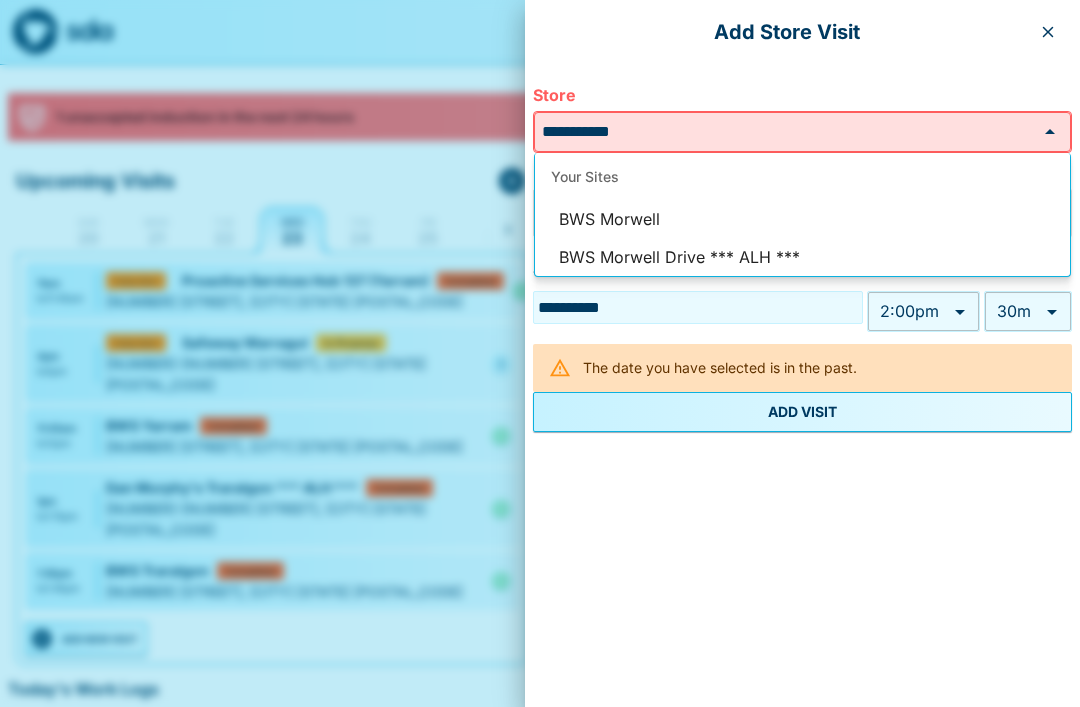 click on "BWS Morwell" at bounding box center [802, 220] 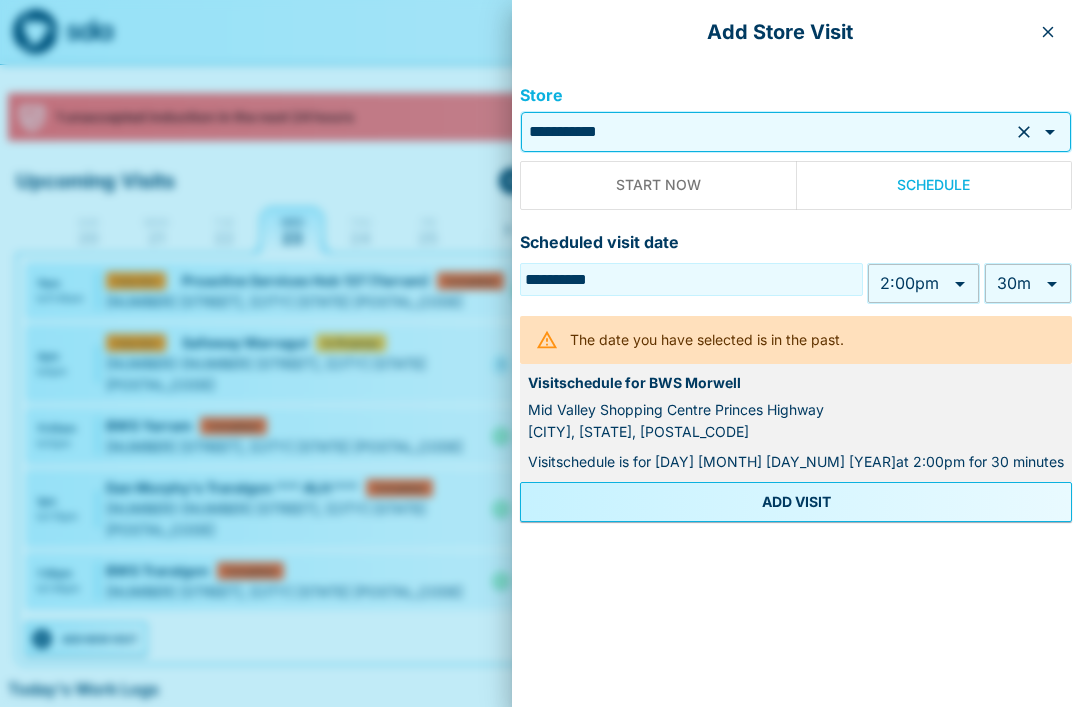 click on "ADD VISIT" at bounding box center [796, 502] 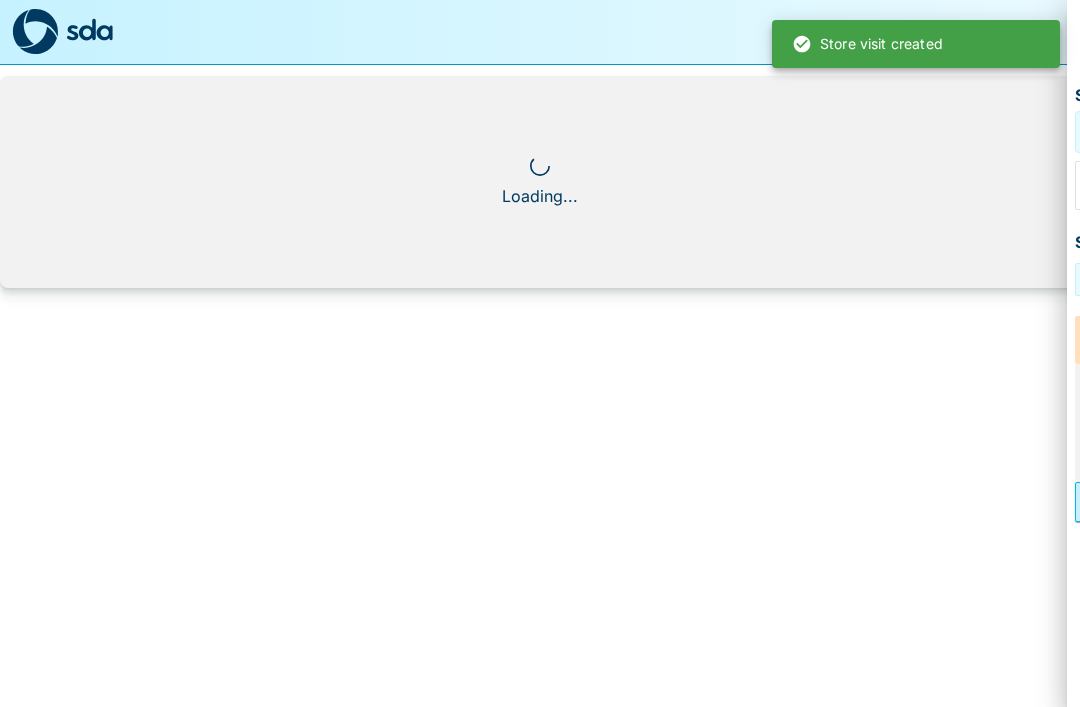 scroll, scrollTop: 0, scrollLeft: 0, axis: both 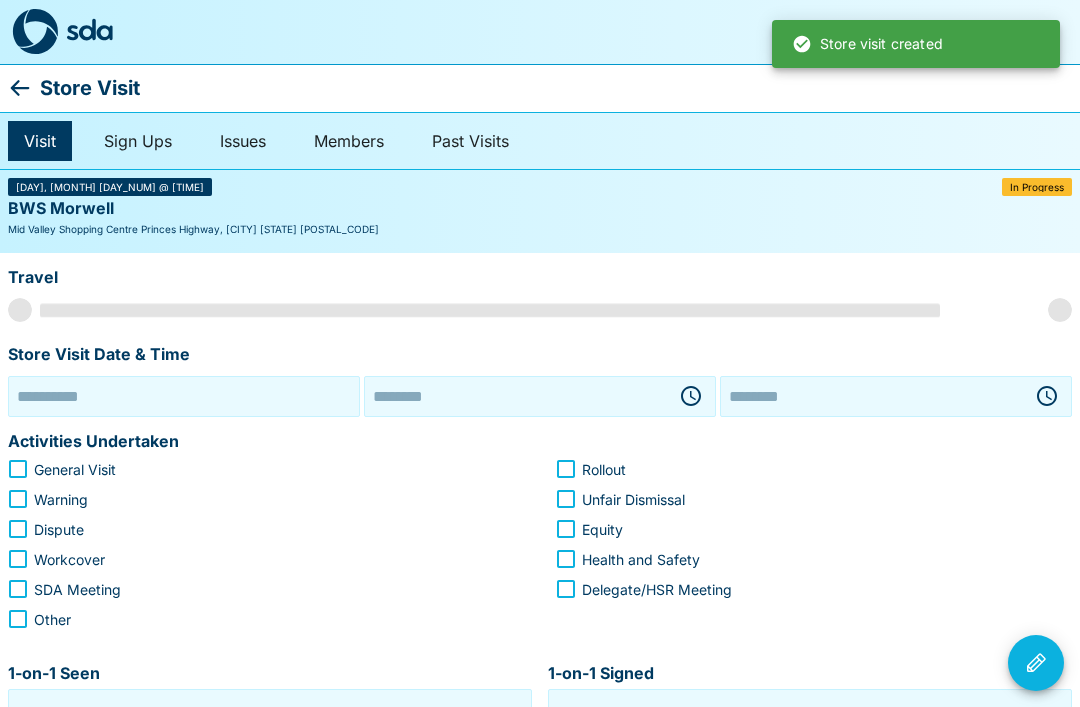 type on "**********" 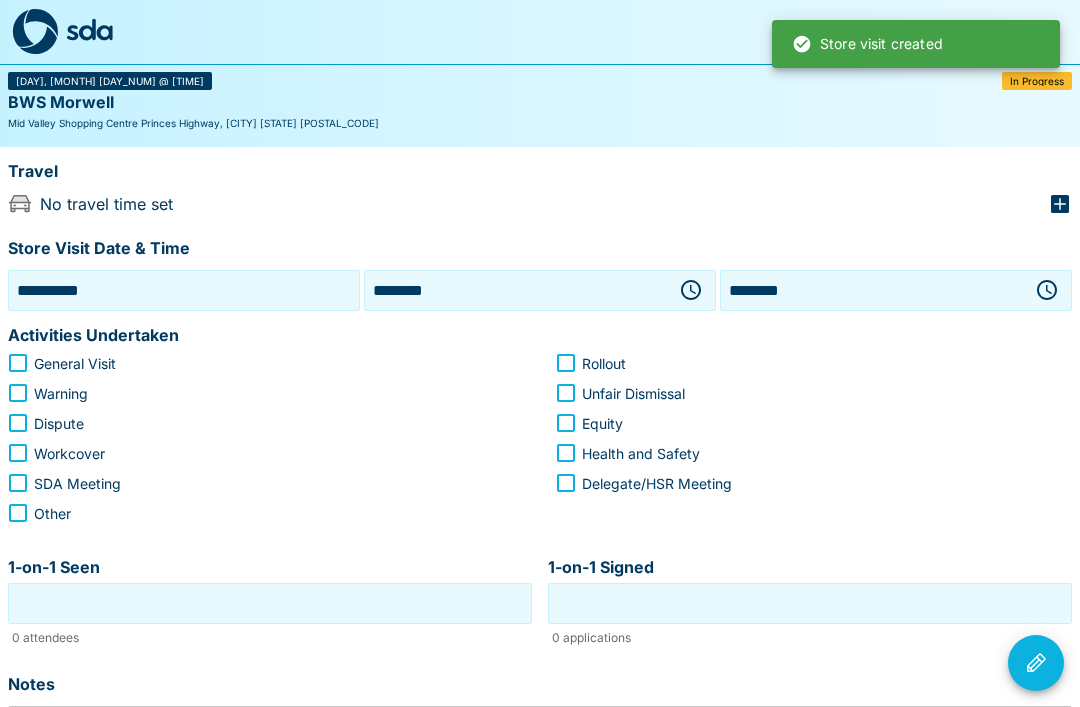 scroll, scrollTop: 134, scrollLeft: 0, axis: vertical 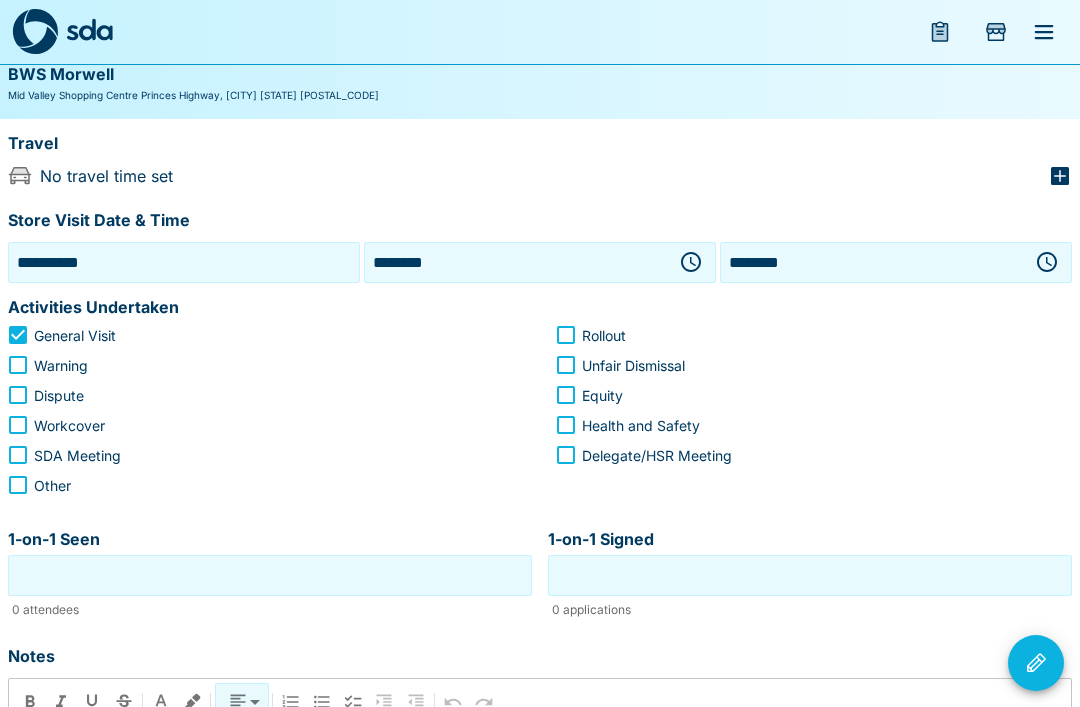 click on "Rollout" at bounding box center (604, 335) 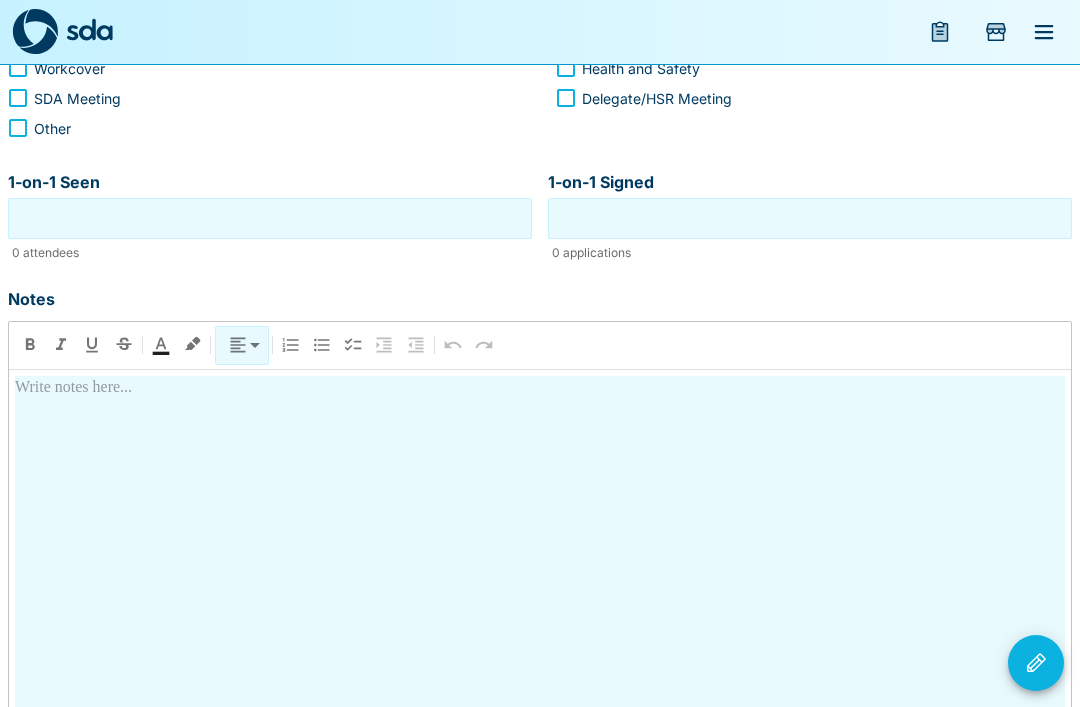 scroll, scrollTop: 500, scrollLeft: 0, axis: vertical 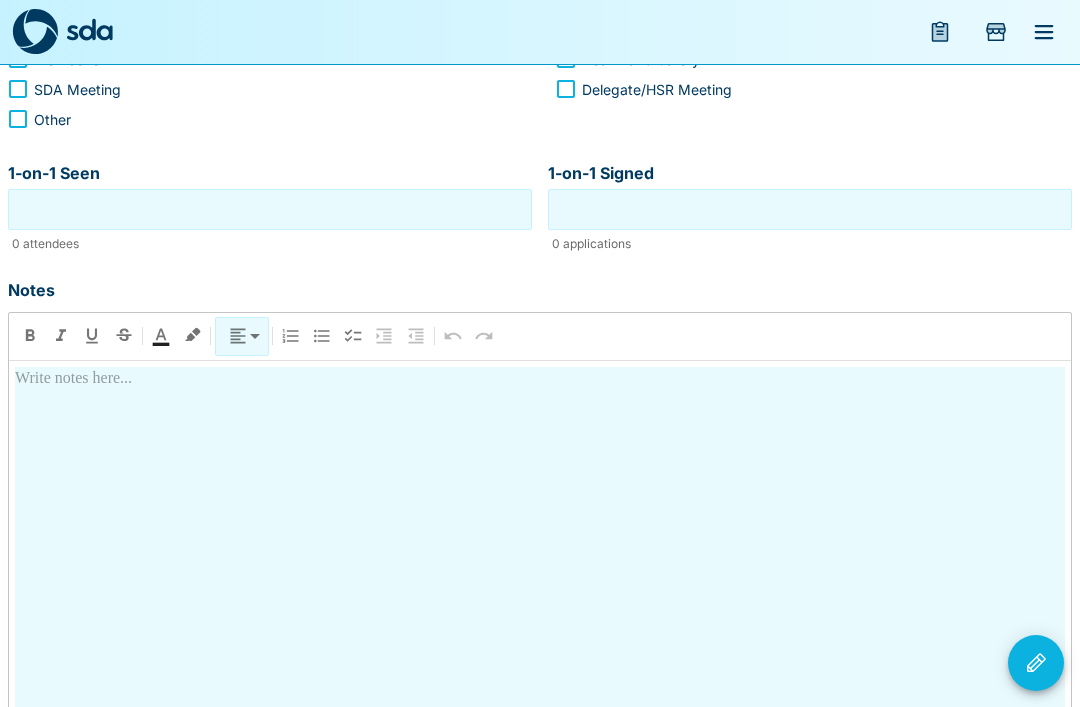click 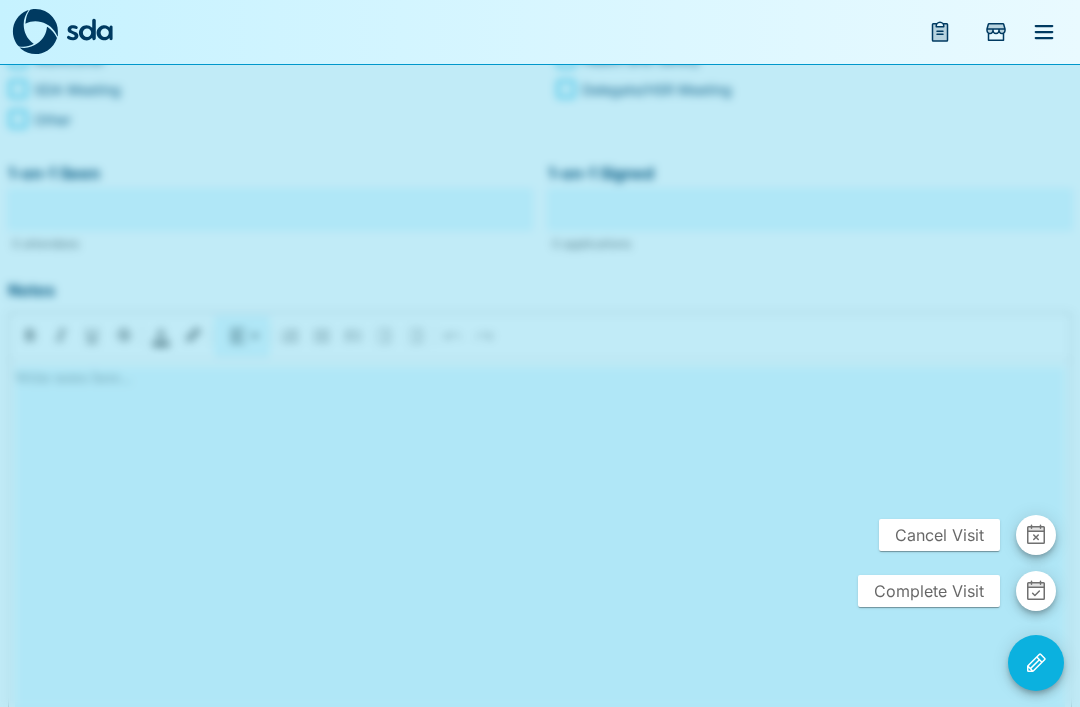 click at bounding box center (1036, 591) 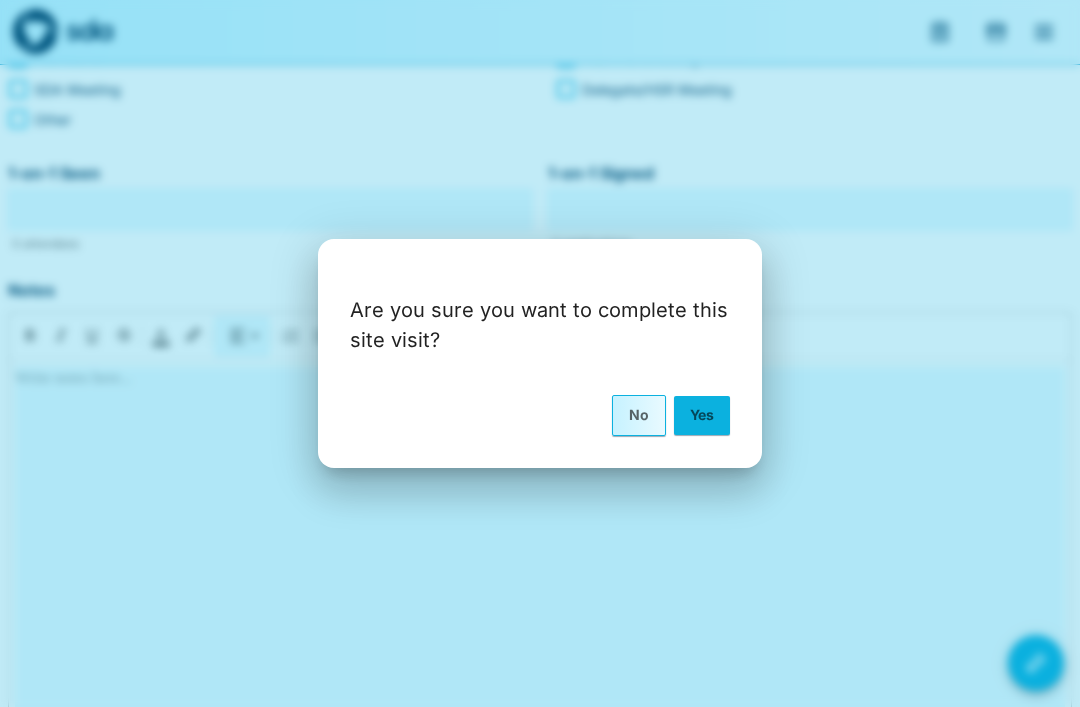 click on "Yes" at bounding box center [702, 415] 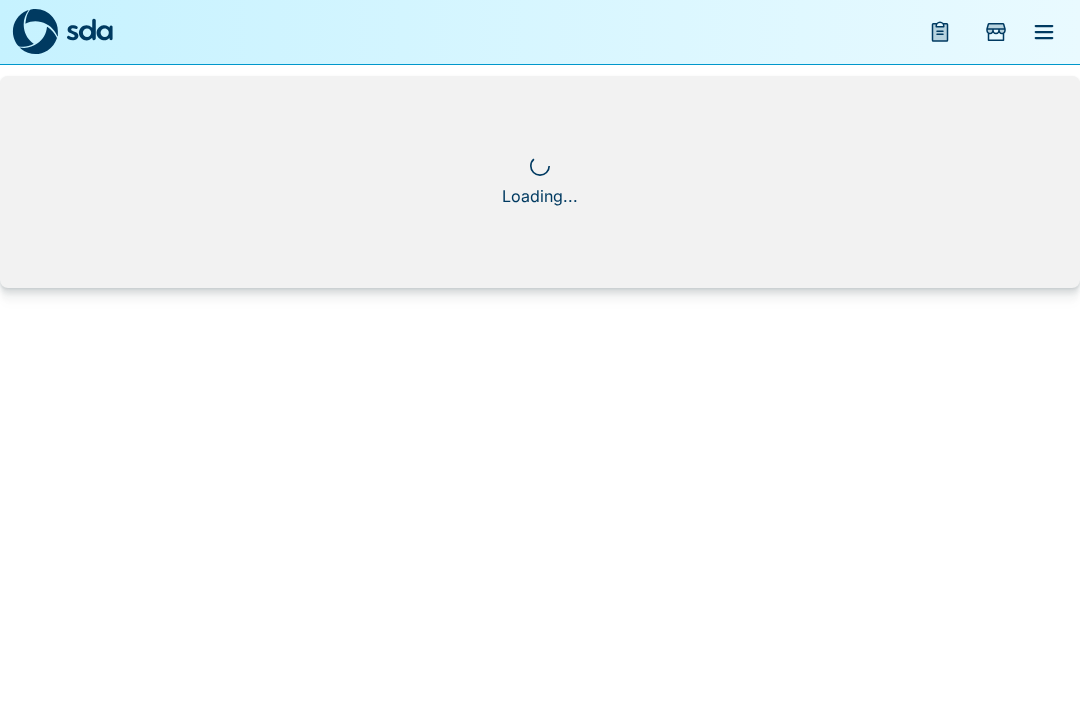 scroll, scrollTop: 0, scrollLeft: 0, axis: both 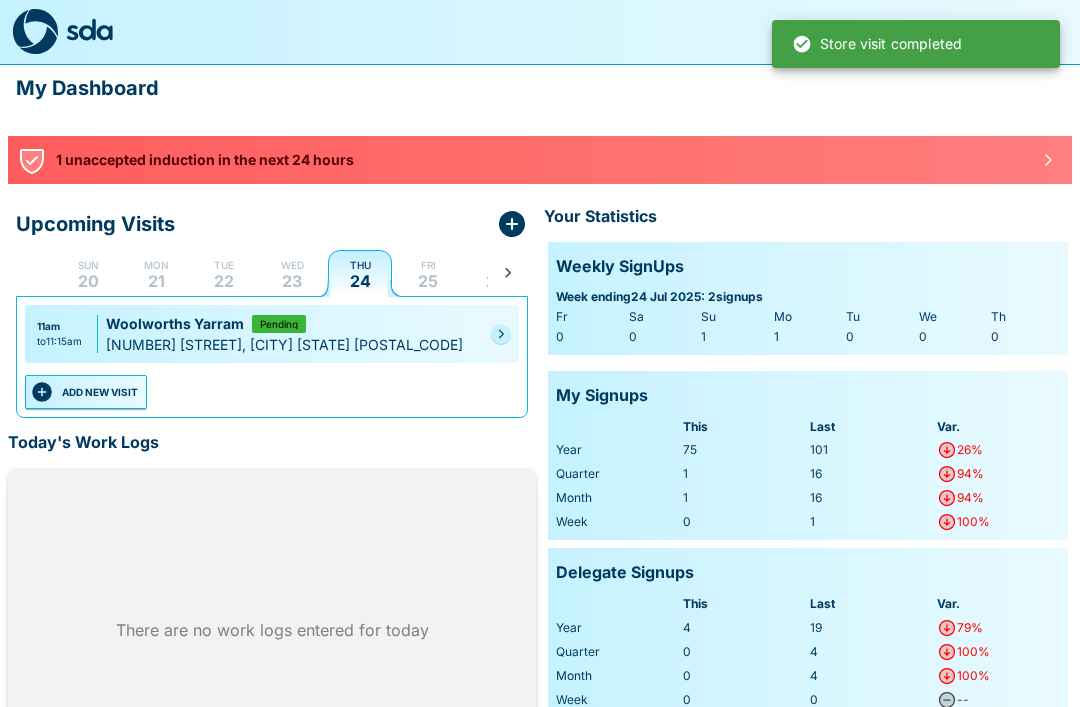 click on "23" at bounding box center (292, 281) 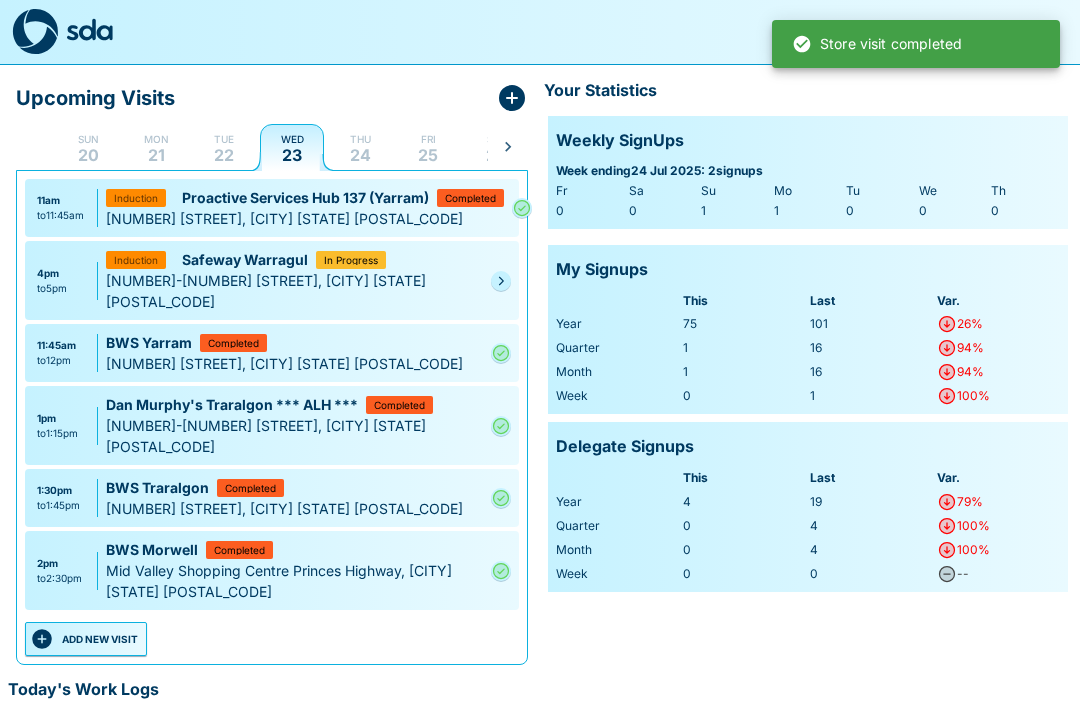 scroll, scrollTop: 134, scrollLeft: 0, axis: vertical 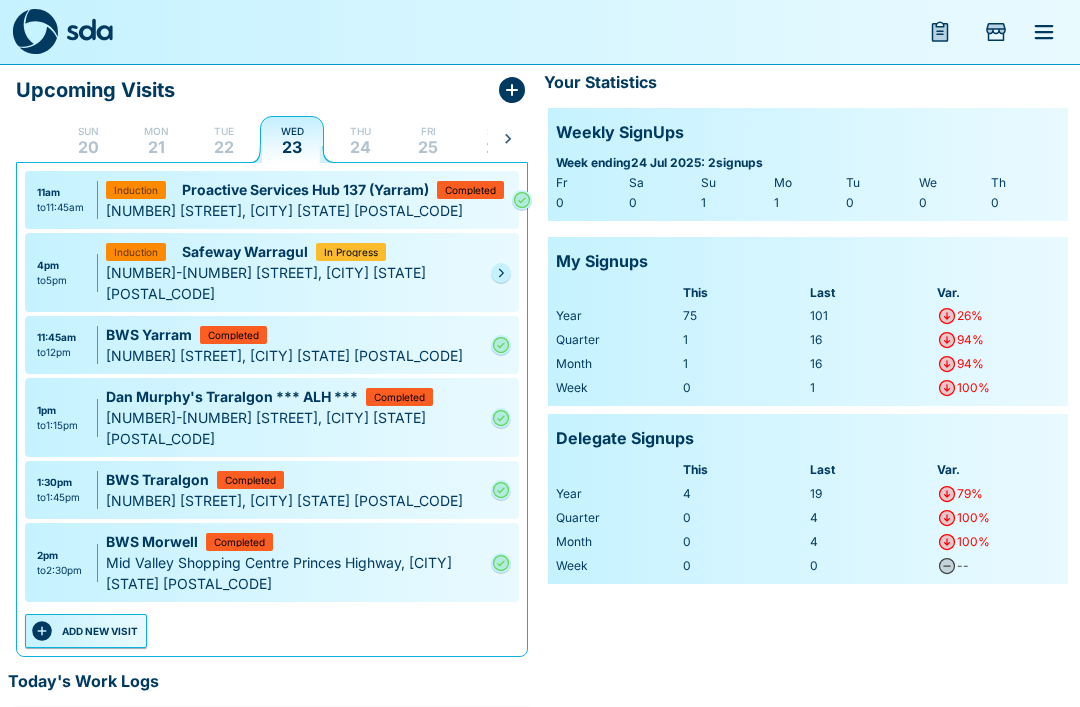 click on "ADD NEW VISIT" at bounding box center (86, 631) 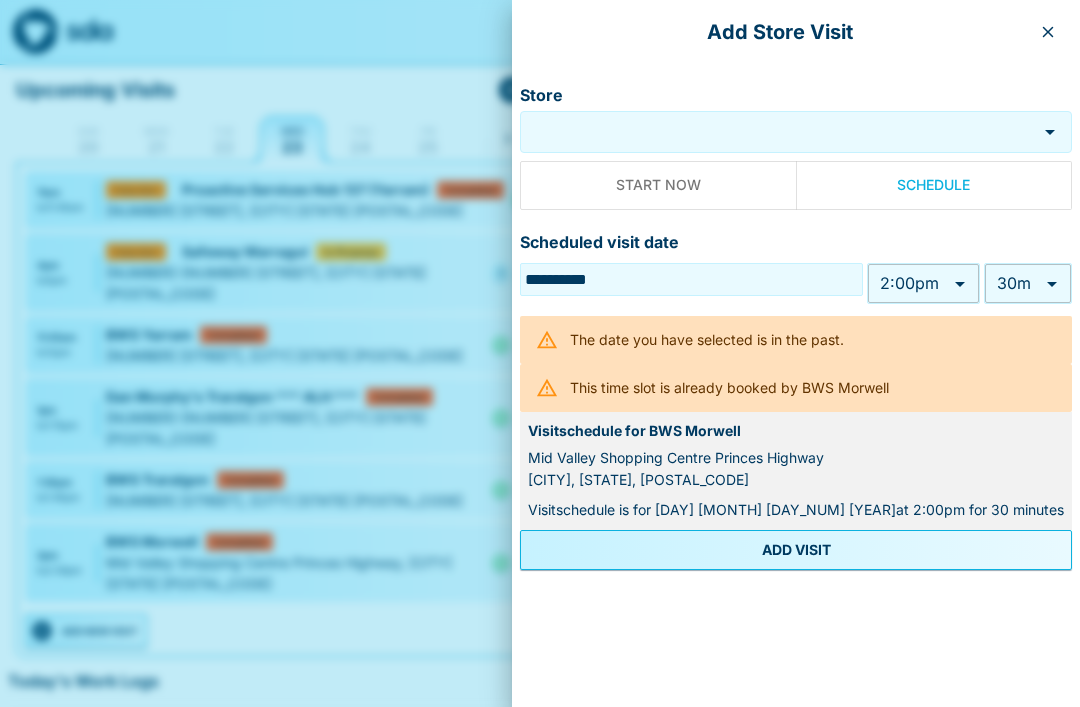 type on "******" 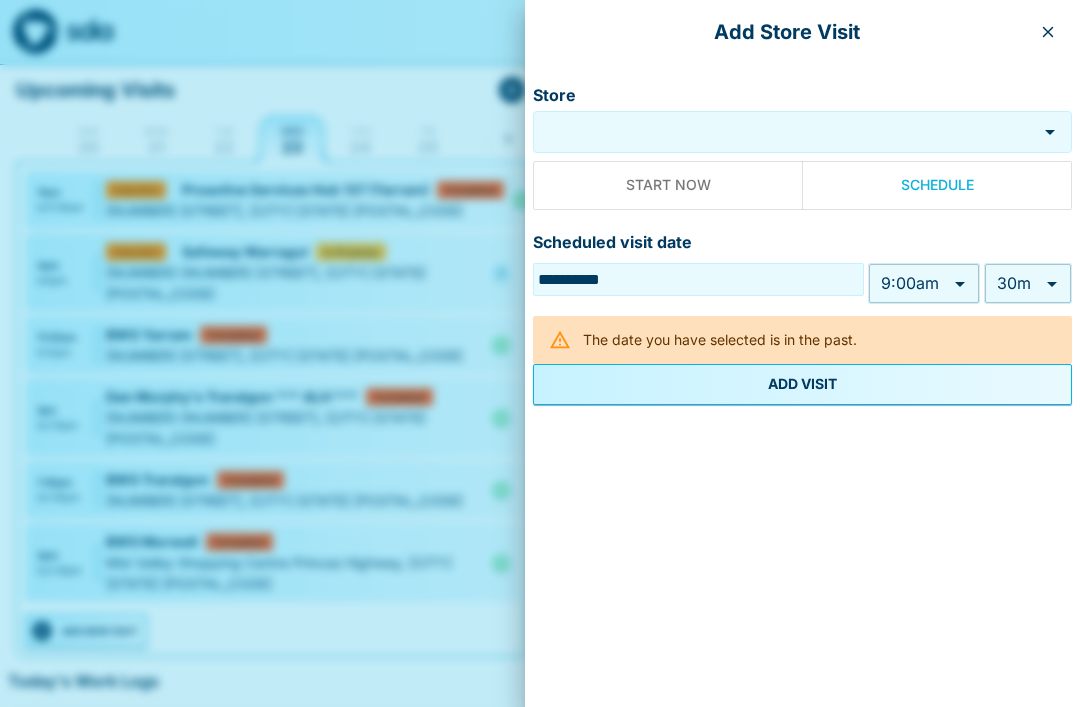 click on "Store" at bounding box center [785, 132] 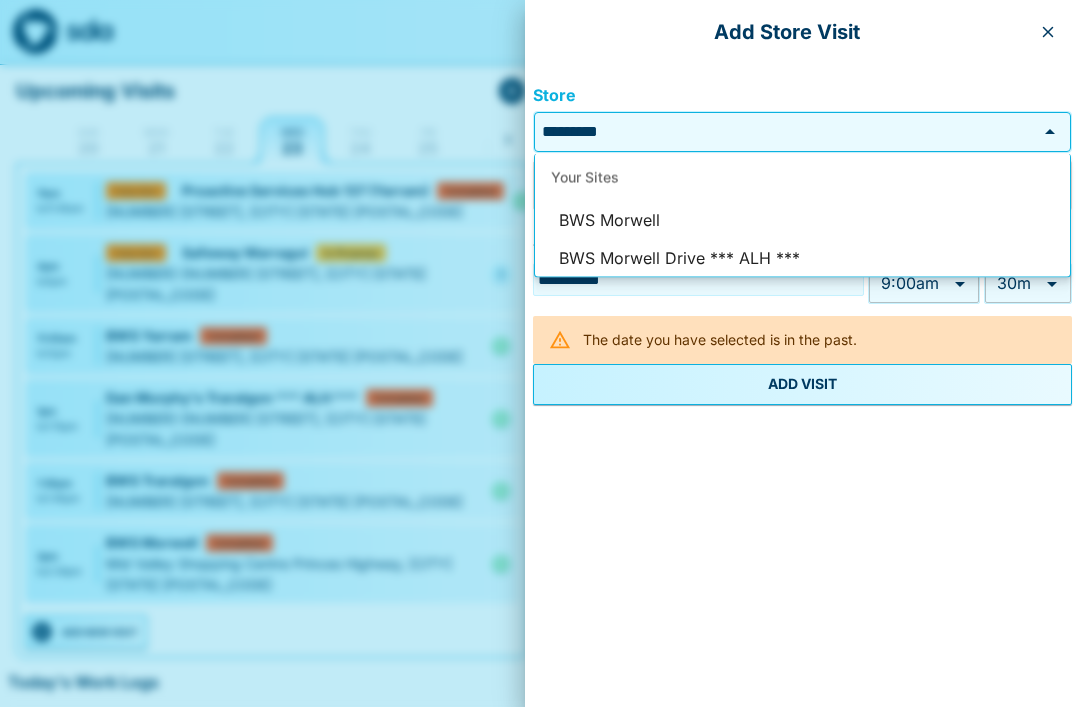 click on "BWS Morwell Drive *** ALH ***" at bounding box center (802, 258) 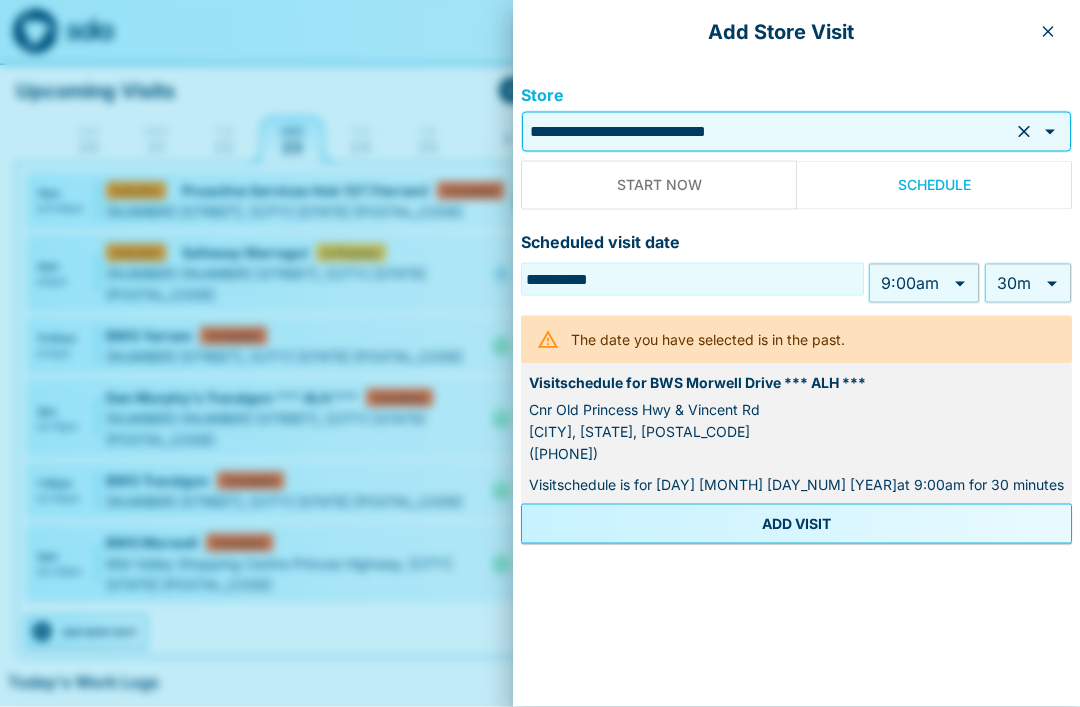 click on "My Dashboard 1 unaccepted induction in the next 24 hours Upcoming Visits Sun 20 Mon 21 Tue 22 Wed 23 Thu 24 Fri 25 Sat 26 Sun 27 Mon 28 Tue 29 Wed 30 Thu 31 Fri 1 Sat 2 Sun 3 Mon 4 Tue 5 Wed 6 Thu 7 Fri 8 Sat 9 Sun 10 Mon 11 Tue 12 Wed 13 Thu 14 Fri 15 Sat 16 Sun 17 Mon 18 [TIME] to  [TIME] Proactive Services Hub 137 (Yarram) Completed Induction [NUMBER] [STREET], [CITY] [STATE] [POSTAL_CODE] [TIME] to  [TIME] Safeway Warragul In Progress Induction [NUMBER]-[NUMBER] [STREET], [CITY] [STATE] [POSTAL_CODE] [TIME] to  [TIME] BWS Yarram Completed [NUMBER] [STREET], [CITY] [STATE] [POSTAL_CODE] [TIME] to  [TIME] Dan Murphy's Traralgon *** ALH *** Completed [NUMBER]-[NUMBER] [STREET], [CITY] [STATE] [POSTAL_CODE] [TIME] to  [TIME] BWS Traralgon Completed [NUMBER] [STREET], [CITY] [STATE] [POSTAL_CODE] [TIME] to  [TIME] BWS Morwell Completed Mid Valley Shopping Centre Princes Highway, [CITY] [STATE] [POSTAL_CODE] ADD NEW VISIT Today's Work Logs There are no work logs entered for today Your Statistics Weekly SignUps Week ending  [DAY] [MONTH] [YEAR] :   2  signups Fr Sa Su Mo Tu We Th 0 0 1 1 0 0 0 My Signups   This" at bounding box center [540, 459] 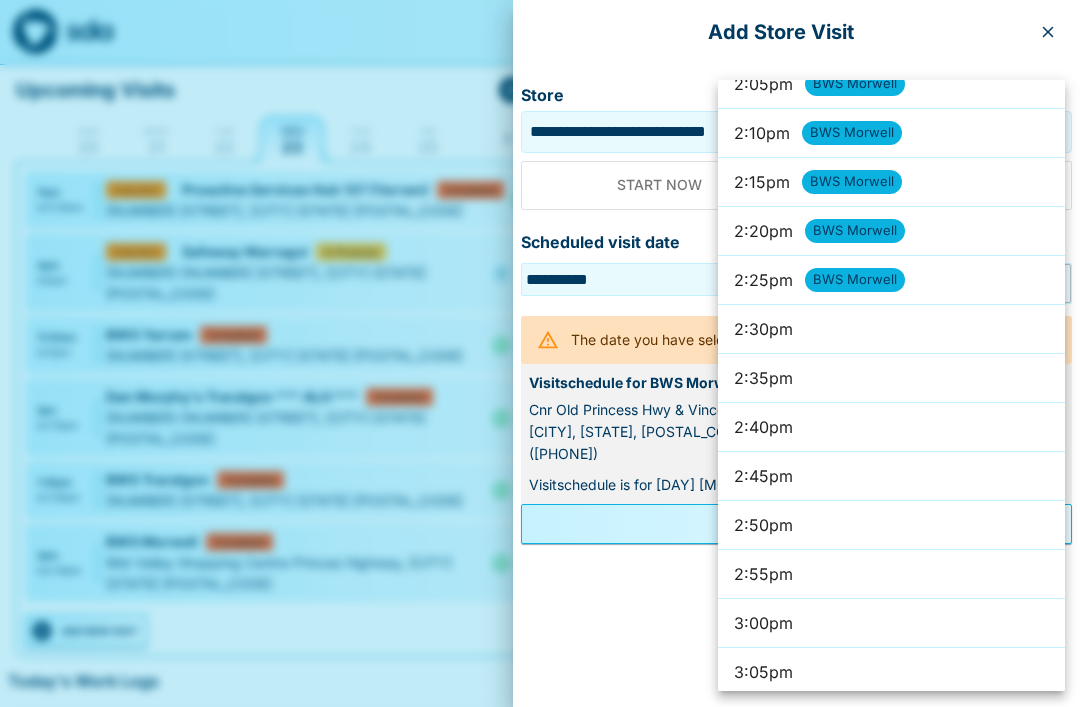 scroll, scrollTop: 8310, scrollLeft: 0, axis: vertical 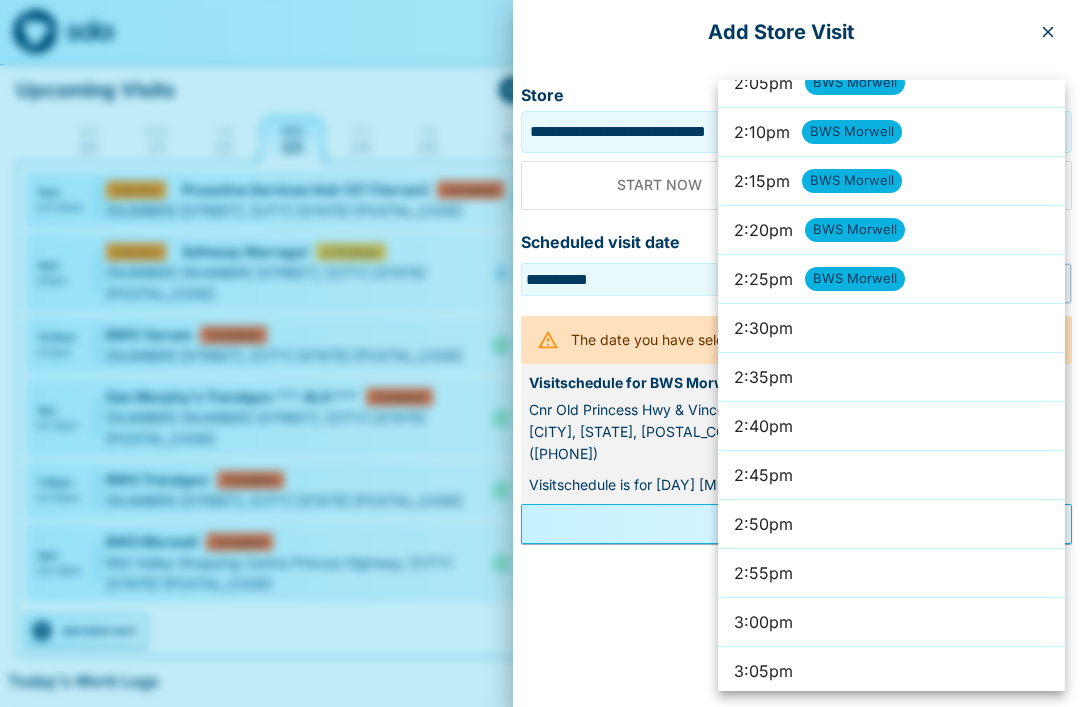 click on "2:45pm" at bounding box center [891, 475] 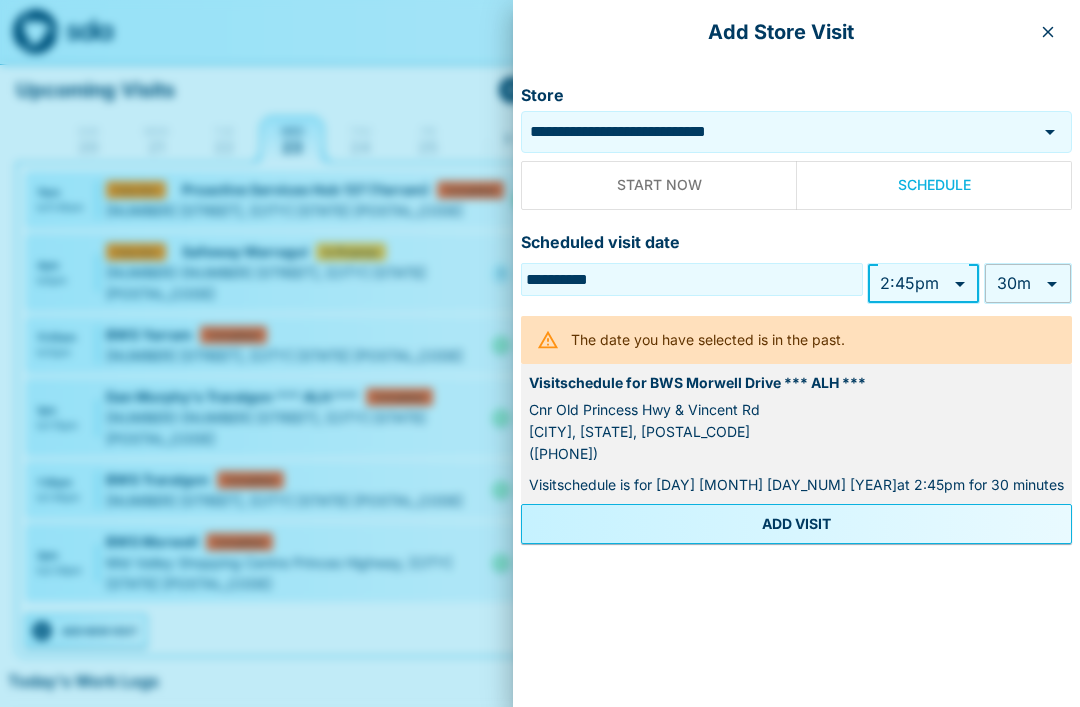 click on "My Dashboard 1 unaccepted induction in the next 24 hours Upcoming Visits Sun 20 Mon 21 Tue 22 Wed 23 Thu 24 Fri 25 Sat 26 Sun 27 Mon 28 Tue 29 Wed 30 Thu 31 Fri 1 Sat 2 Sun 3 Mon 4 Tue 5 Wed 6 Thu 7 Fri 8 Sat 9 Sun 10 Mon 11 Tue 12 Wed 13 Thu 14 Fri 15 Sat 16 Sun 17 Mon 18 [TIME] to  [TIME] Proactive Services Hub 137 (Yarram) Completed Induction [NUMBER] [STREET], [CITY] [STATE] [POSTAL_CODE] [TIME] to  [TIME] Safeway Warragul In Progress Induction [NUMBER]-[NUMBER] [STREET], [CITY] [STATE] [POSTAL_CODE] [TIME] to  [TIME] BWS Yarram Completed [NUMBER] [STREET], [CITY] [STATE] [POSTAL_CODE] [TIME] to  [TIME] Dan Murphy's Traralgon *** ALH *** Completed [NUMBER]-[NUMBER] [STREET], [CITY] [STATE] [POSTAL_CODE] [TIME] to  [TIME] BWS Traralgon Completed [NUMBER] [STREET], [CITY] [STATE] [POSTAL_CODE] [TIME] to  [TIME] BWS Morwell Completed Mid Valley Shopping Centre Princes Highway, [CITY] [STATE] [POSTAL_CODE] ADD NEW VISIT Today's Work Logs There are no work logs entered for today Your Statistics Weekly SignUps Week ending  [DAY] [MONTH] [YEAR] :   2  signups Fr Sa Su Mo Tu We Th 0 0 1 1 0 0 0 My Signups   This" at bounding box center [540, 458] 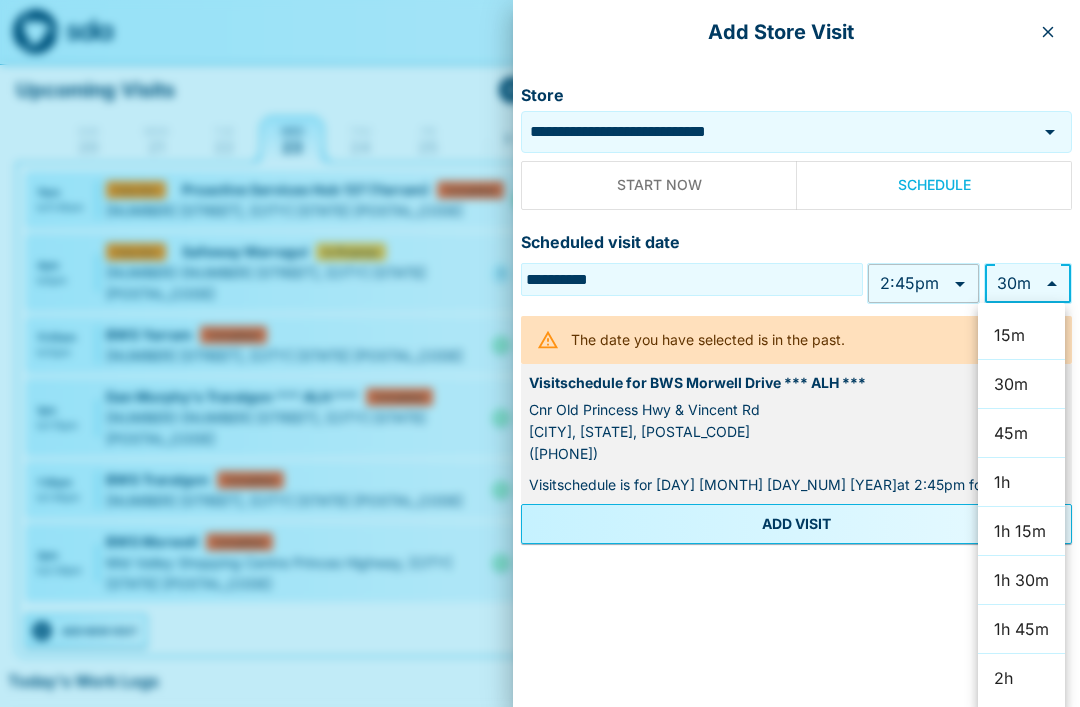 click on "15m" at bounding box center [1021, 335] 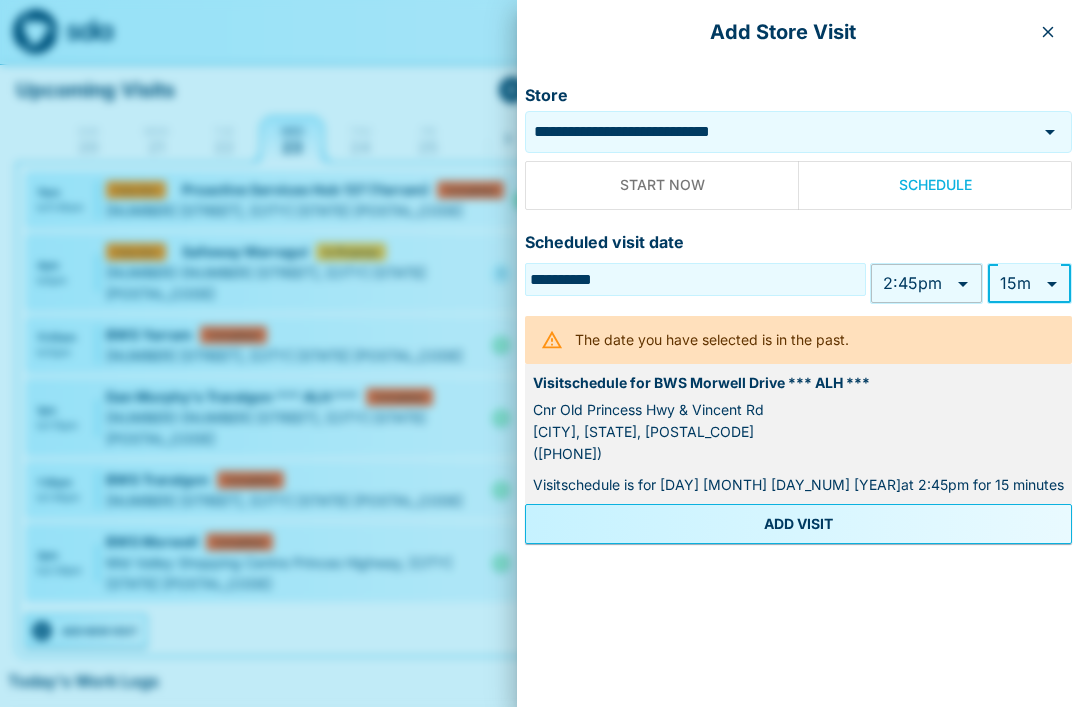 click on "ADD VISIT" at bounding box center [798, 524] 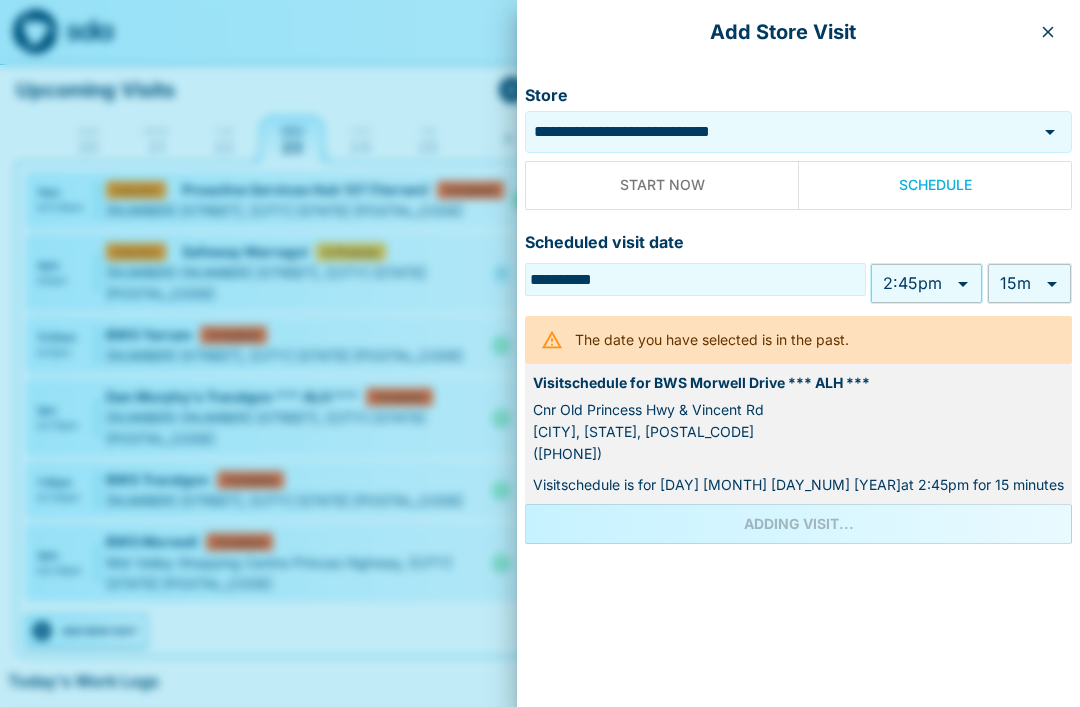 scroll, scrollTop: 0, scrollLeft: 0, axis: both 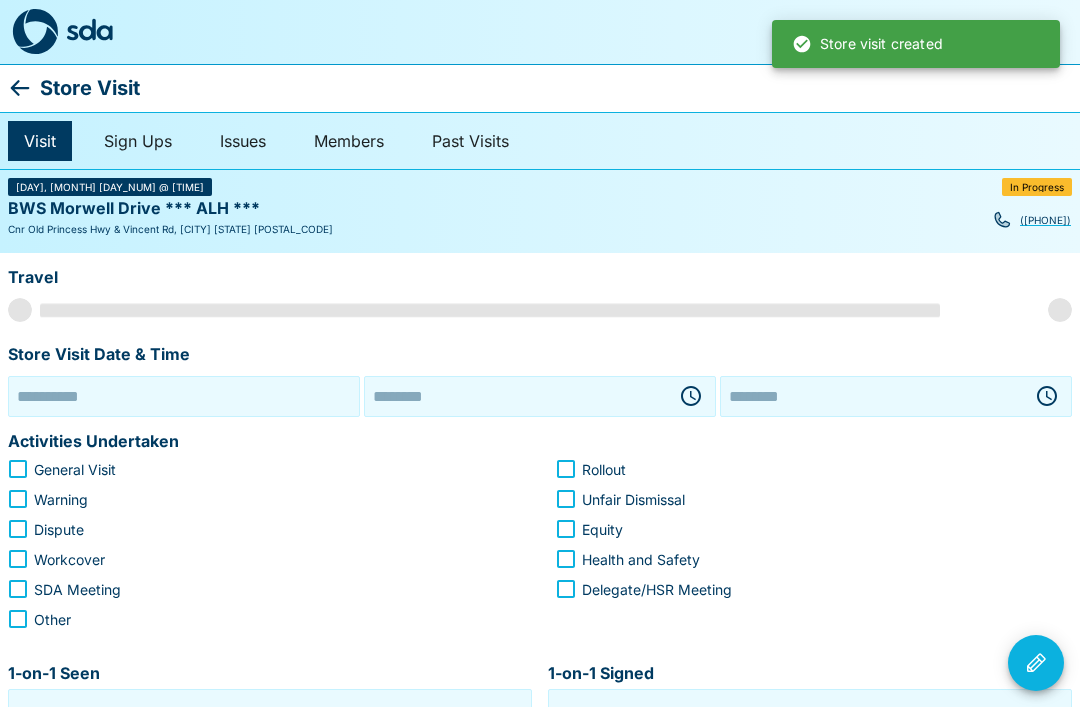 type on "**********" 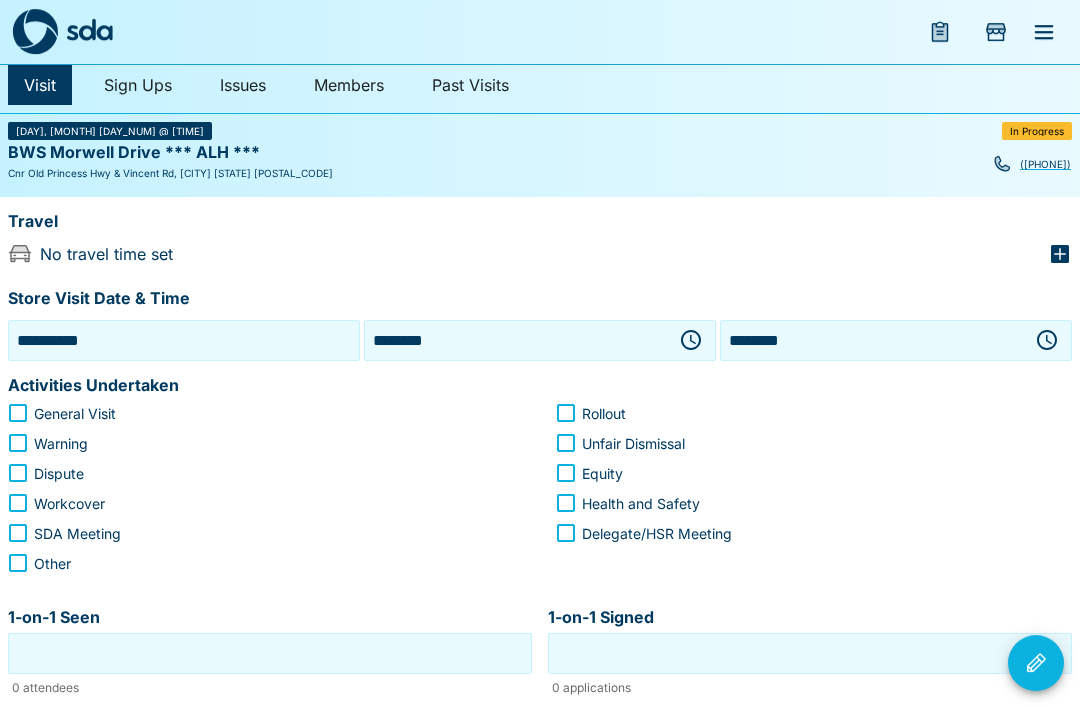 scroll, scrollTop: 46, scrollLeft: 0, axis: vertical 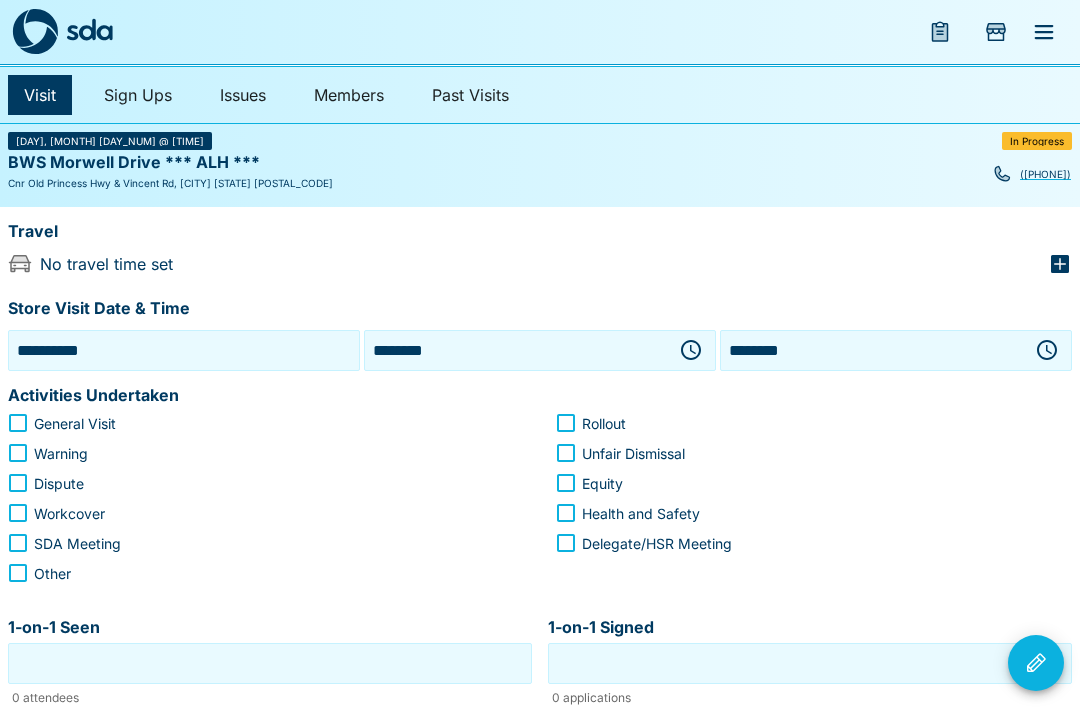 click on "********" at bounding box center (872, 350) 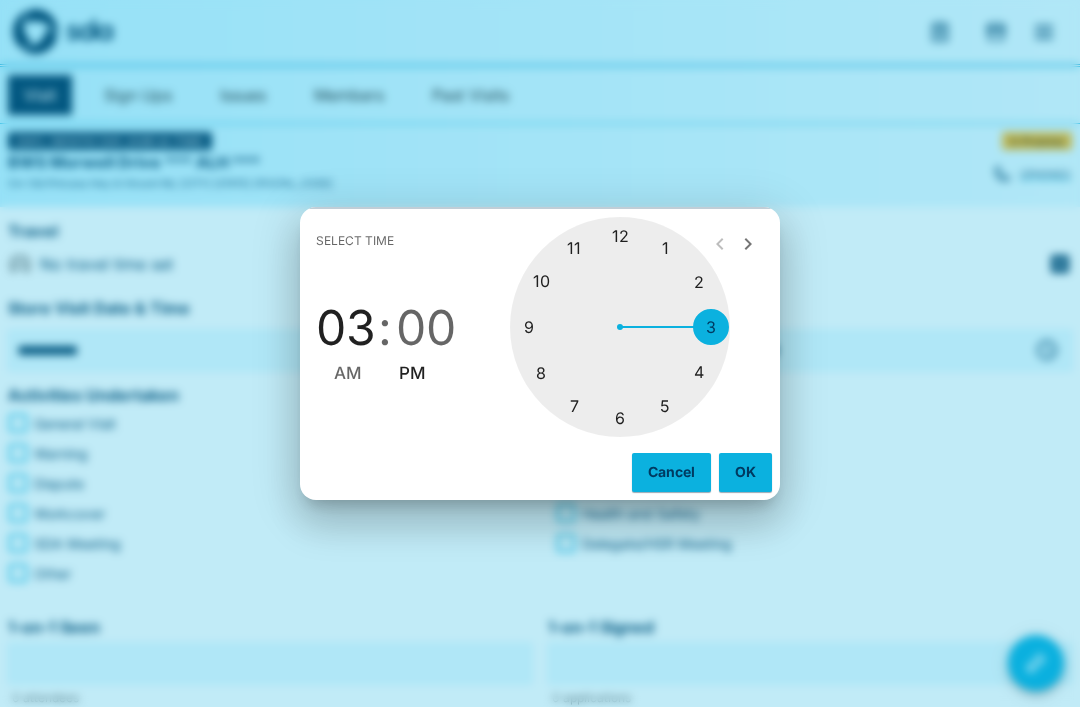 click at bounding box center [620, 327] 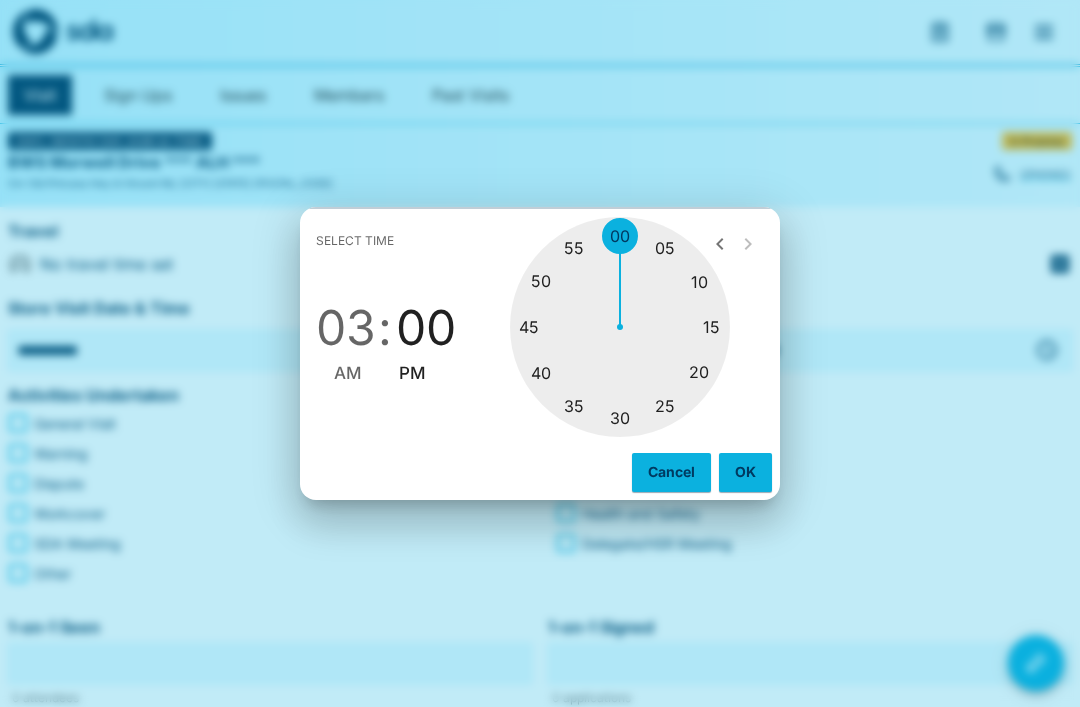click at bounding box center (620, 327) 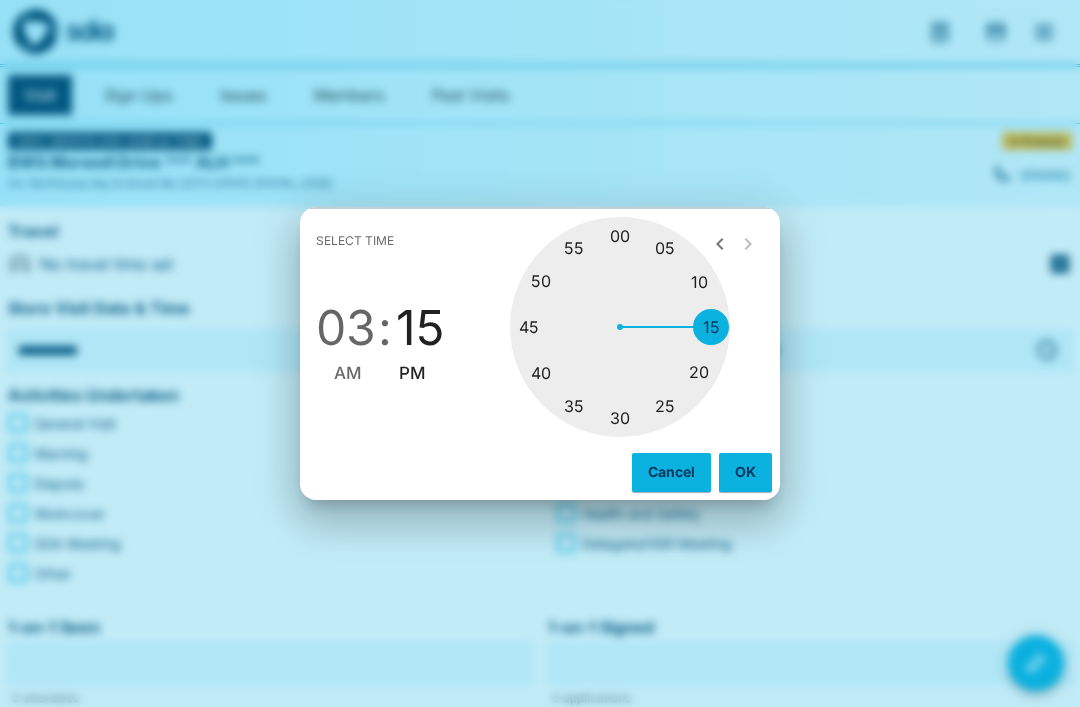 click on "OK" at bounding box center [745, 472] 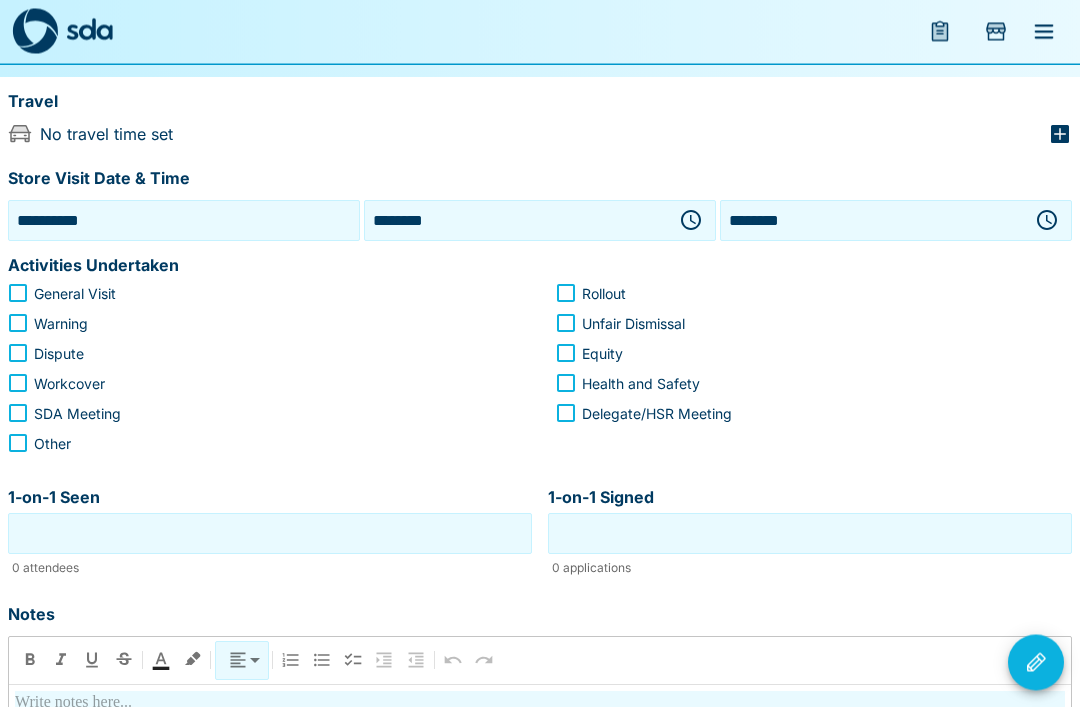 scroll, scrollTop: 176, scrollLeft: 0, axis: vertical 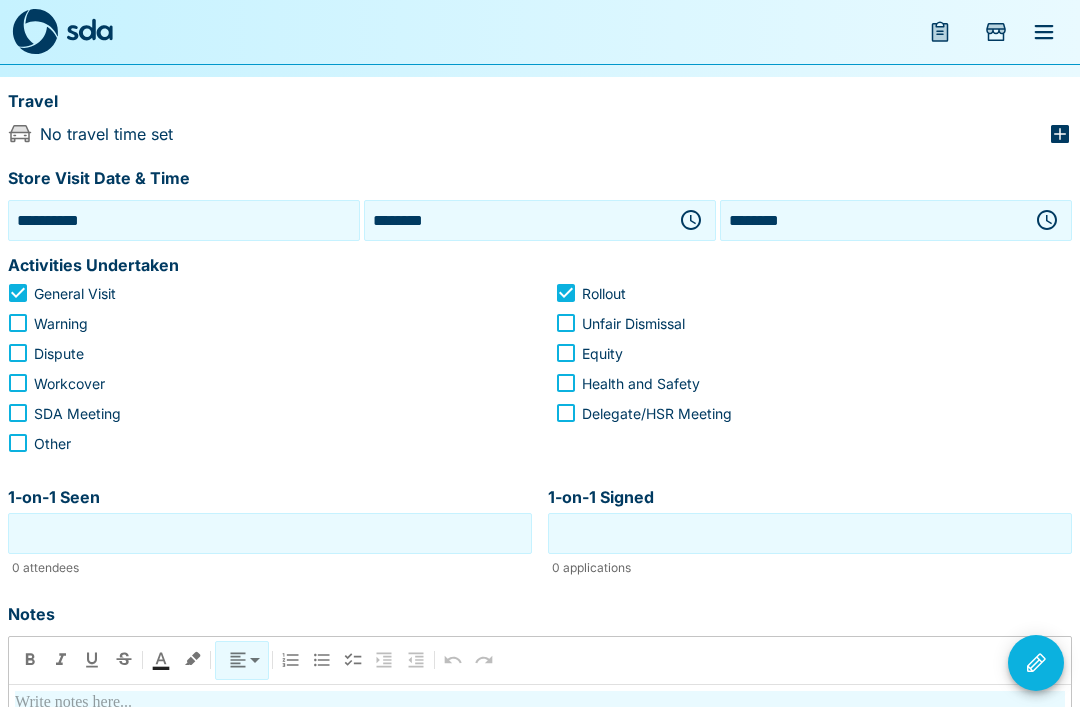 click at bounding box center [1036, 663] 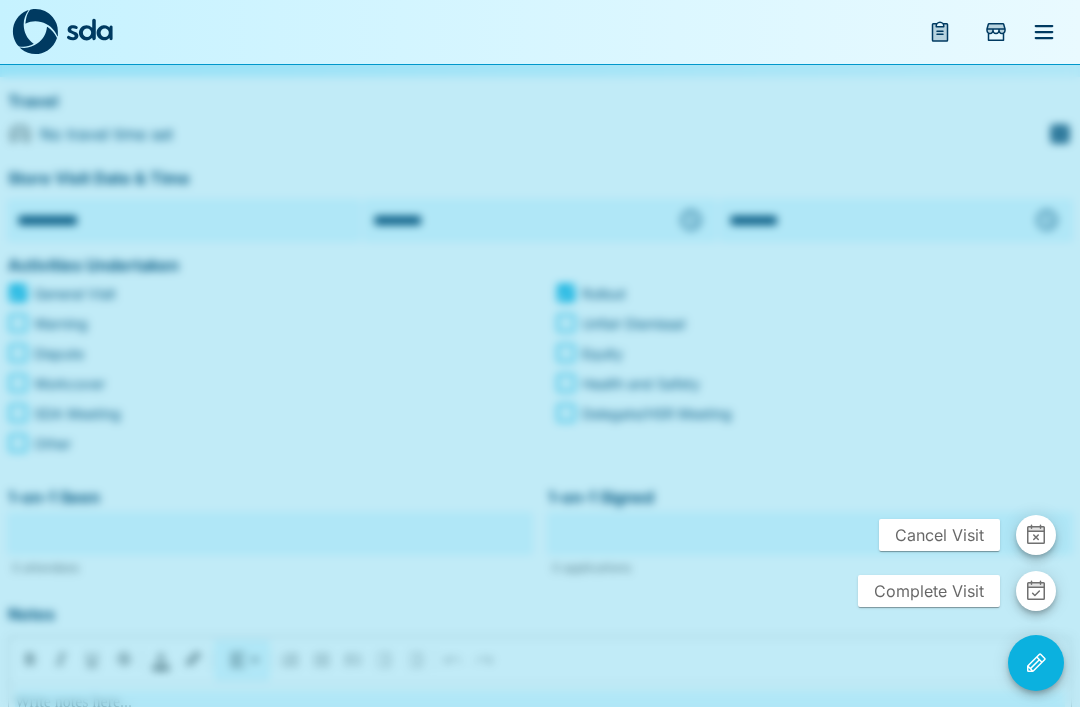 click at bounding box center [1036, 591] 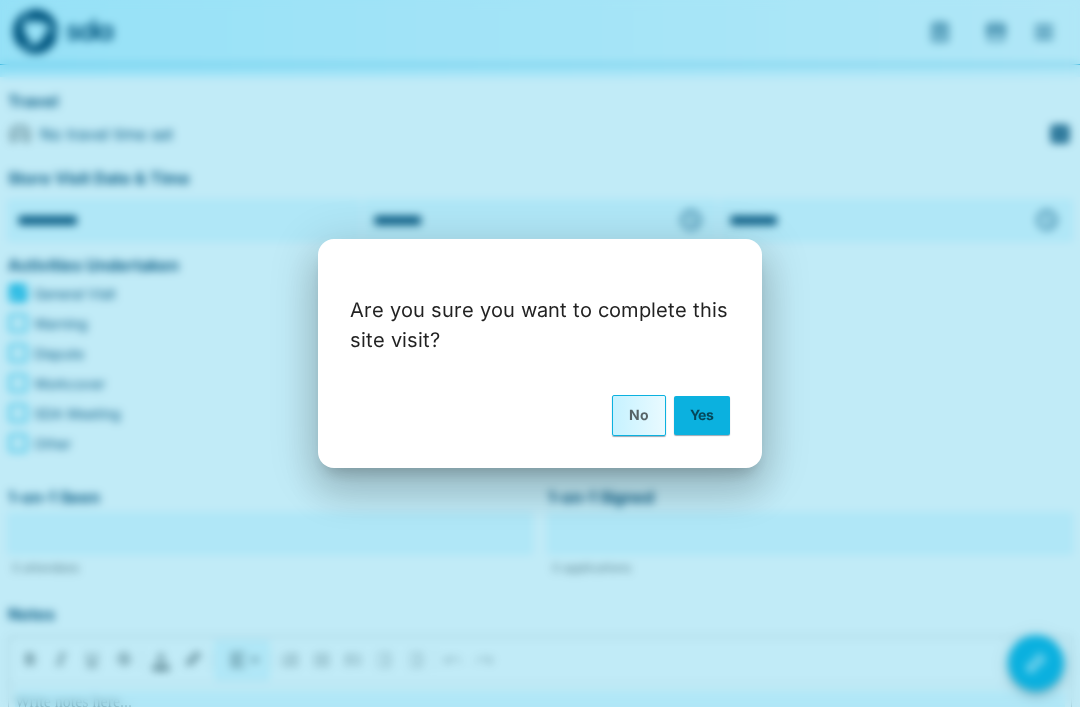 click on "Yes" at bounding box center [702, 415] 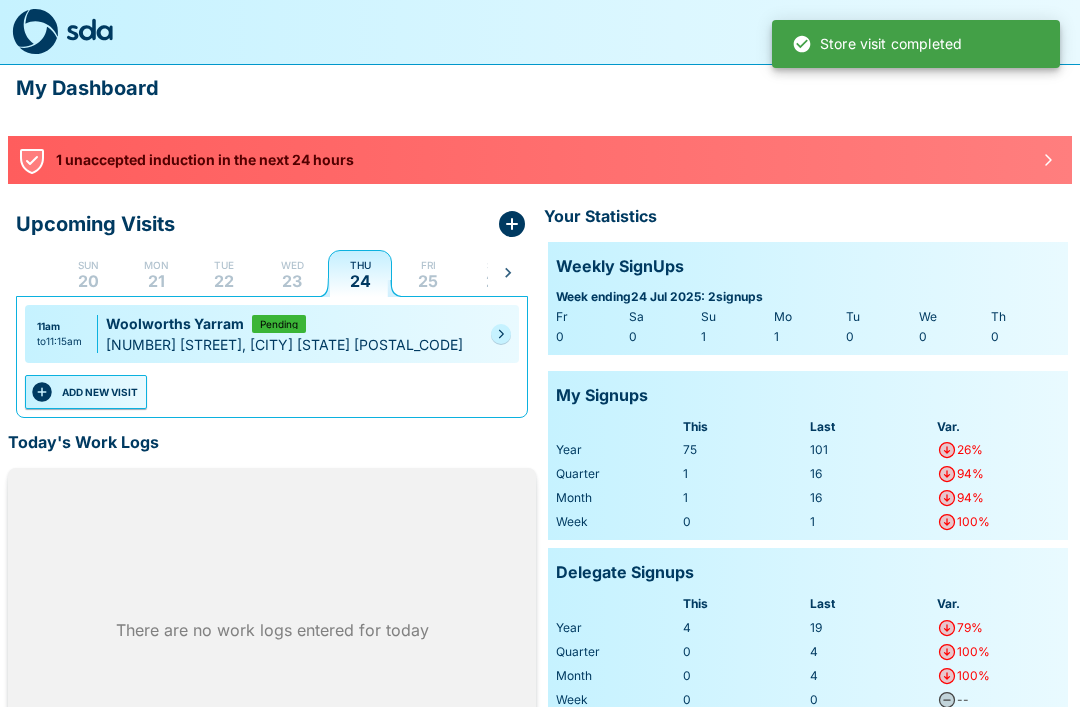 click on "23" at bounding box center (292, 281) 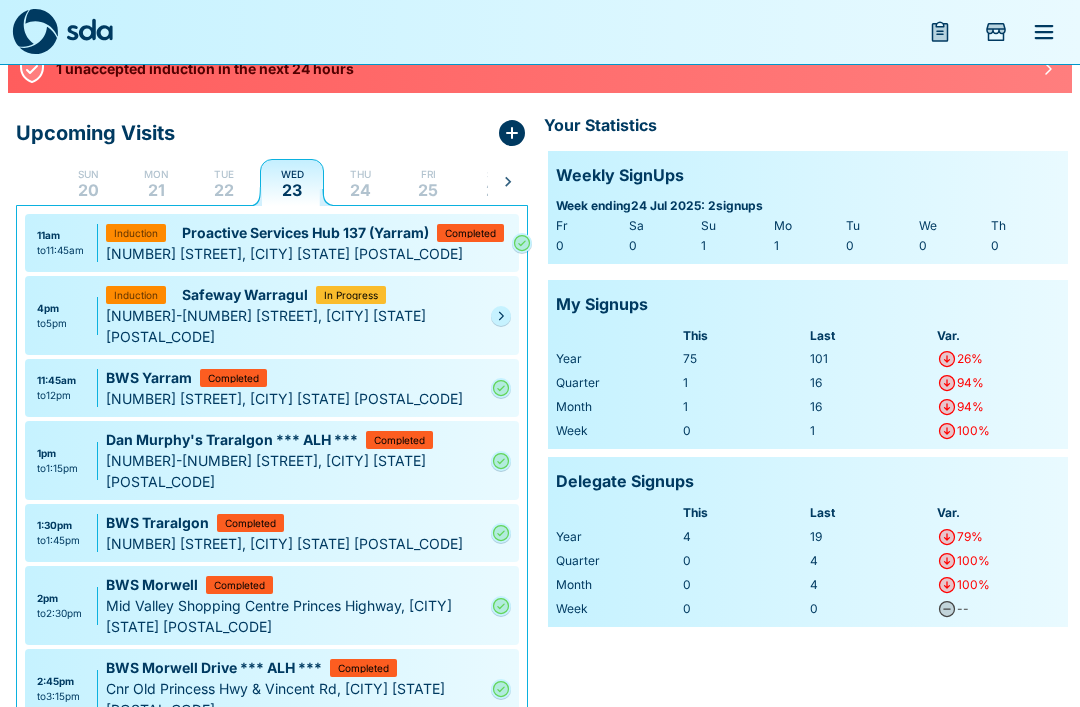 scroll, scrollTop: 91, scrollLeft: 0, axis: vertical 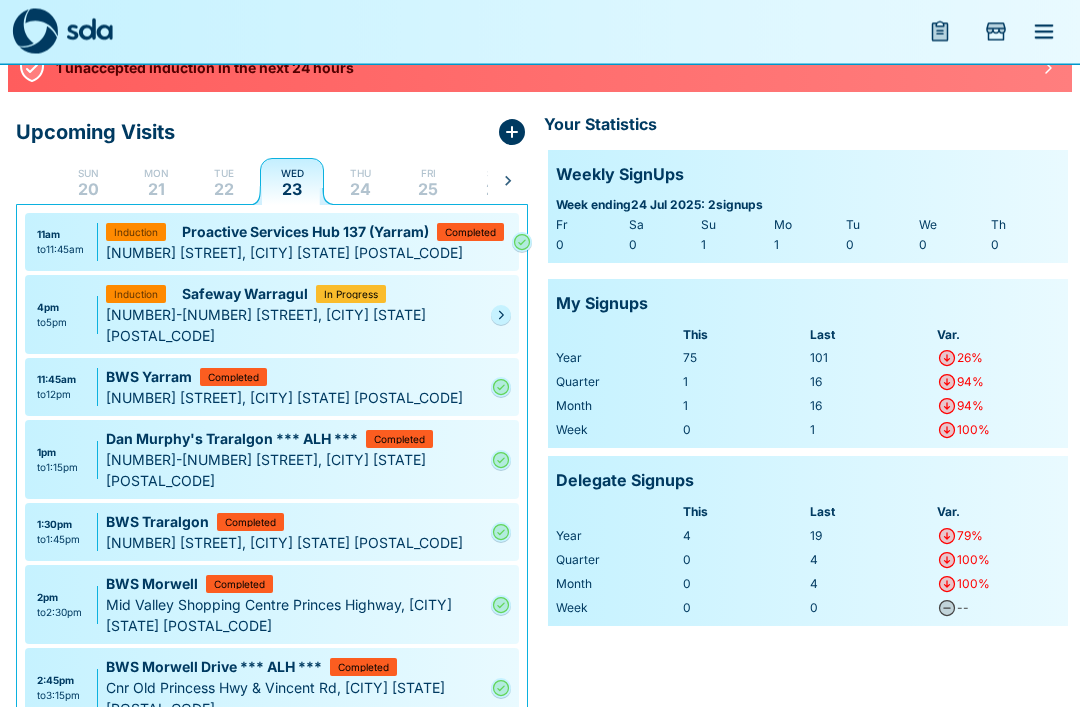 click on "[TIME] to  [TIME] Safeway Warragul In Progress Induction [NUMBER]-[NUMBER] [STREET], [CITY] [STATE] [POSTAL_CODE]" at bounding box center [272, 315] 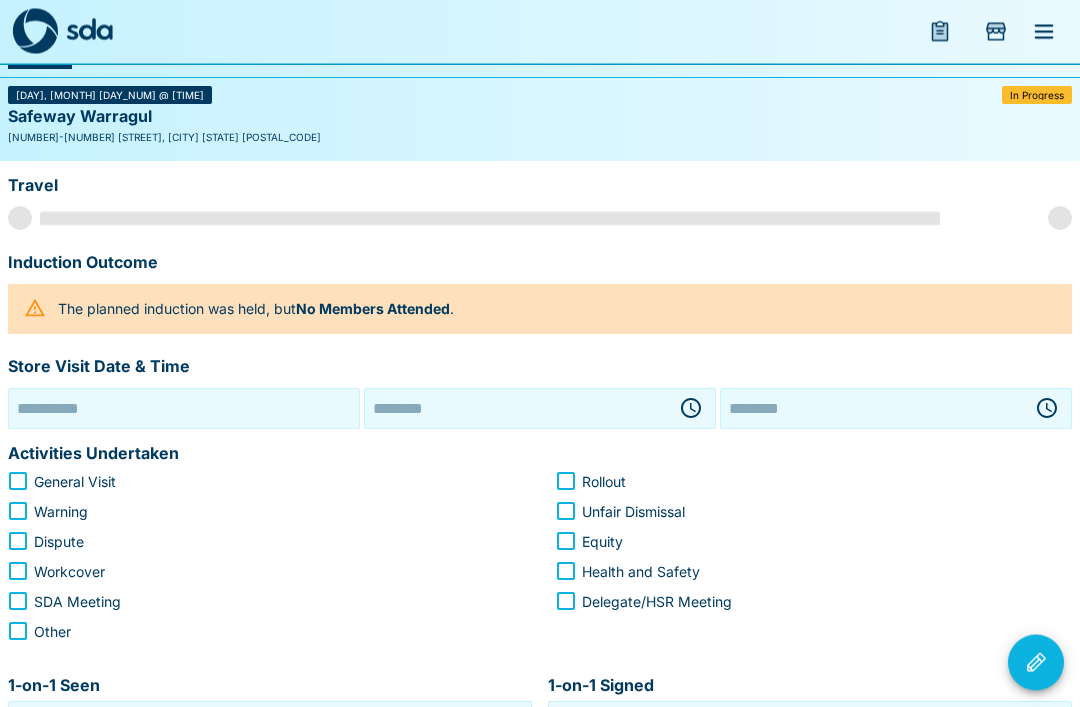 type on "**********" 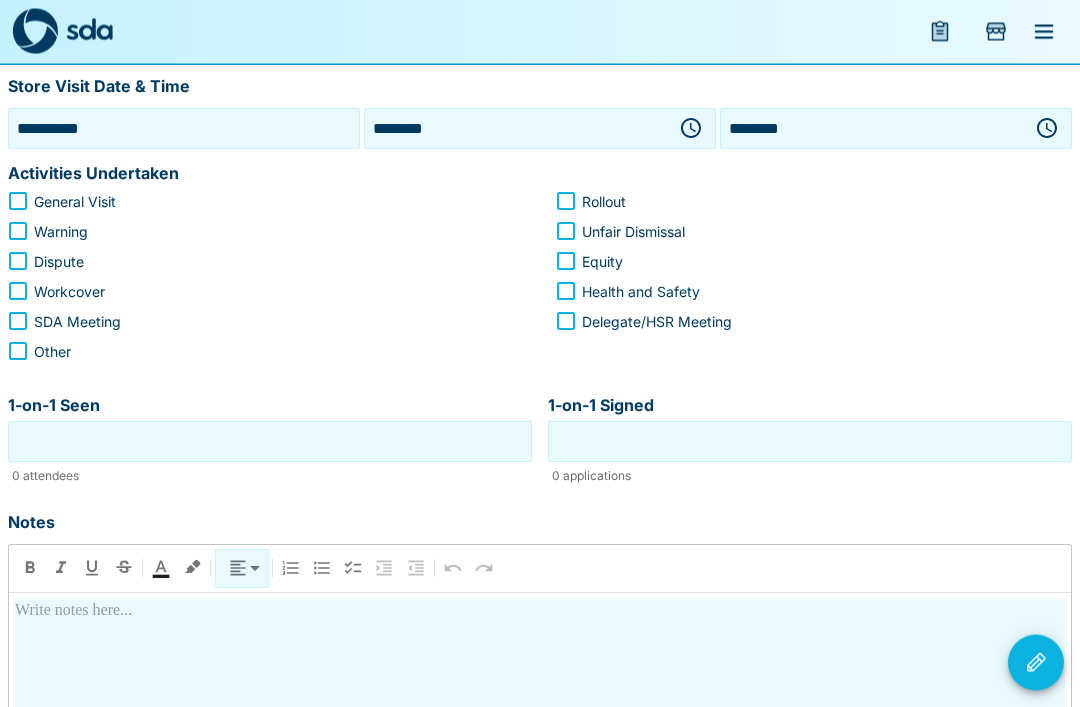 scroll, scrollTop: 375, scrollLeft: 0, axis: vertical 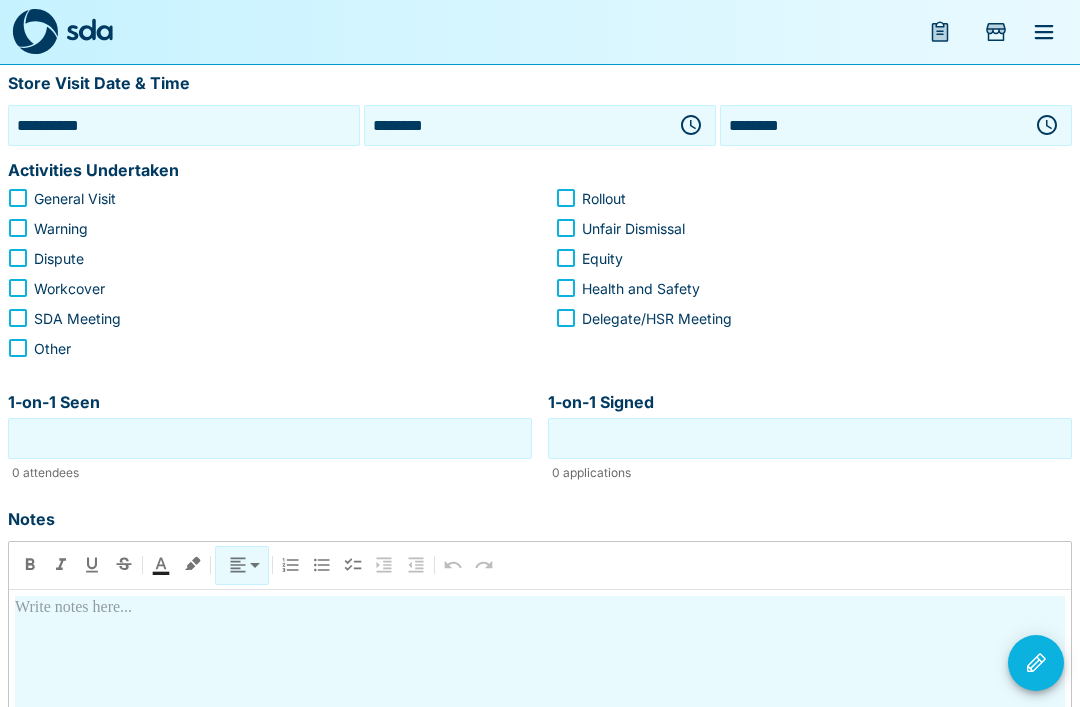 click 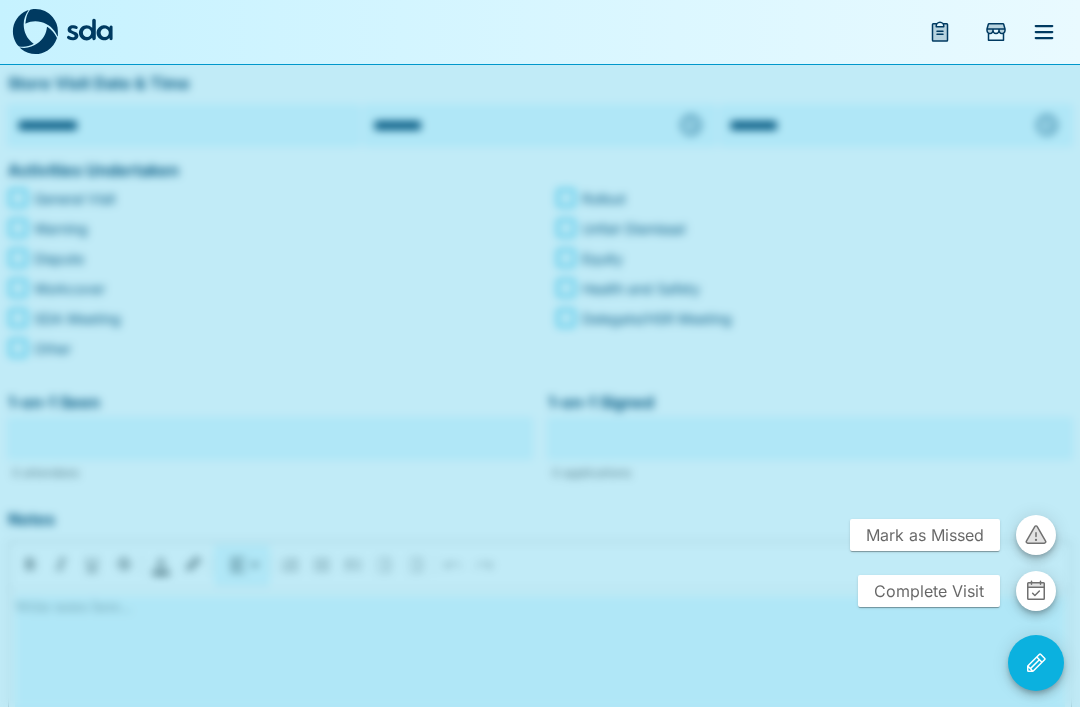 click on "Complete Visit" at bounding box center (1036, 591) 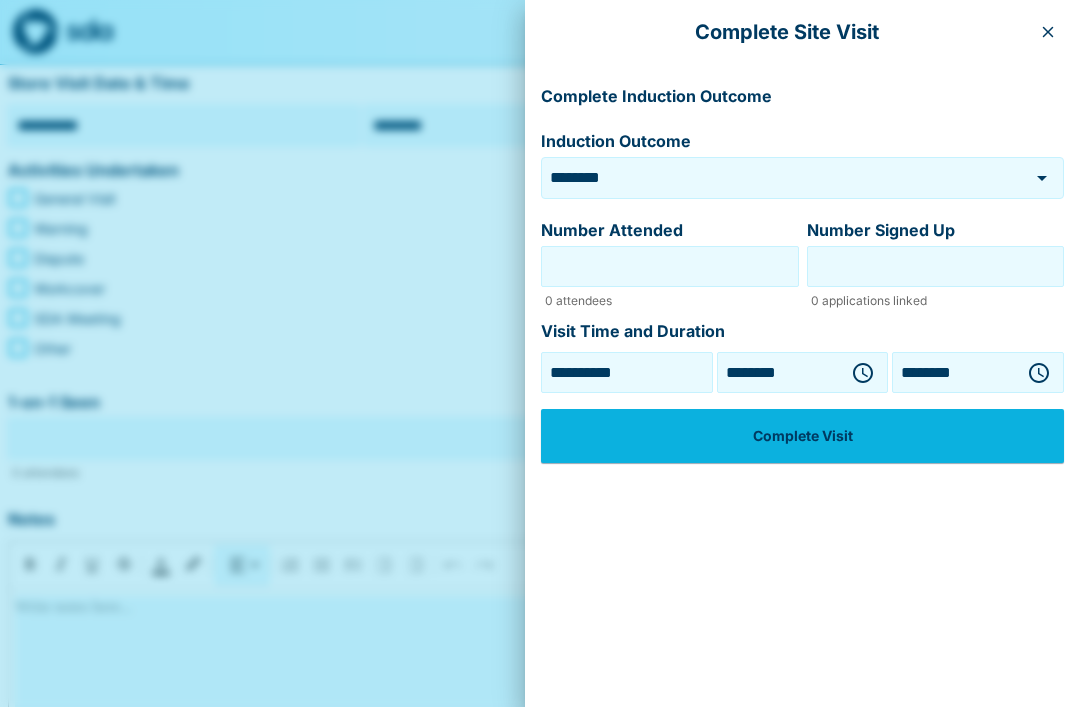 click at bounding box center (540, 353) 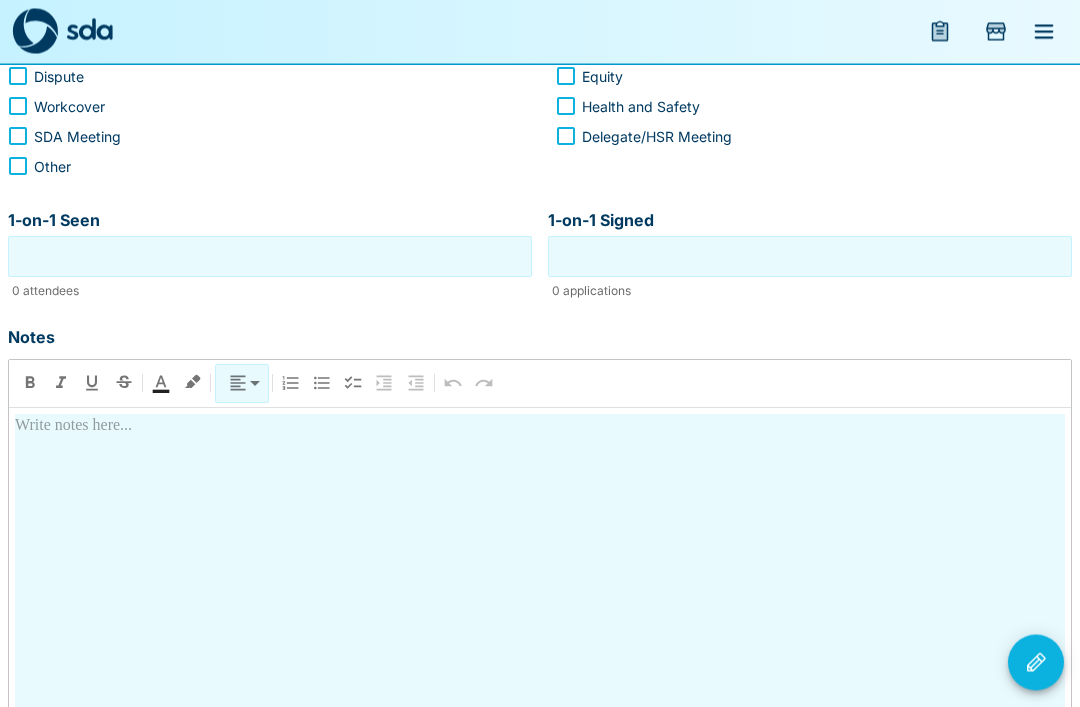 scroll, scrollTop: 575, scrollLeft: 0, axis: vertical 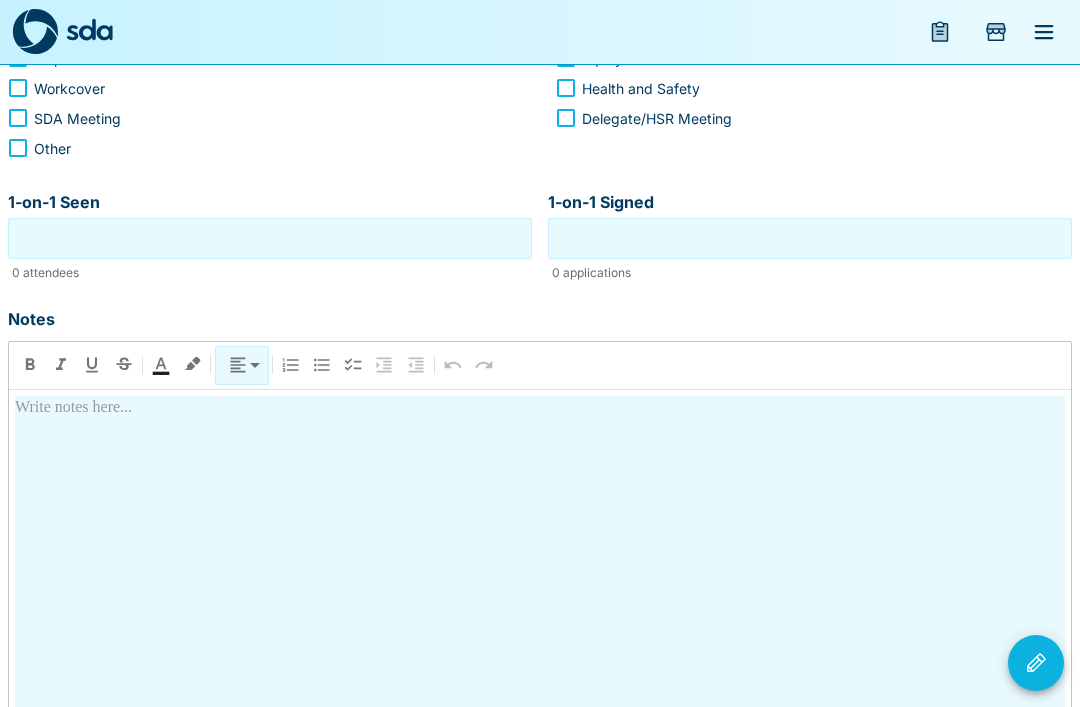 click at bounding box center (540, 573) 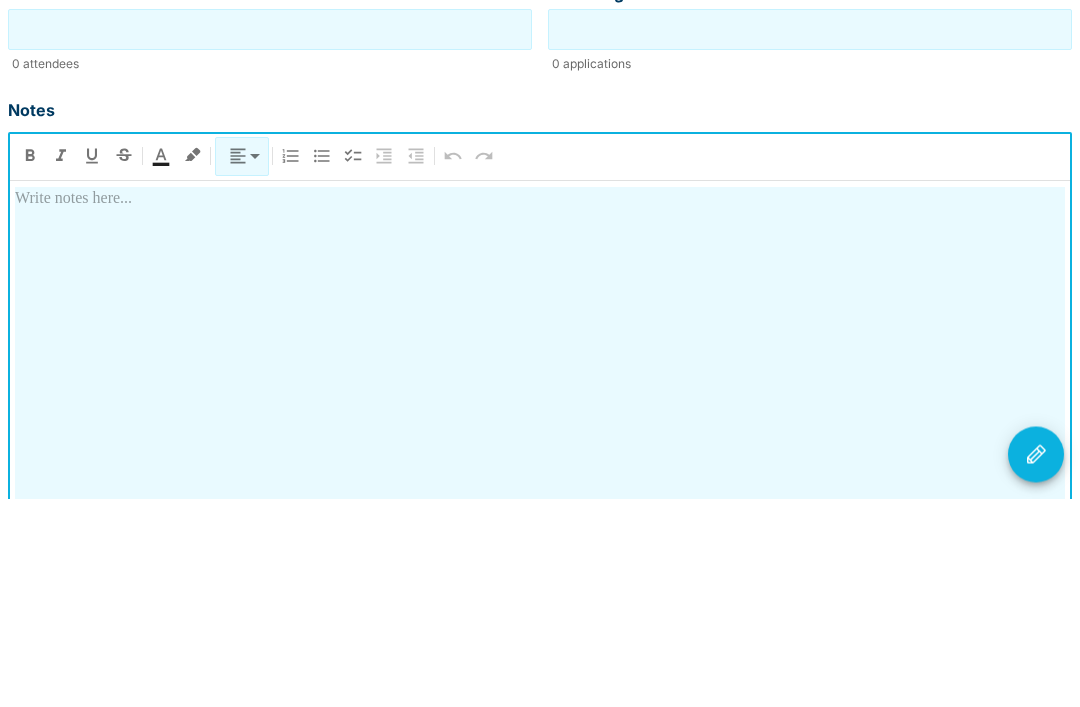 type 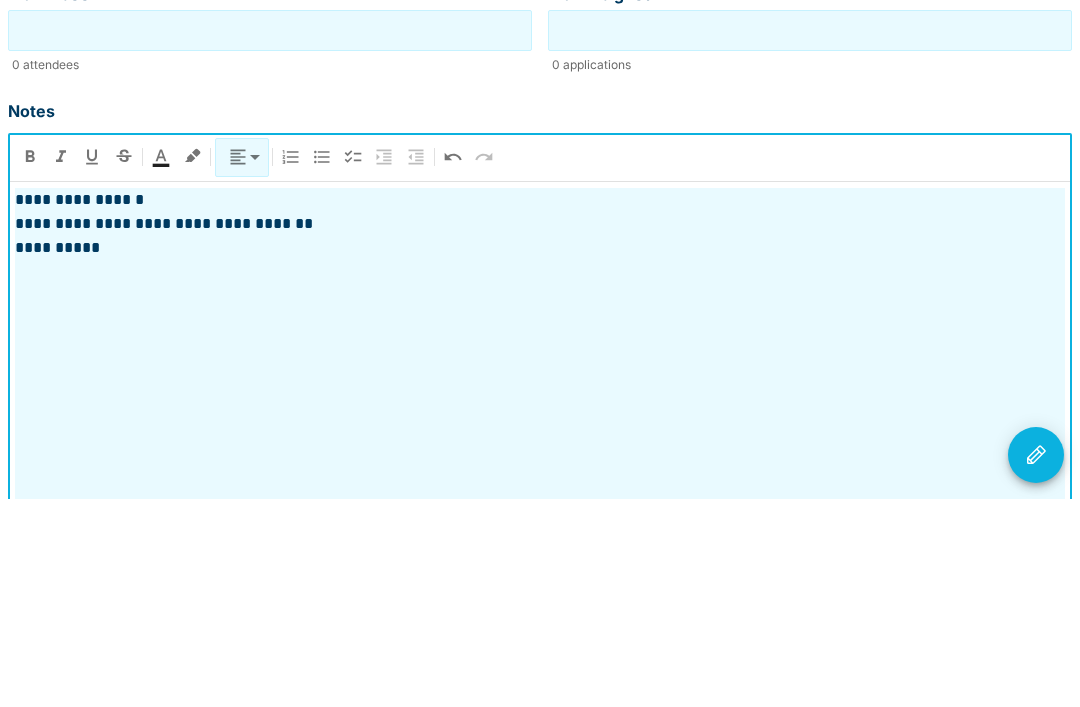 scroll, scrollTop: 603, scrollLeft: 0, axis: vertical 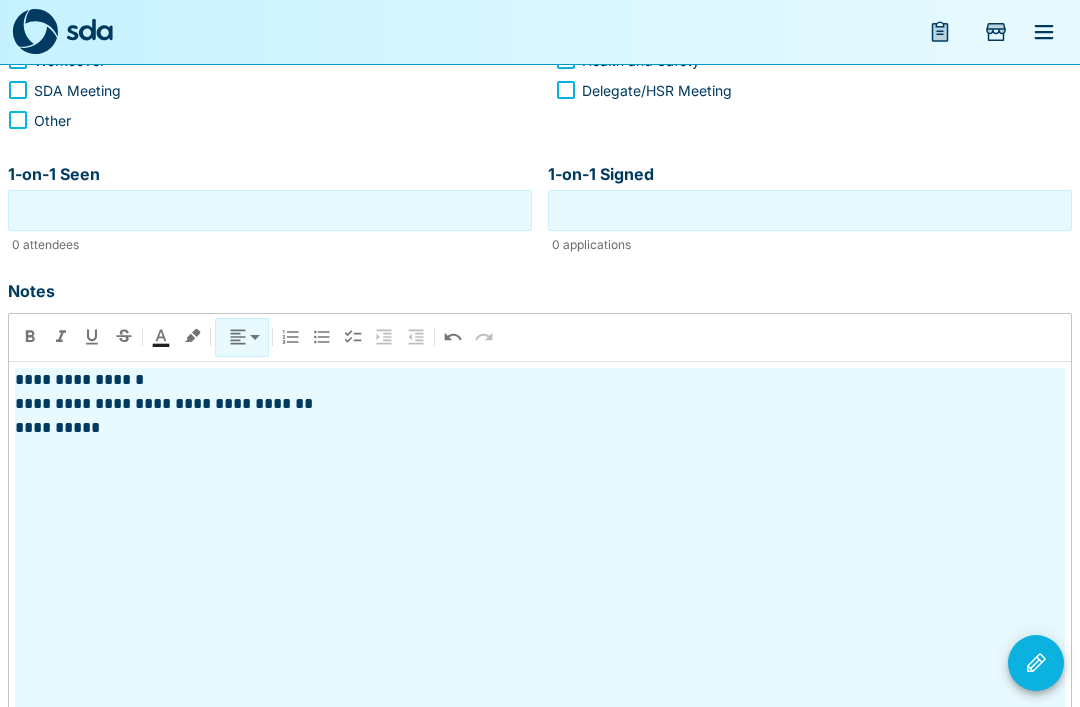 click 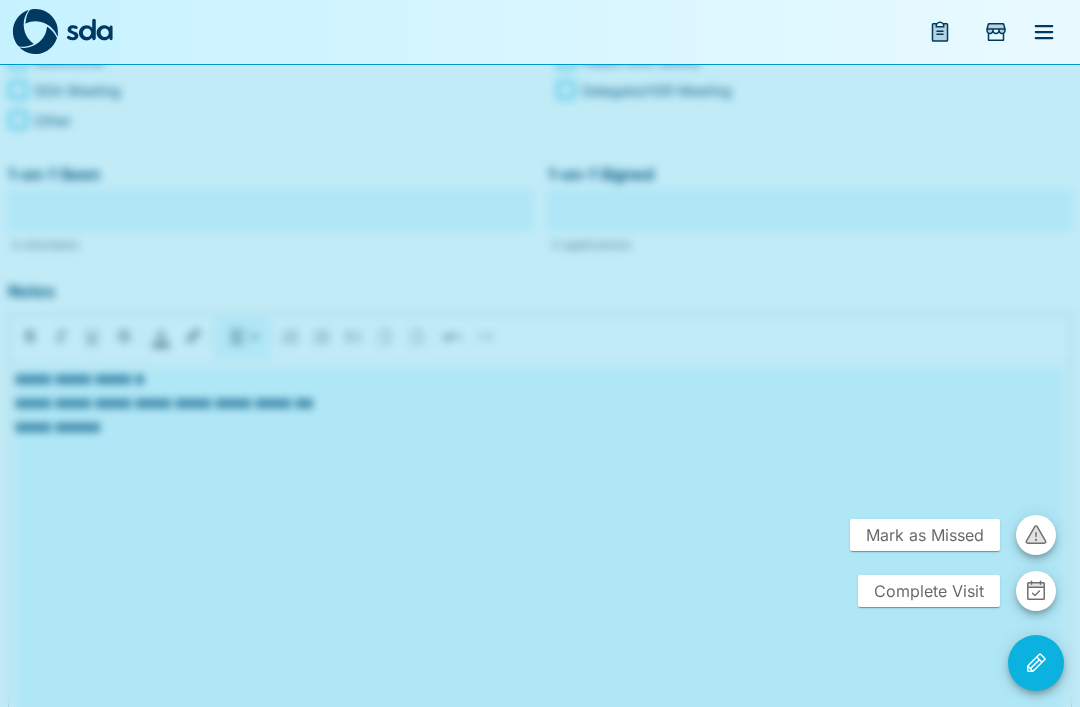 click 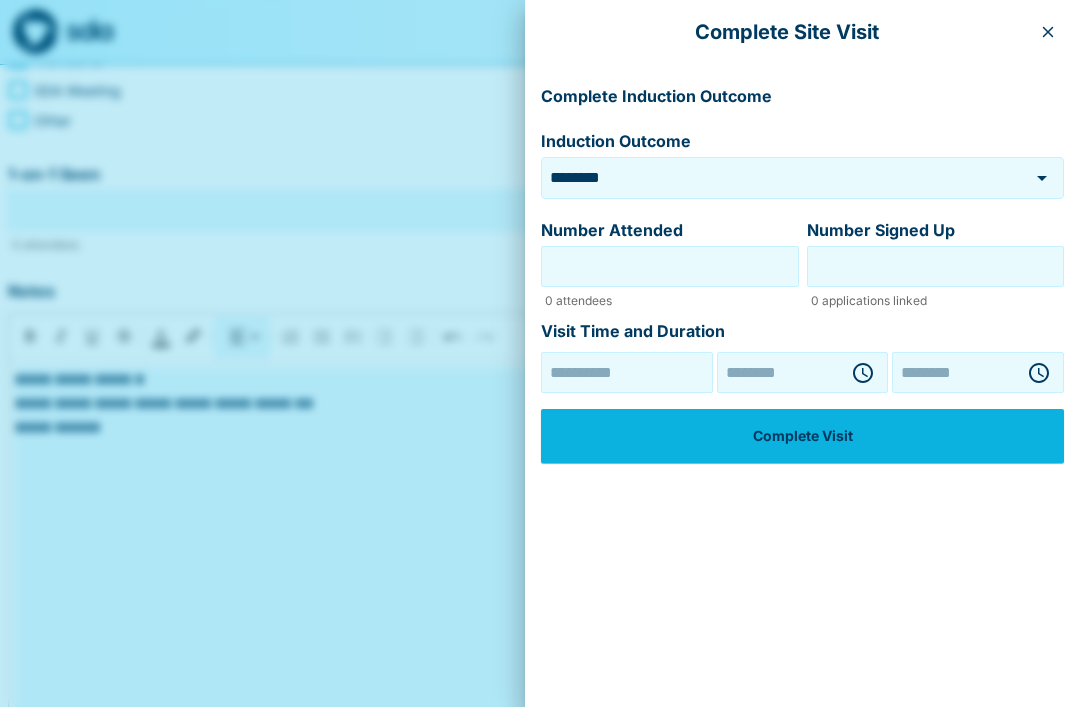type on "**********" 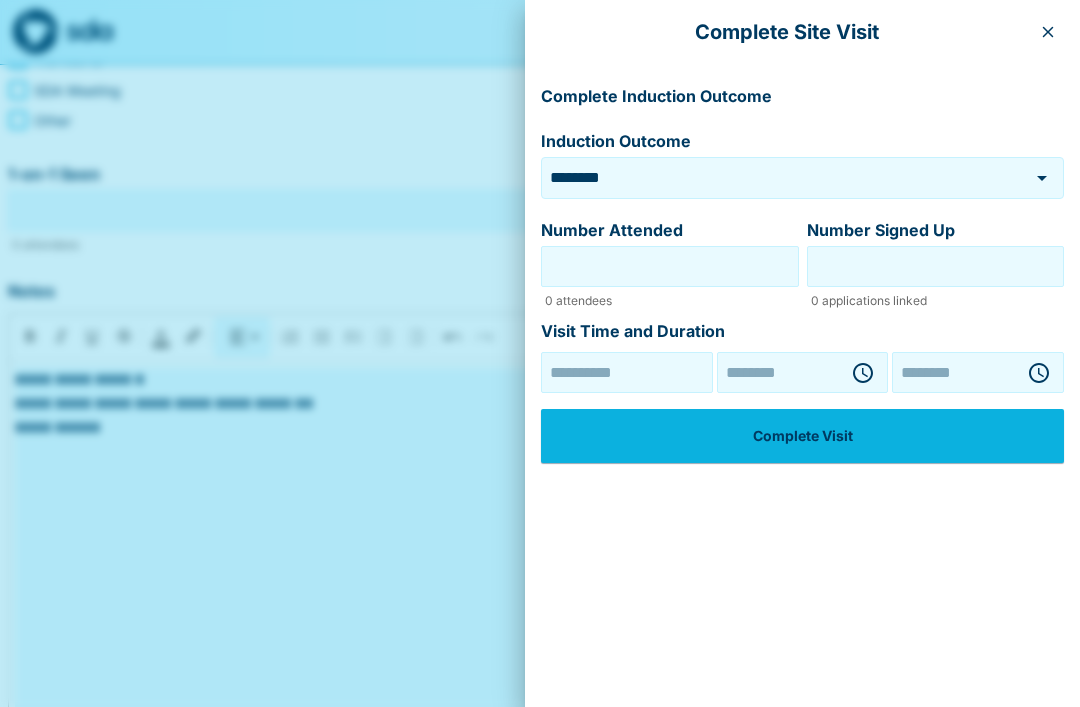 type on "********" 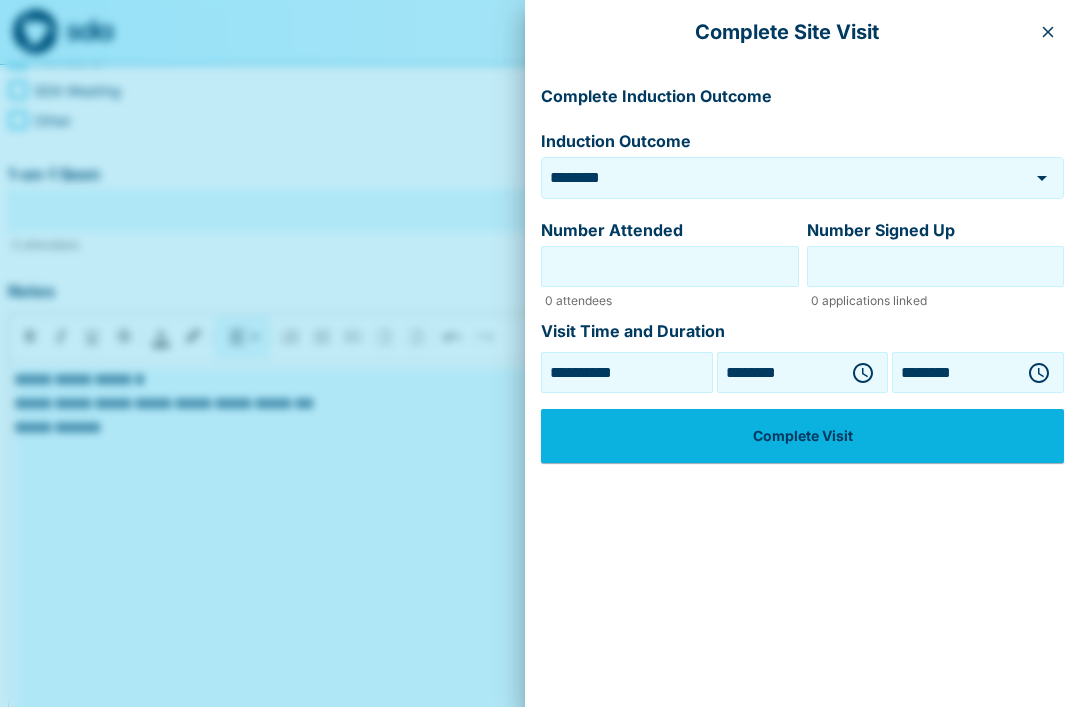 click on "Number Attended" at bounding box center [670, 266] 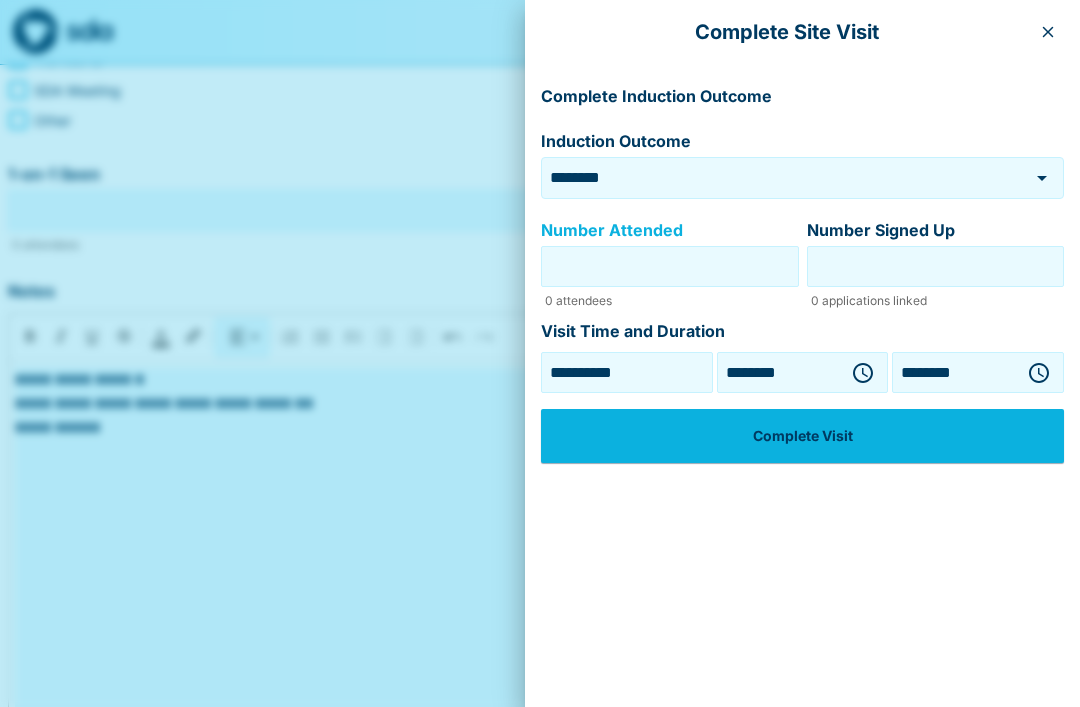 type on "*" 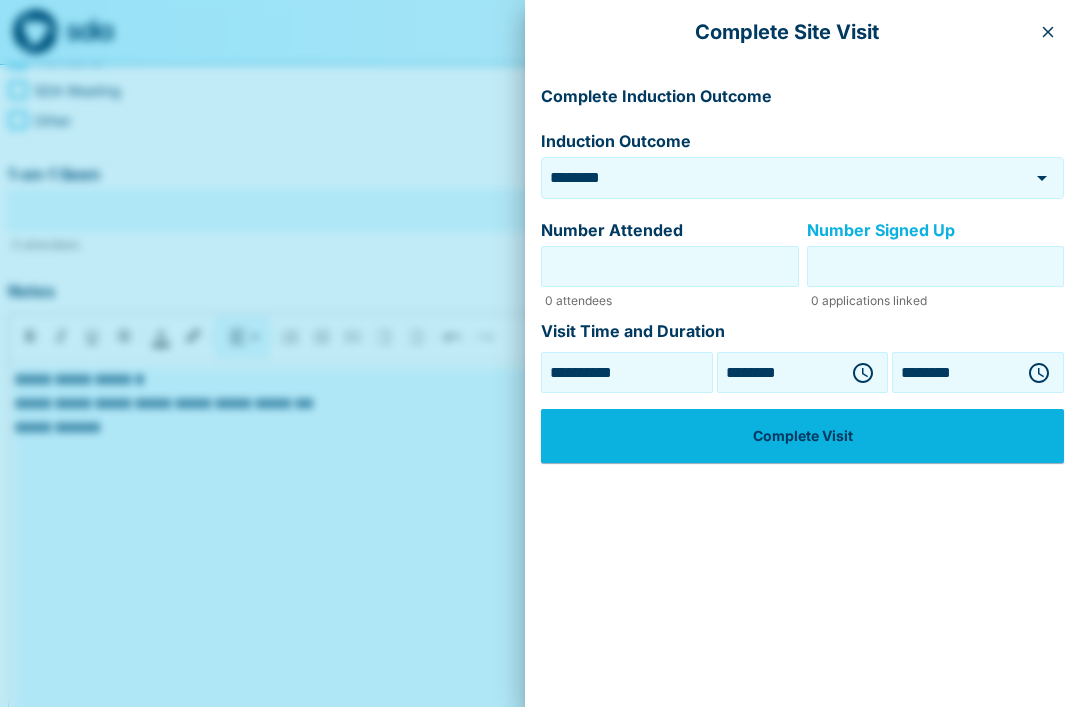 type on "*" 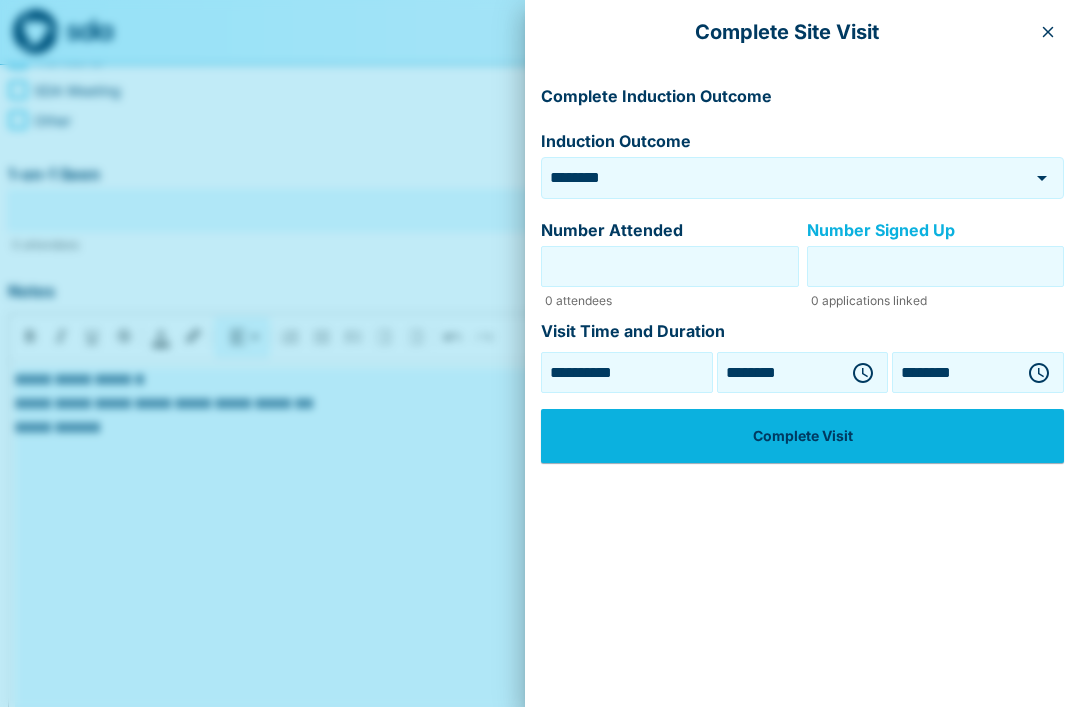 click on "Complete Visit" at bounding box center [802, 436] 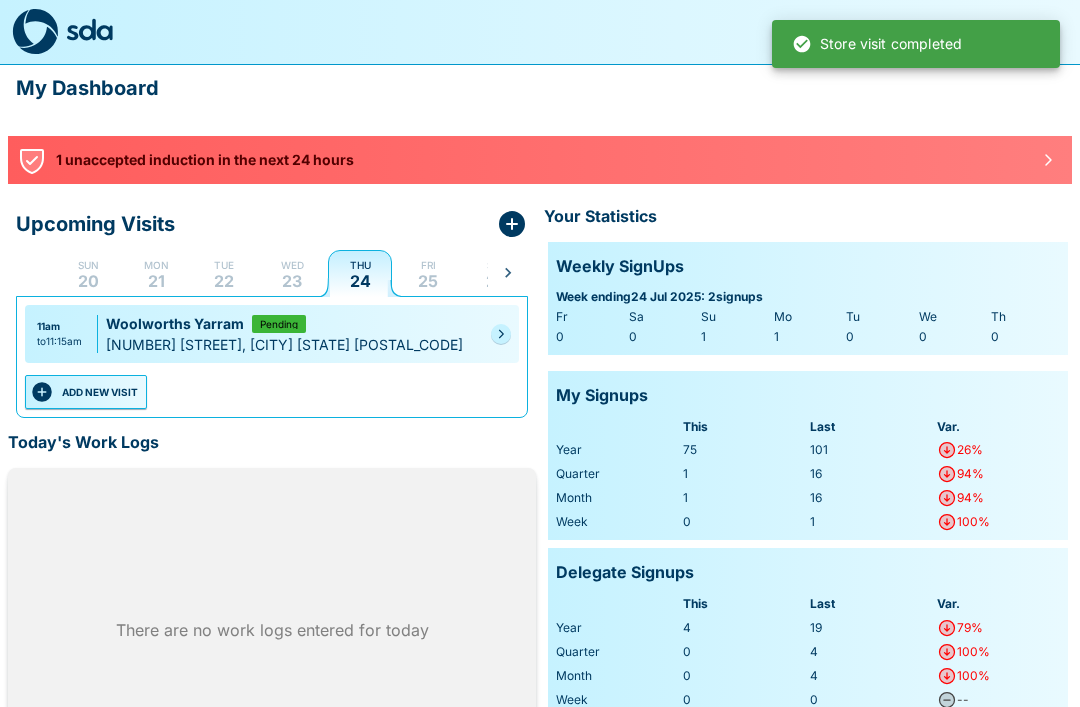 click on "23" at bounding box center [292, 281] 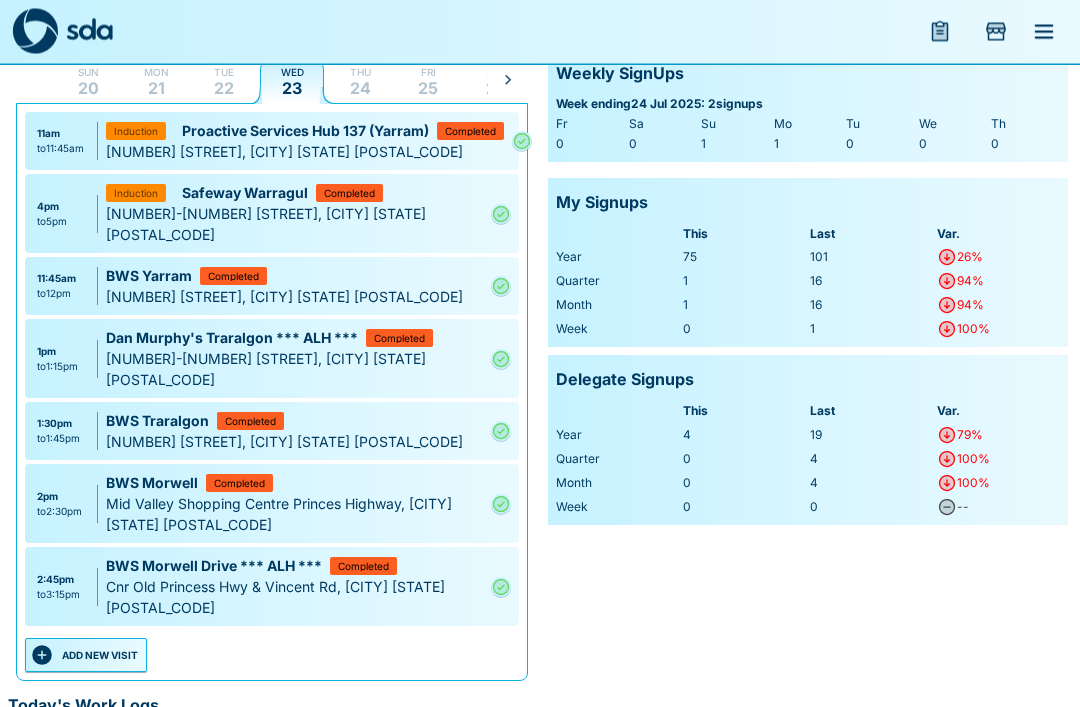 scroll, scrollTop: 198, scrollLeft: 0, axis: vertical 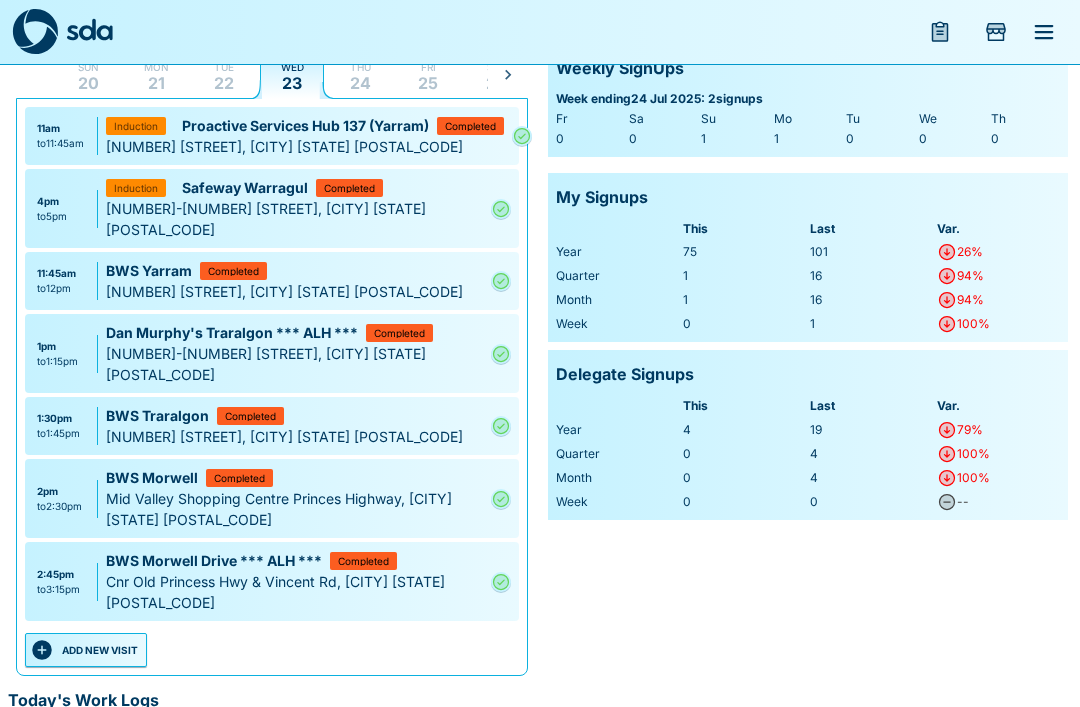 click on "ADD NEW VISIT" at bounding box center [86, 650] 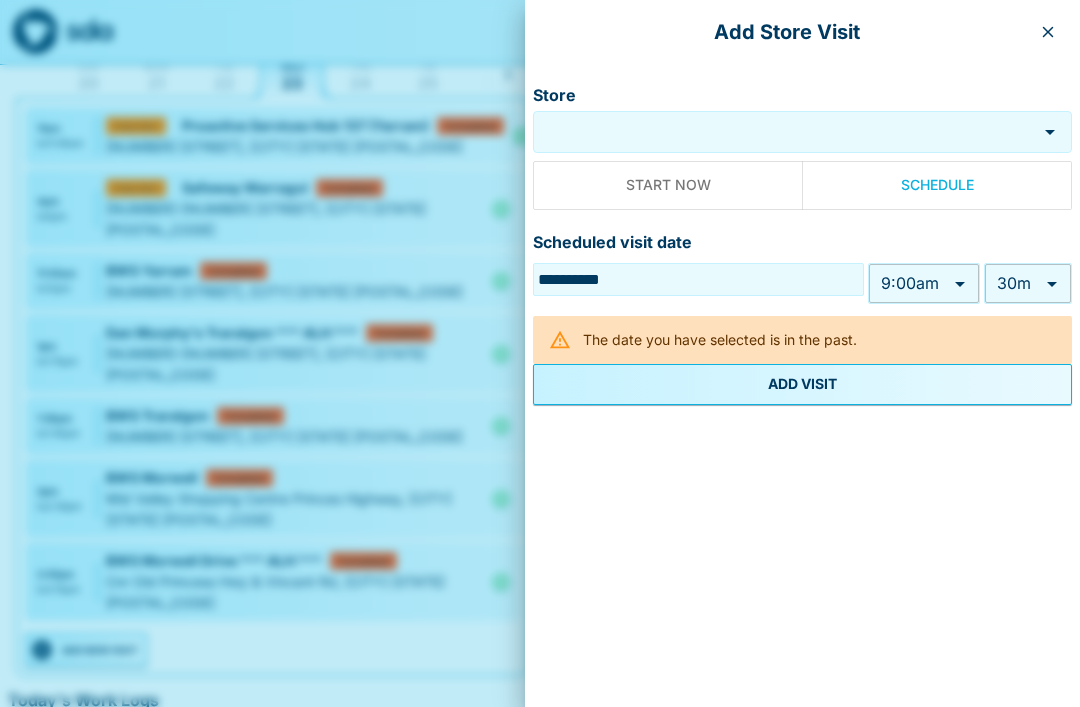 click on "Store" at bounding box center [785, 132] 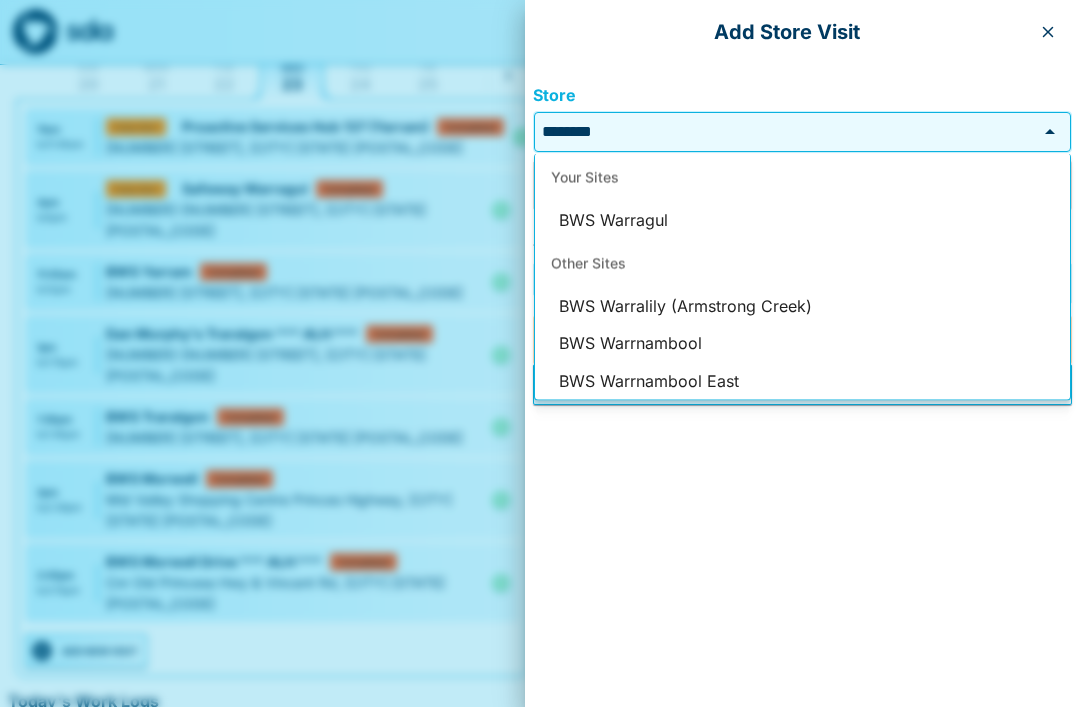 click on "BWS Warragul" at bounding box center [802, 221] 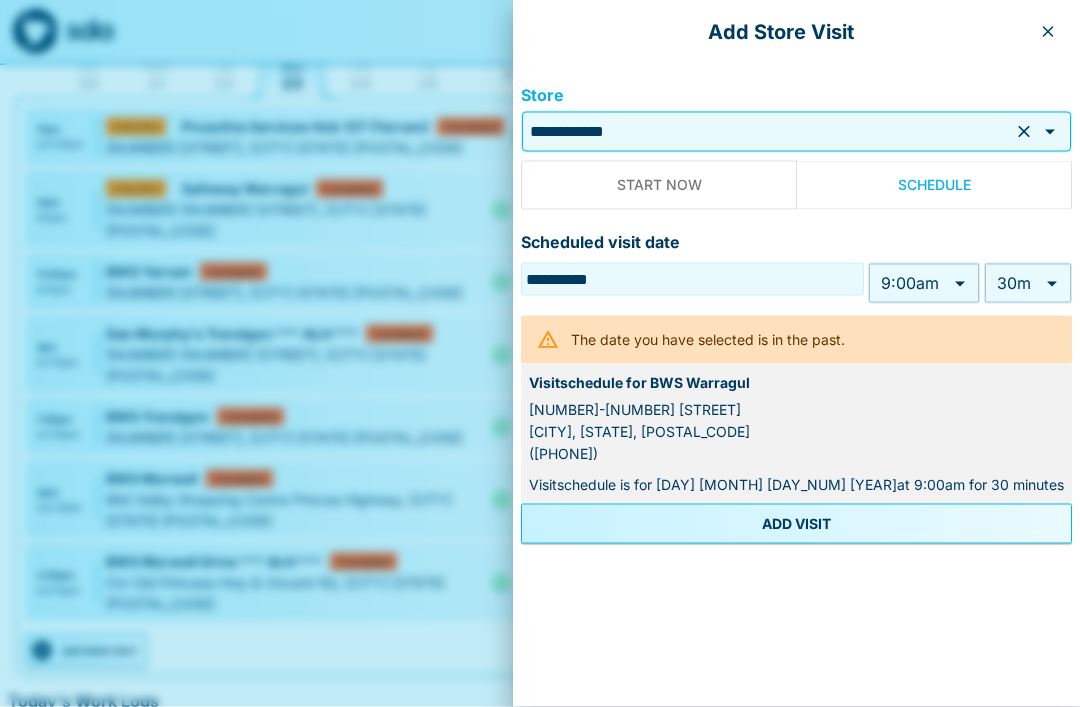 click on "My Dashboard 1 unaccepted induction in the next 24 hours Upcoming Visits Sun 20 Mon 21 Tue 22 Wed 23 Thu 24 Fri 25 Sat 26 Sun 27 Mon 28 Tue 29 Wed 30 Thu 31 Fri 1 Sat 2 Sun 3 Mon 4 Tue 5 Wed 6 Thu 7 Fri 8 Sat 9 Sun 10 Mon 11 Tue 12 Wed 13 Thu 14 Fri 15 Sat 16 Sun 17 Mon 18 [TIME] to  [TIME] Proactive Services Hub 137 (Yarram) Completed Induction [NUMBER] [STREET], [CITY] [STATE] [POSTAL_CODE] [TIME] to  [TIME] Safeway Warragul Completed [NUMBER]-[NUMBER] [STREET], [CITY] [STATE] [POSTAL_CODE] [TIME] to  [TIME] BWS Yarram Completed [NUMBER] [STREET], [CITY] [STATE] [POSTAL_CODE] [TIME] to  [TIME] Dan Murphy's Traralgon *** ALH *** Completed [NUMBER]-[NUMBER] [STREET], [CITY] [STATE] [POSTAL_CODE] [TIME] to  [TIME] BWS Traralgon Completed [NUMBER] [STREET], [CITY] [STATE] [POSTAL_CODE] [TIME] to  [TIME] BWS Morwell Completed Mid Valley Shopping Centre Princes Highway, [CITY] [STATE] [POSTAL_CODE] [TIME] to  [TIME] BWS Morwell Drive *** ALH *** Completed Cnr Old Princess Hwy & Vincent Rd, [CITY] [STATE] [POSTAL_CODE] ADD NEW VISIT Today's Work Logs There are no work logs entered for today Your Statistics" at bounding box center (540, 437) 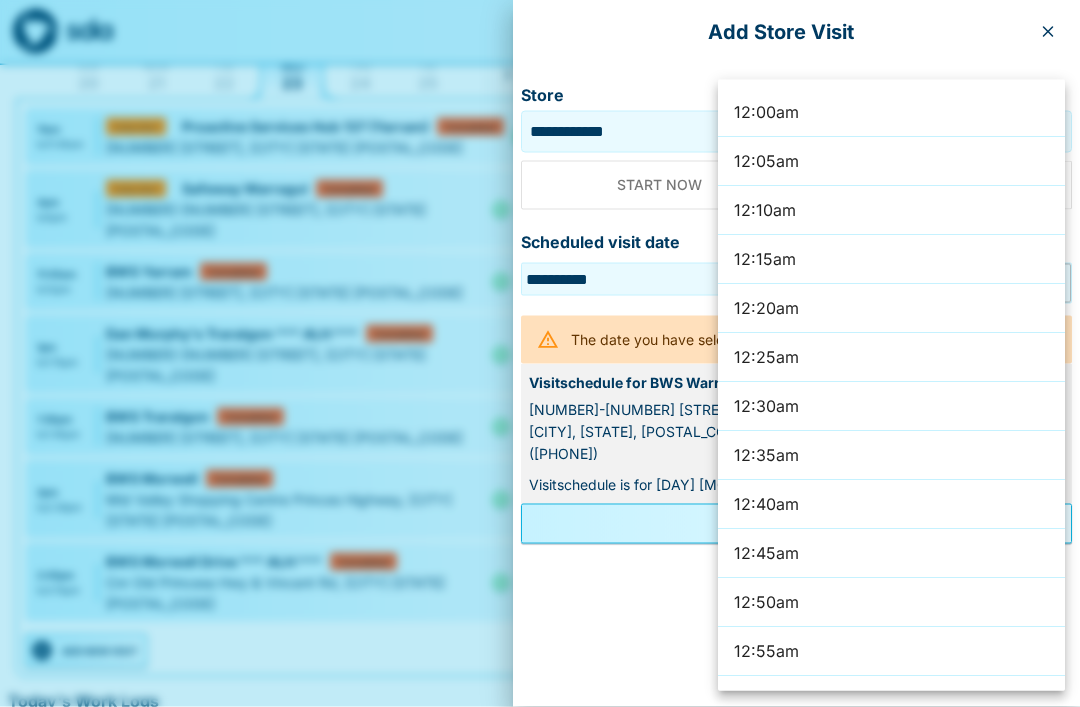 scroll, scrollTop: 198, scrollLeft: 0, axis: vertical 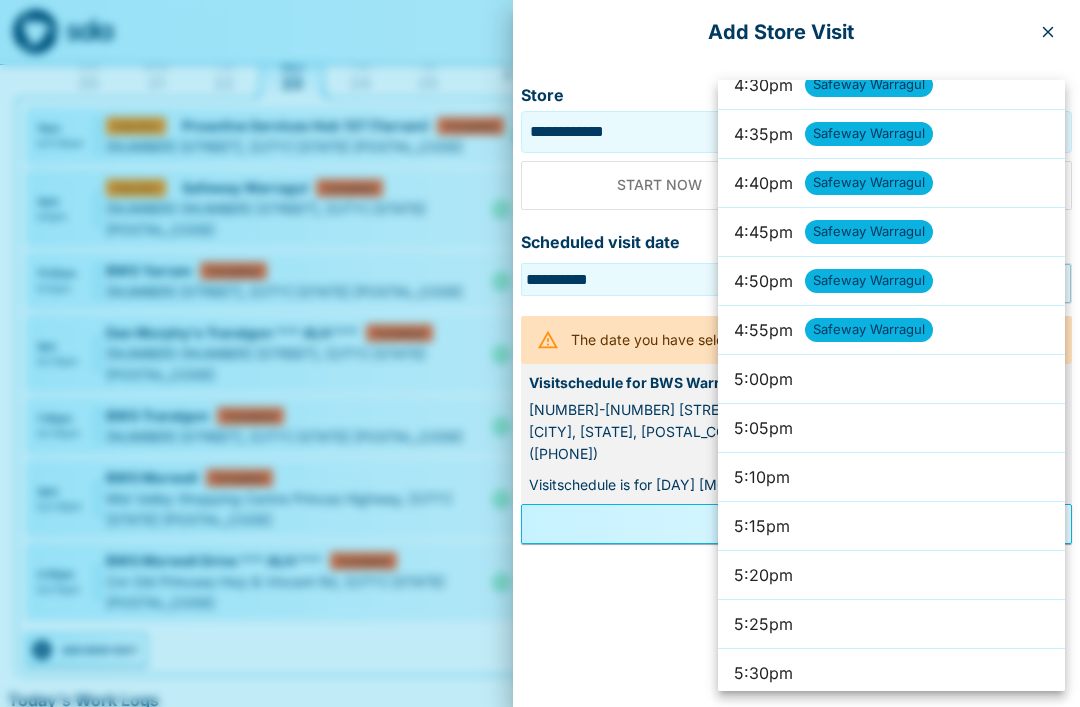 click on "5:00pm" at bounding box center [891, 379] 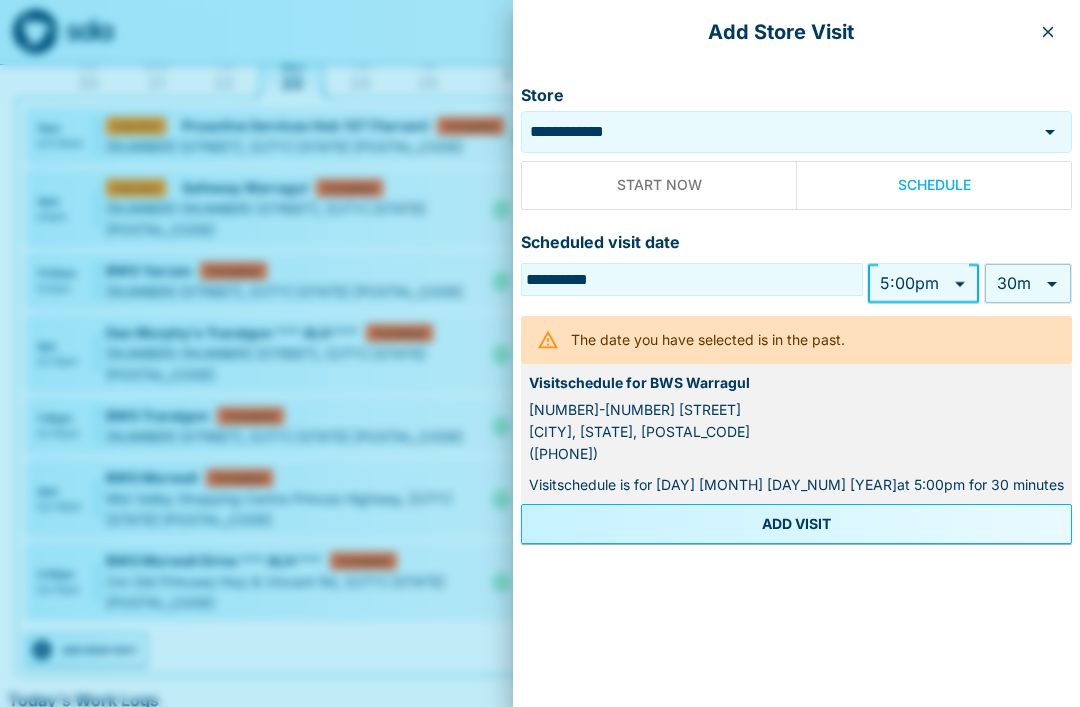 click on "ADD VISIT" at bounding box center (796, 524) 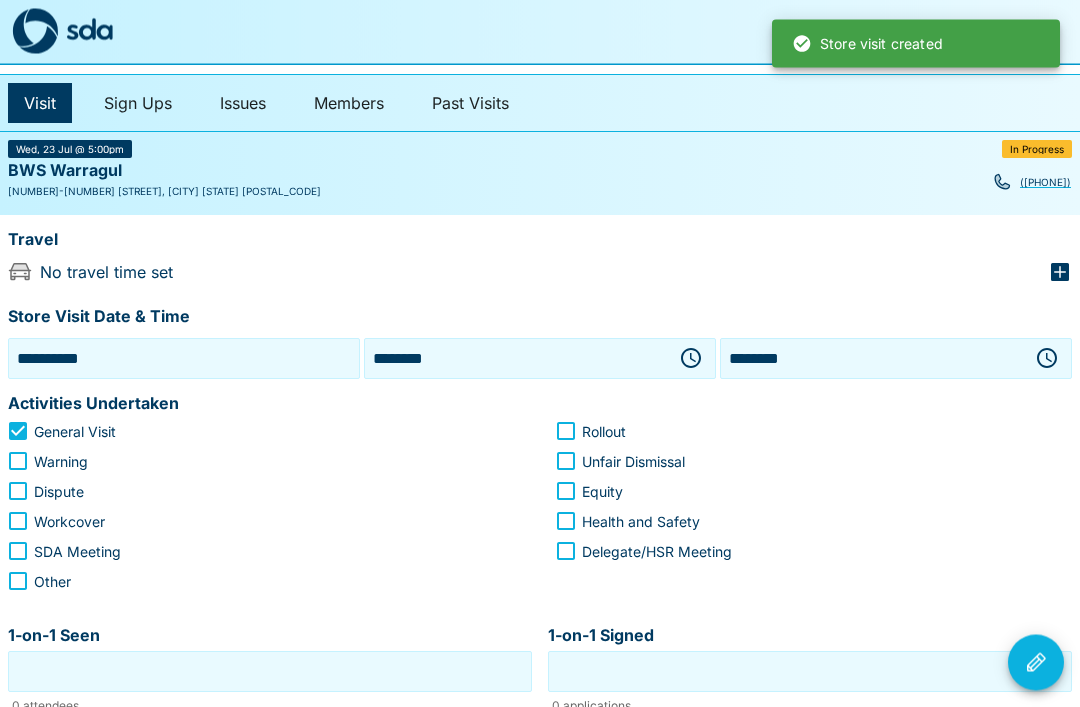 scroll, scrollTop: 38, scrollLeft: 0, axis: vertical 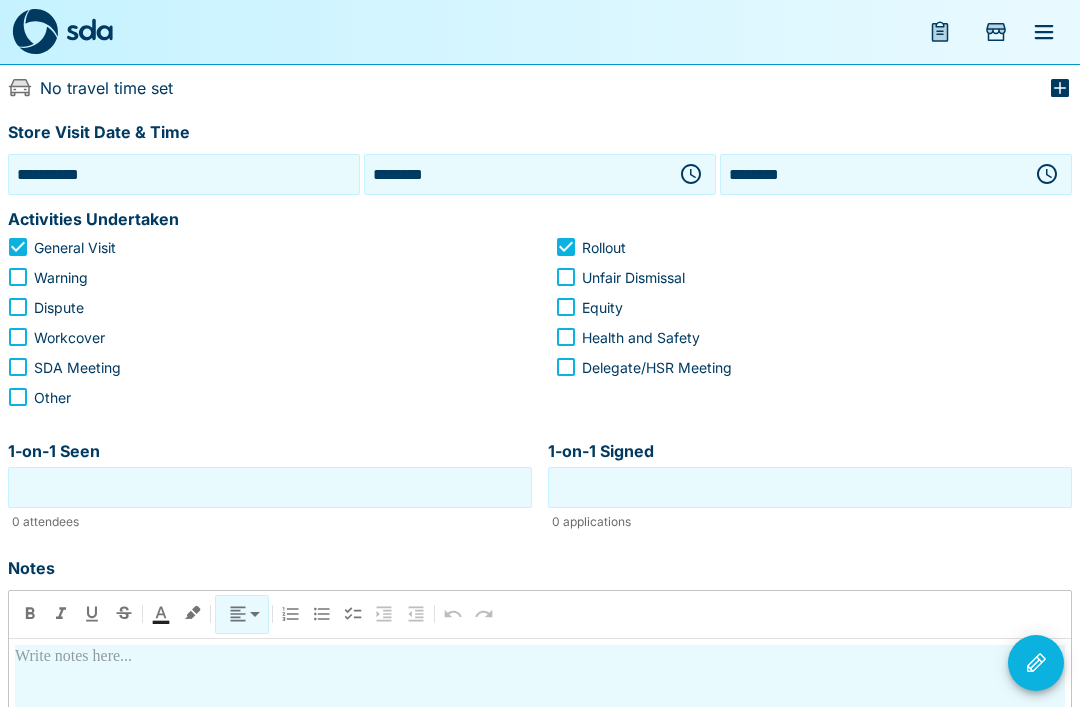 click at bounding box center (540, 822) 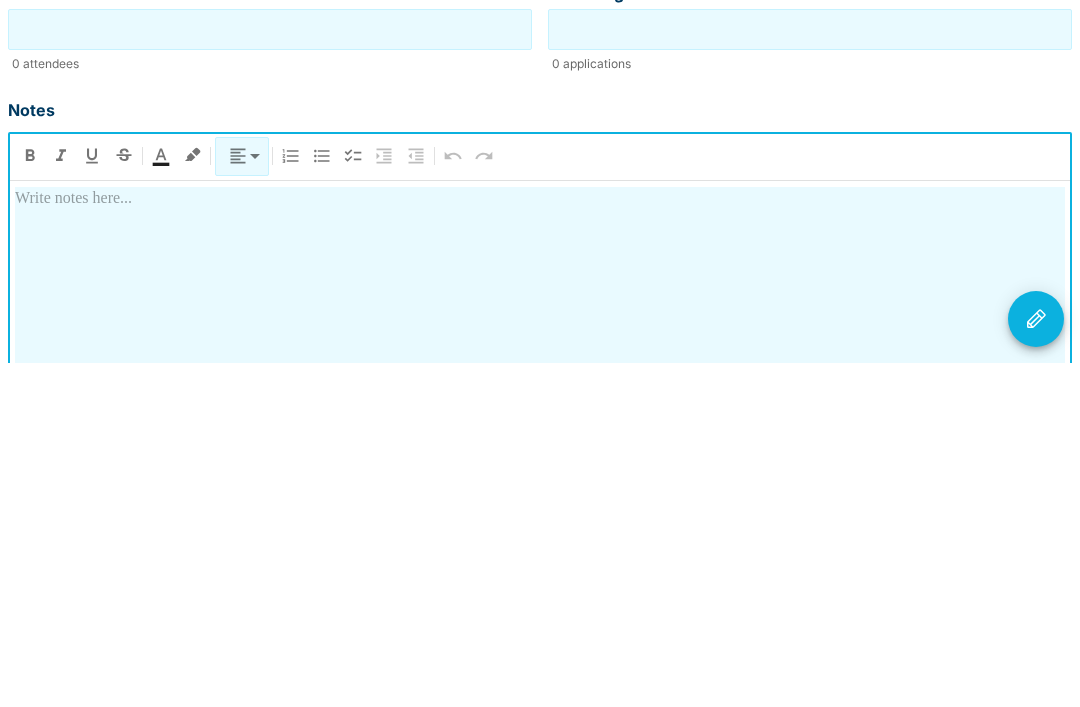 click 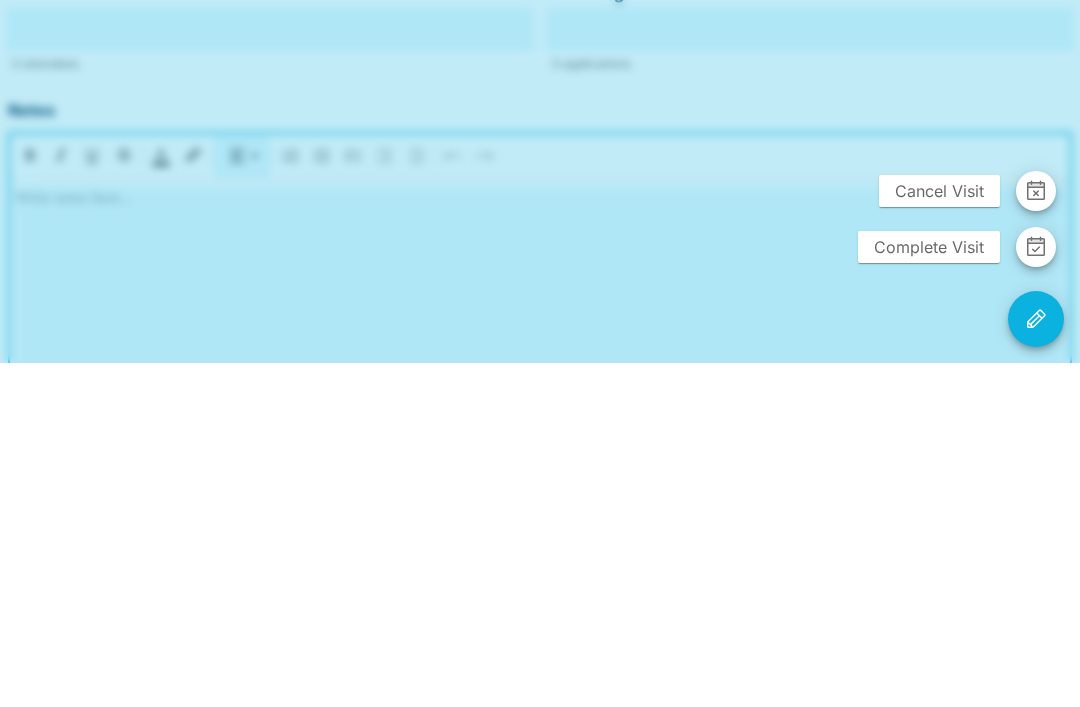 scroll, scrollTop: 500, scrollLeft: 0, axis: vertical 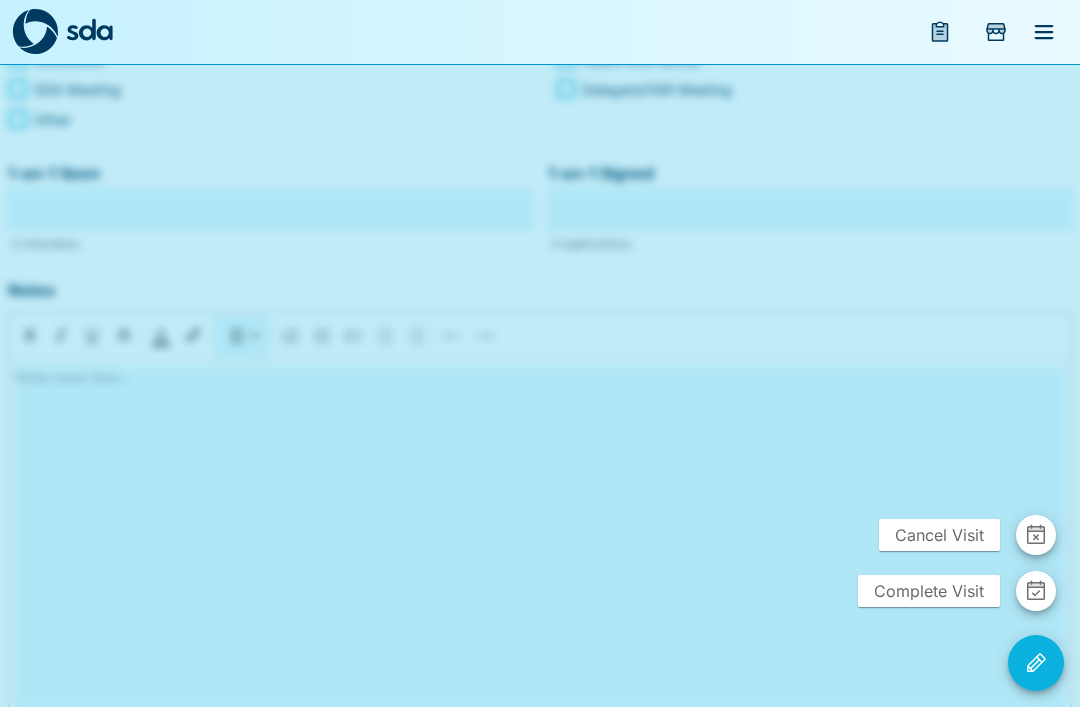 click 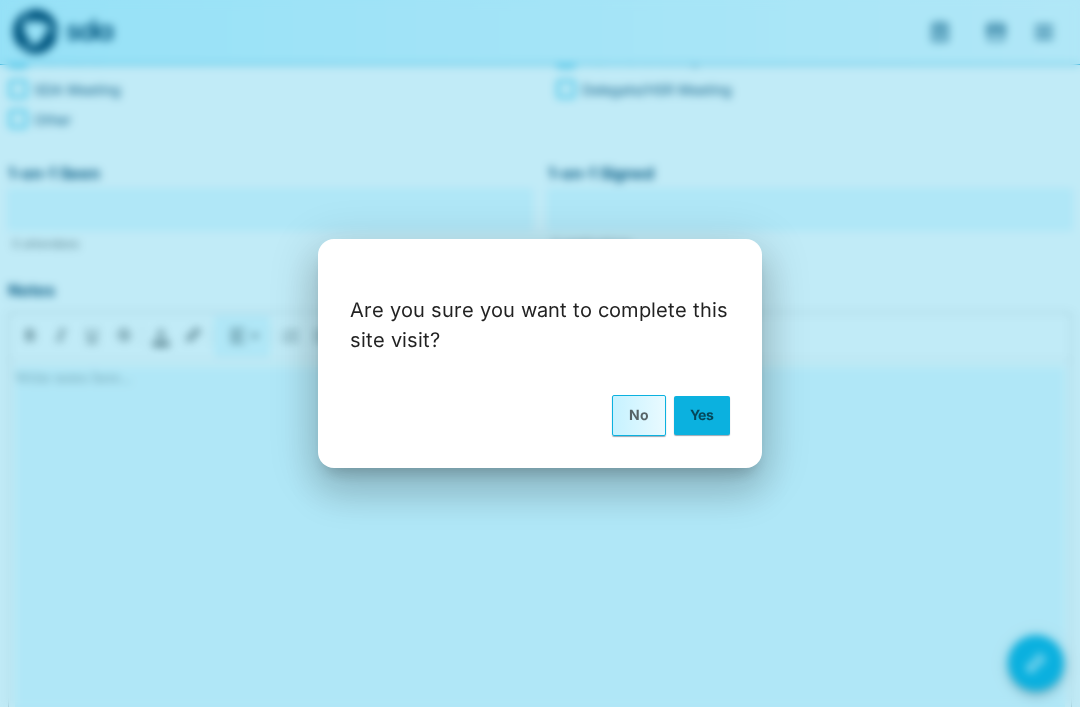 click on "Yes" at bounding box center (702, 415) 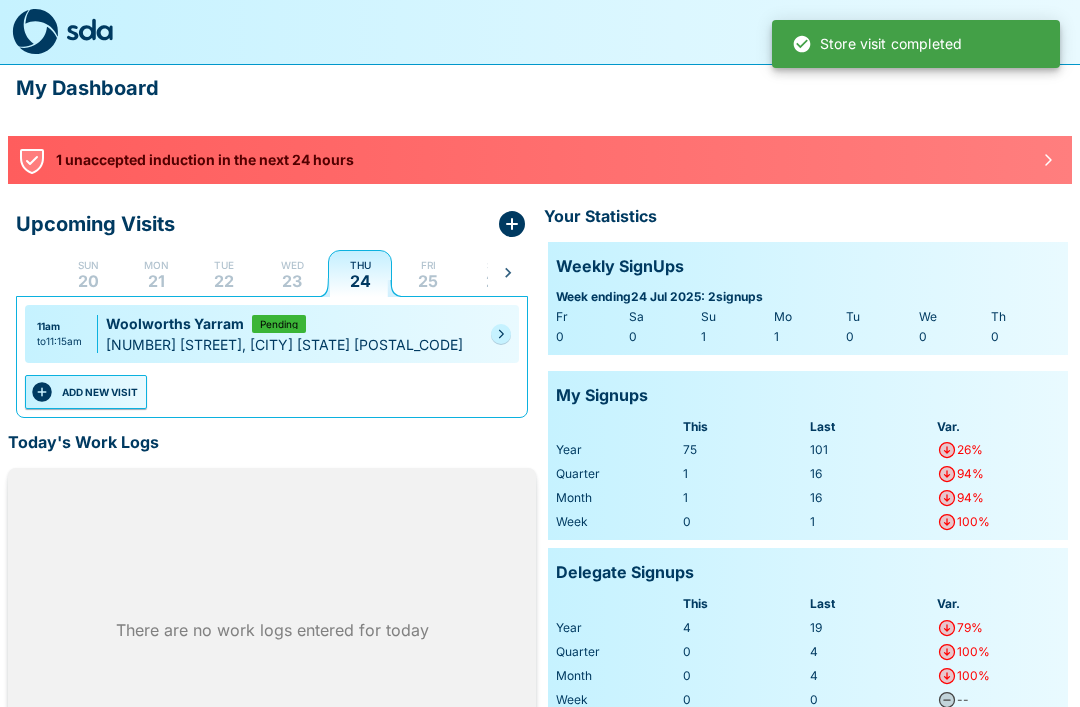 click 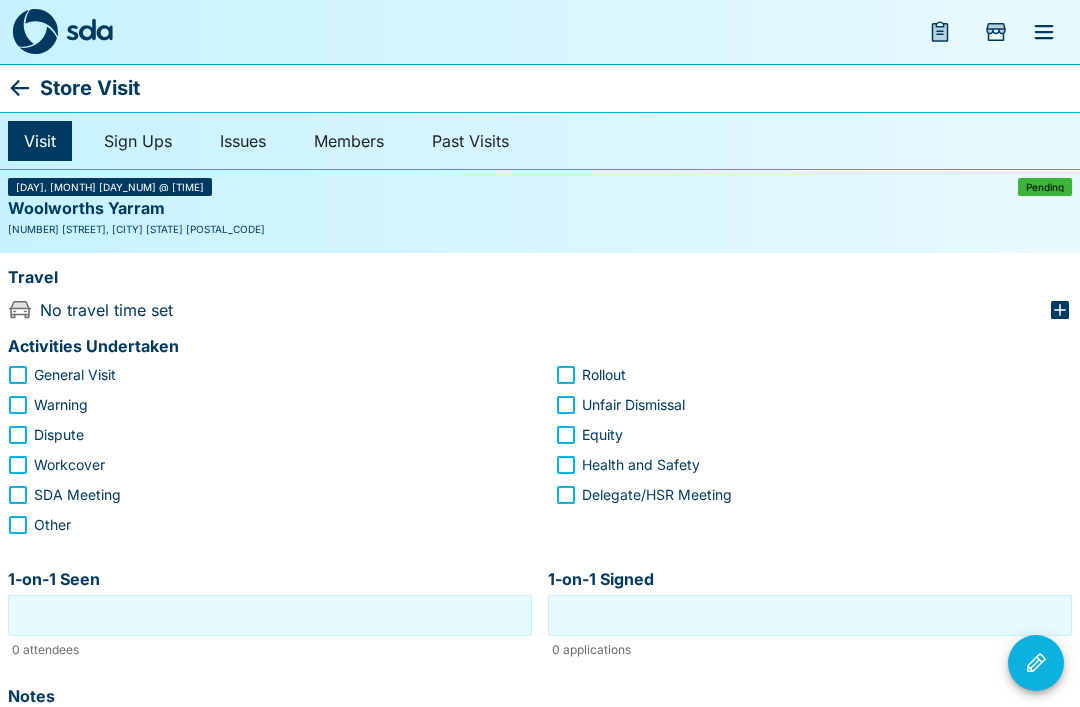 click 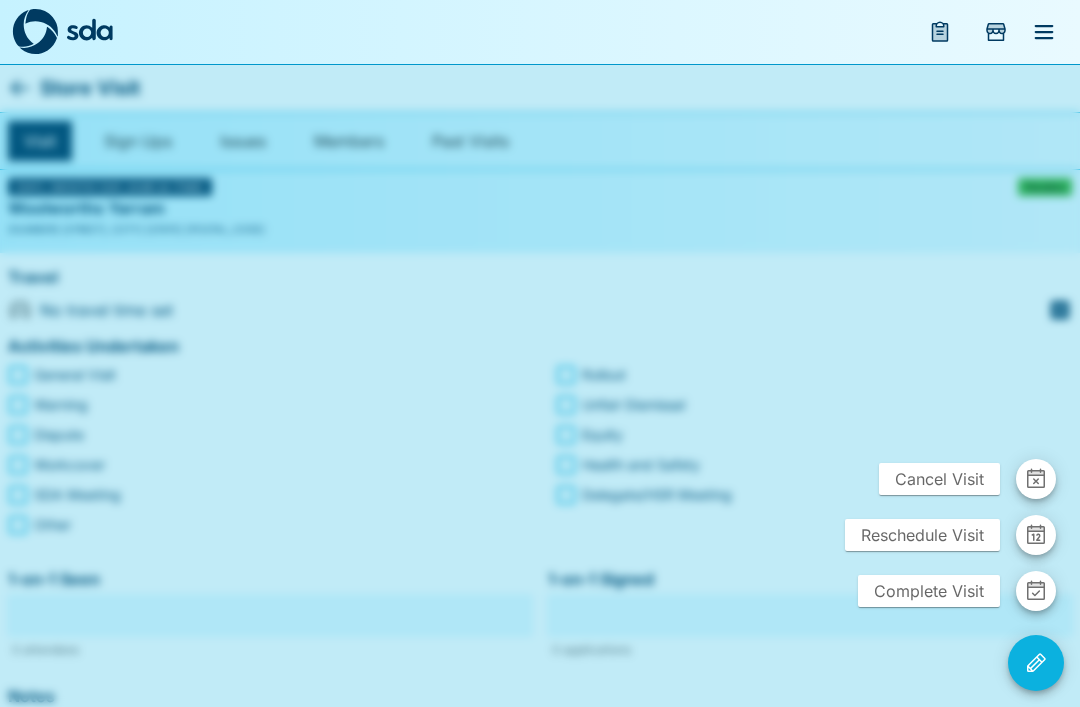 click 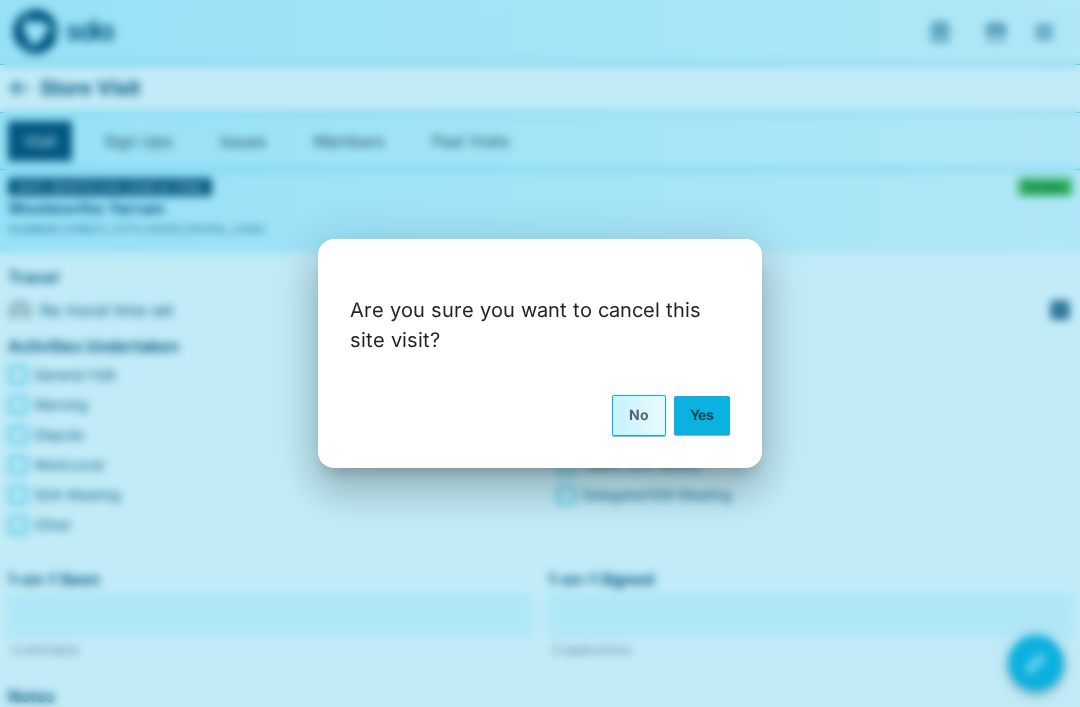 click on "Yes" at bounding box center [702, 415] 